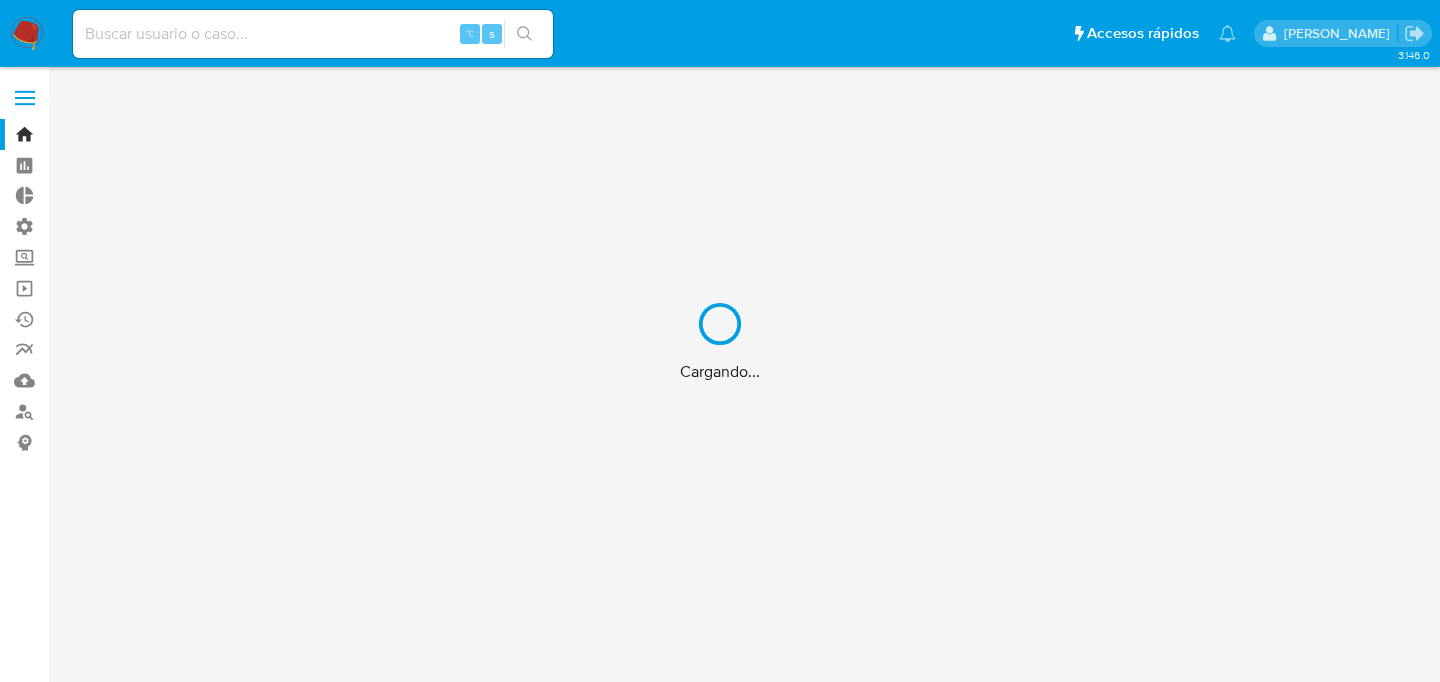 scroll, scrollTop: 0, scrollLeft: 0, axis: both 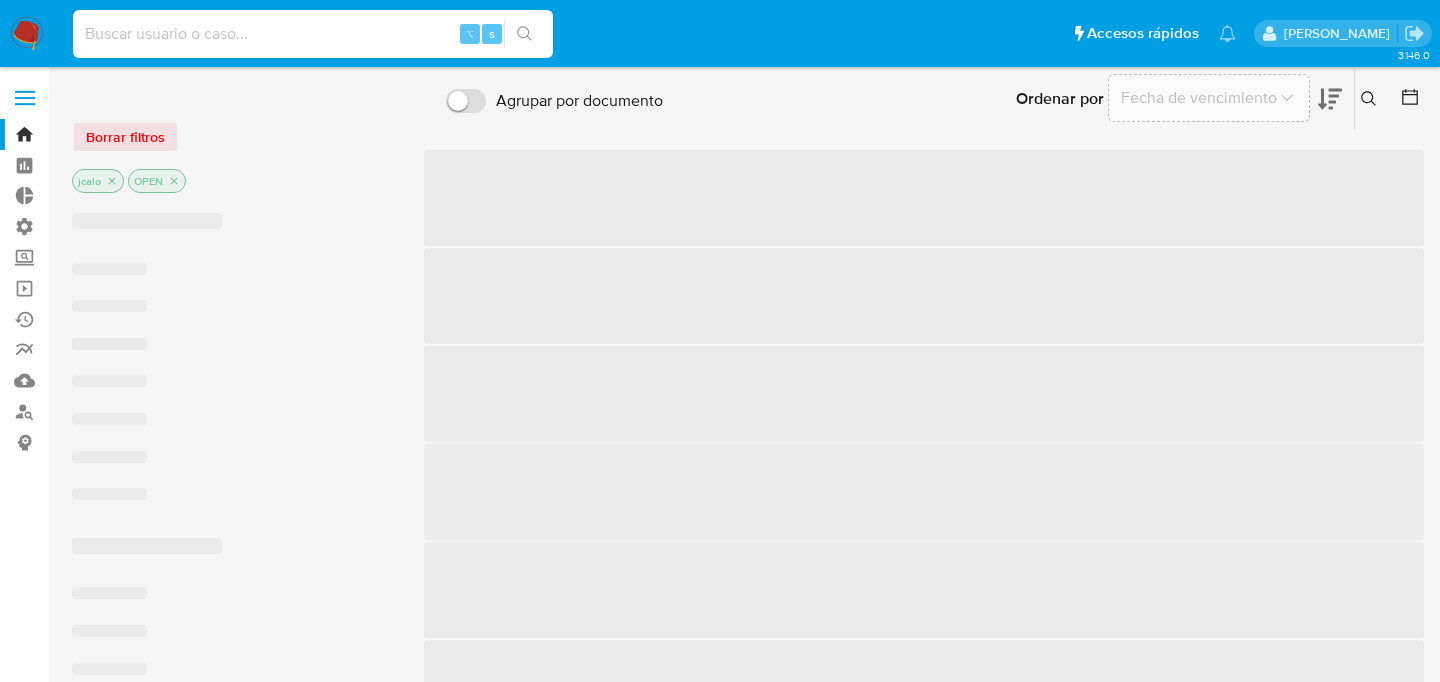 click at bounding box center [313, 34] 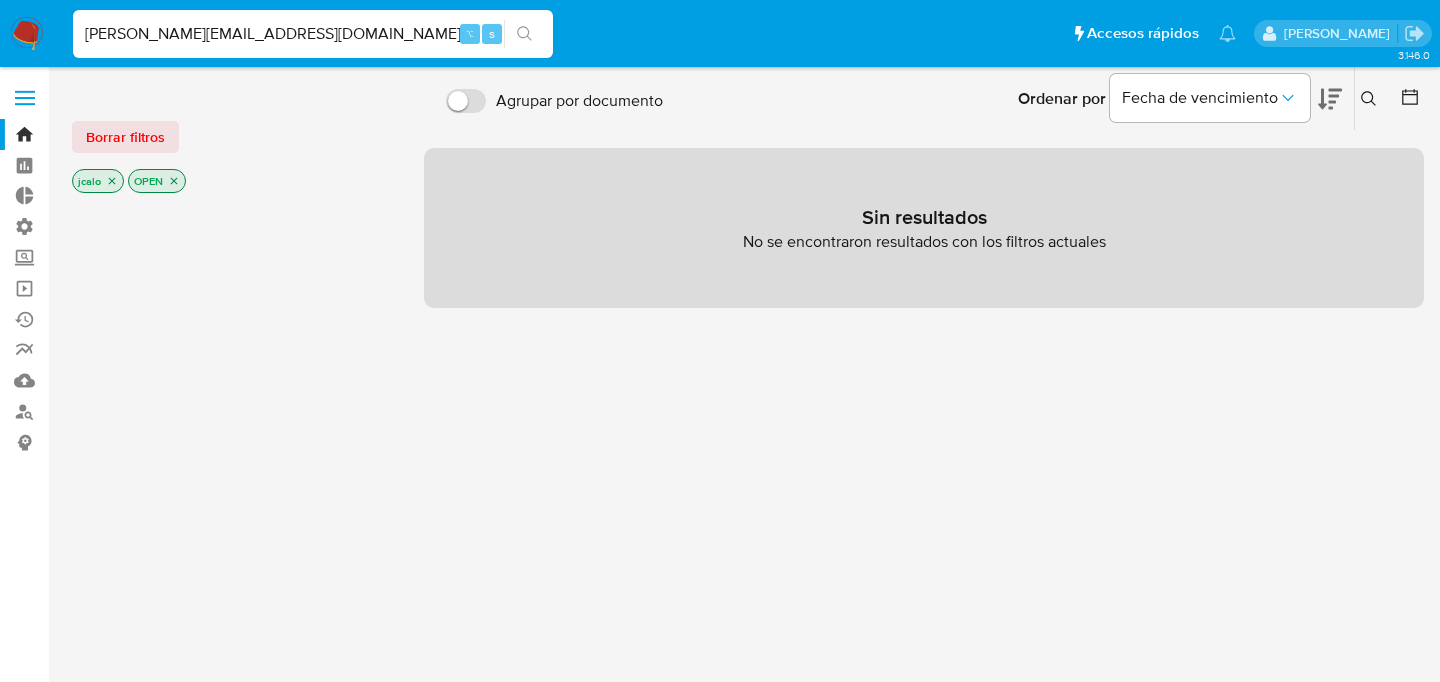 type on "calo.juanma98@gmail.com" 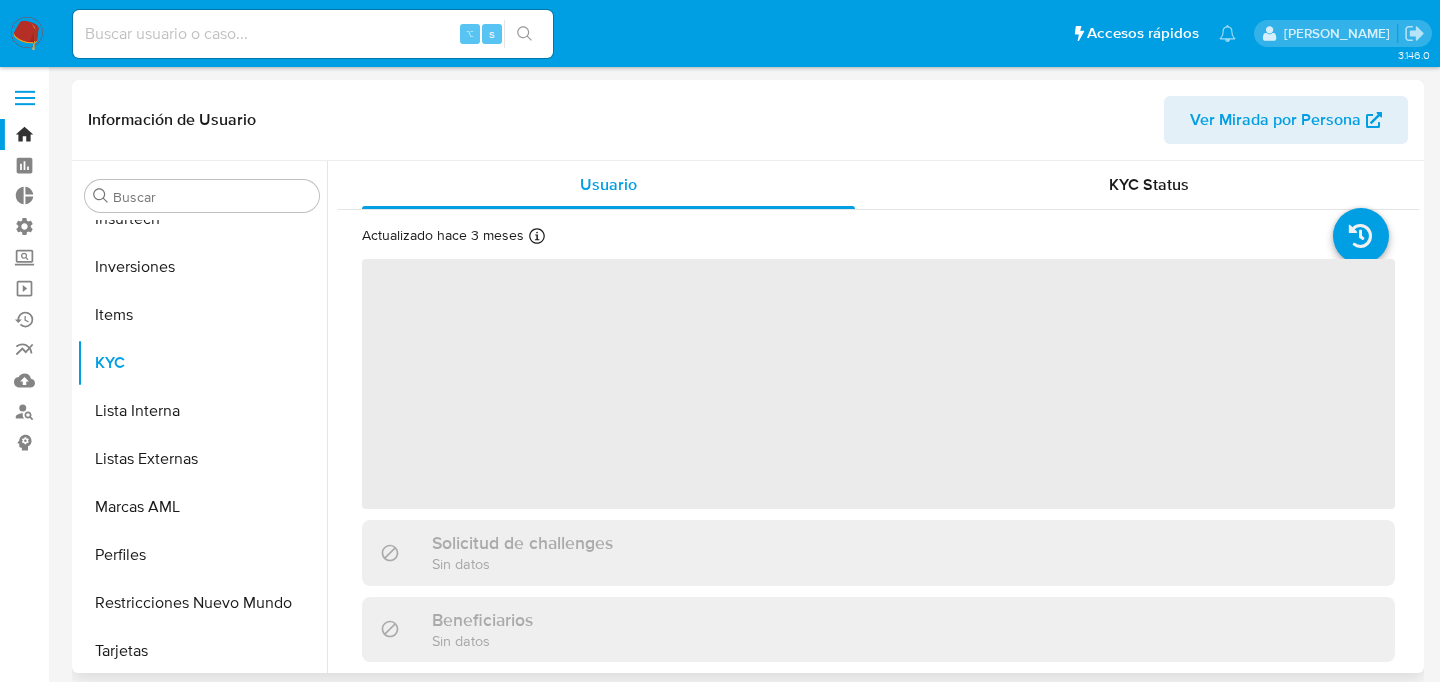scroll, scrollTop: 893, scrollLeft: 0, axis: vertical 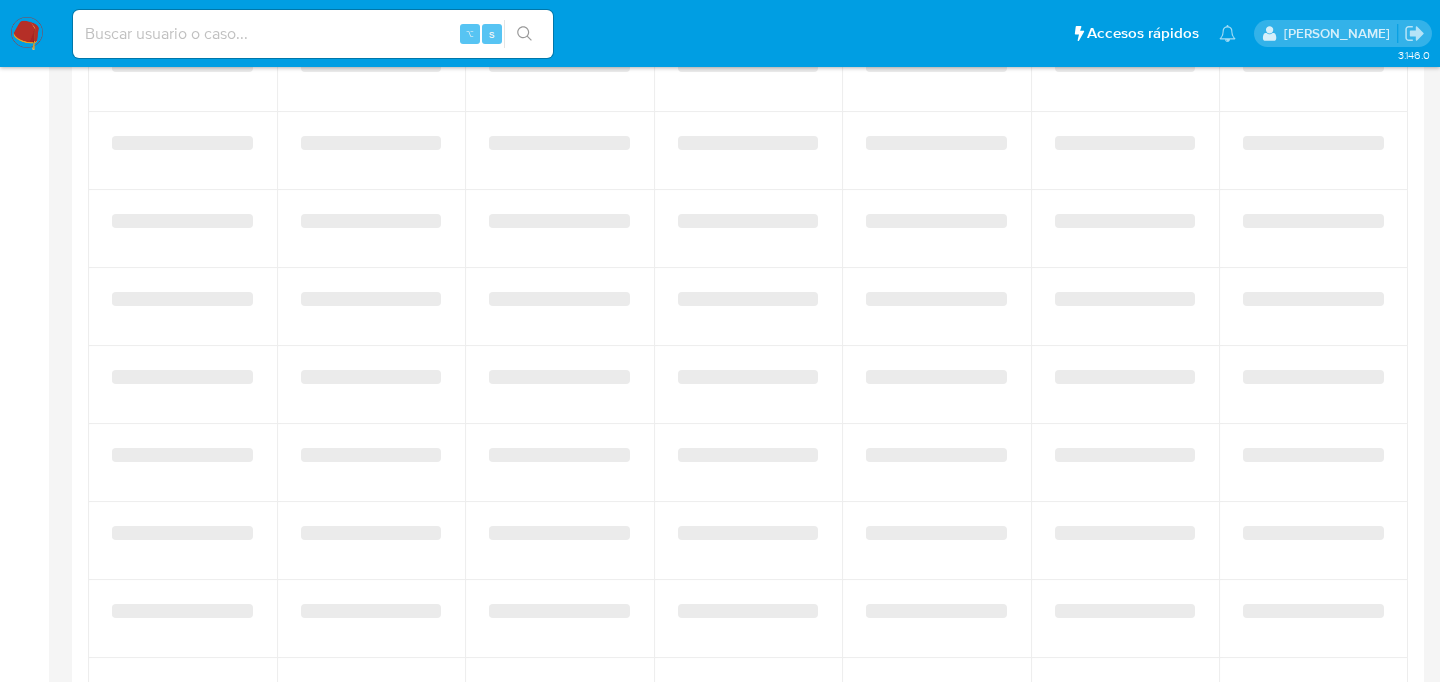 select on "10" 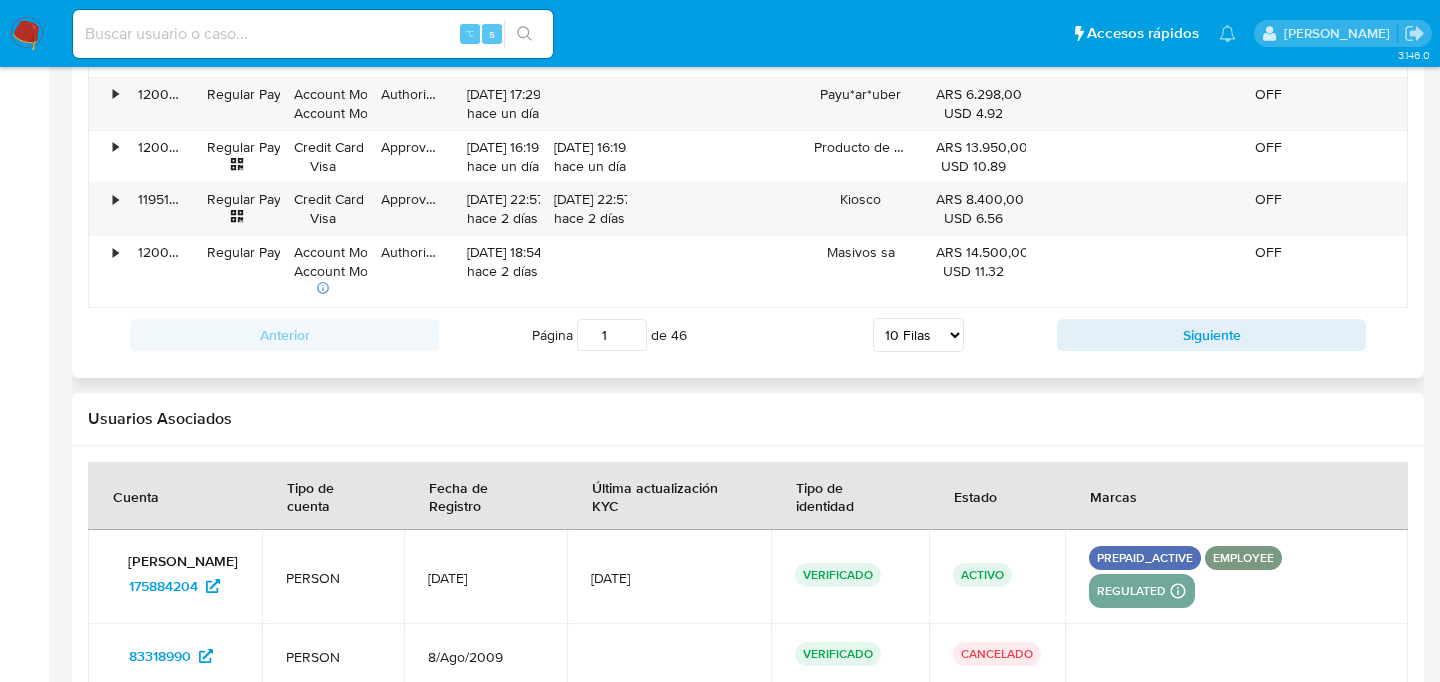 scroll, scrollTop: 2572, scrollLeft: 0, axis: vertical 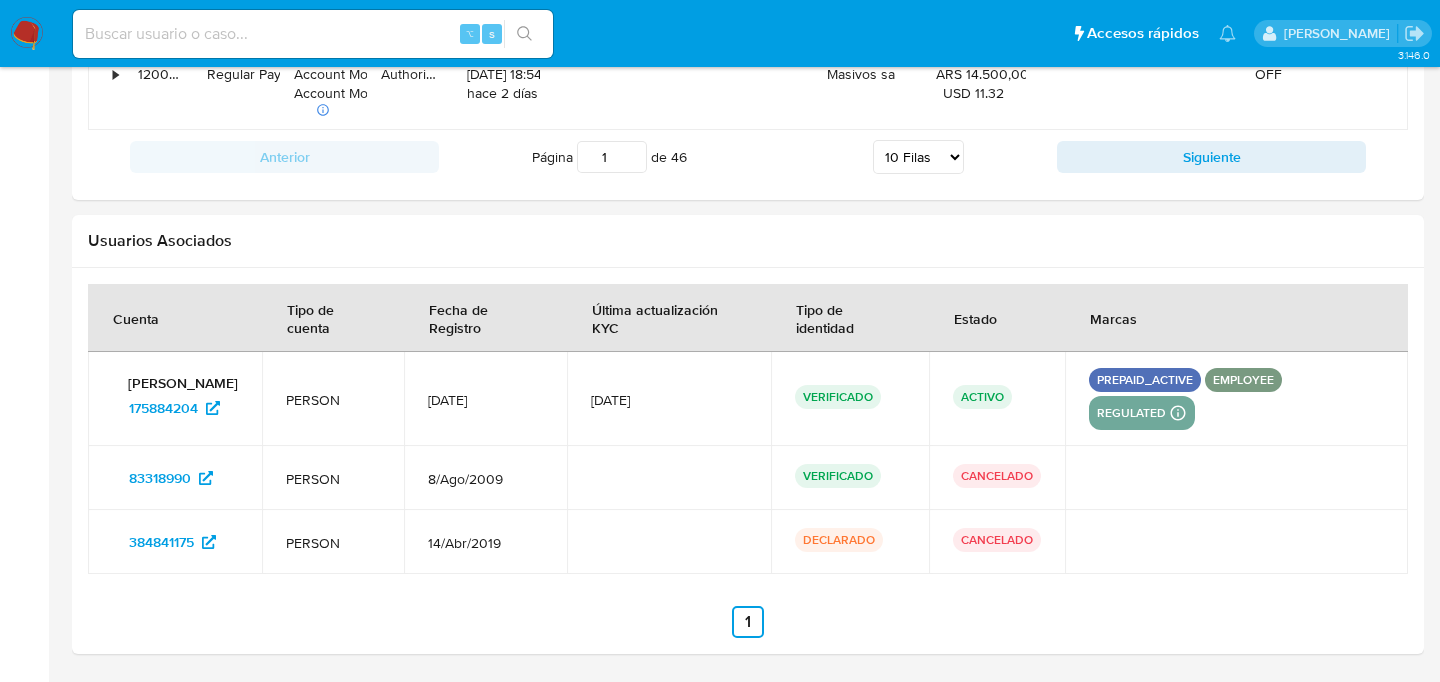click on "83318990" at bounding box center (175, 478) 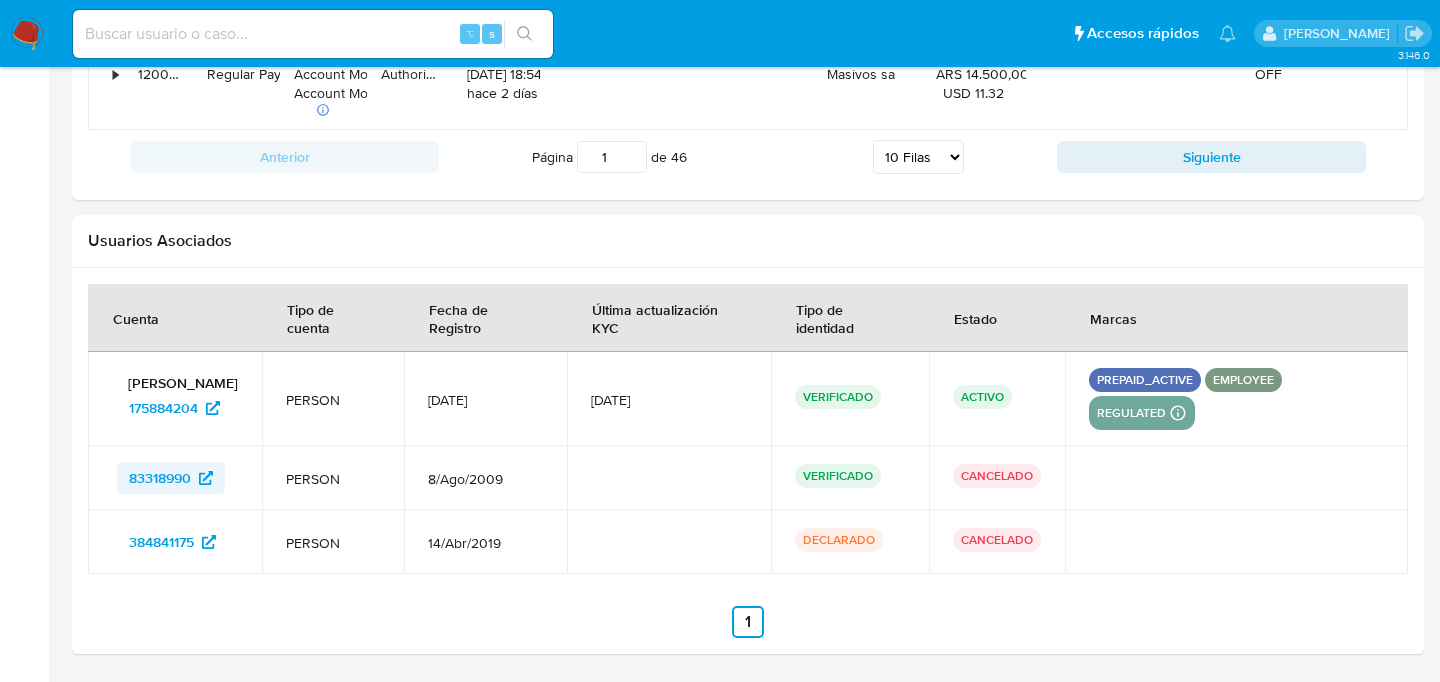 click on "83318990" at bounding box center [160, 478] 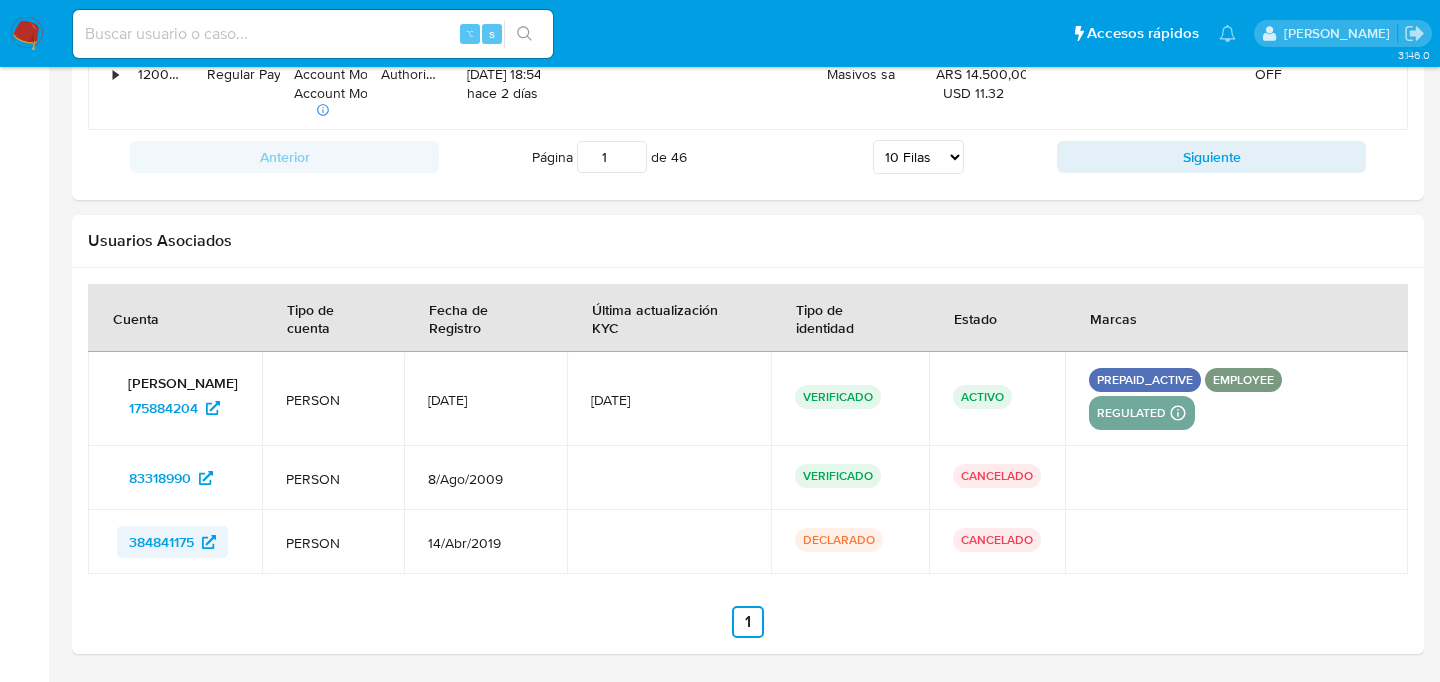 click on "384841175" at bounding box center (161, 542) 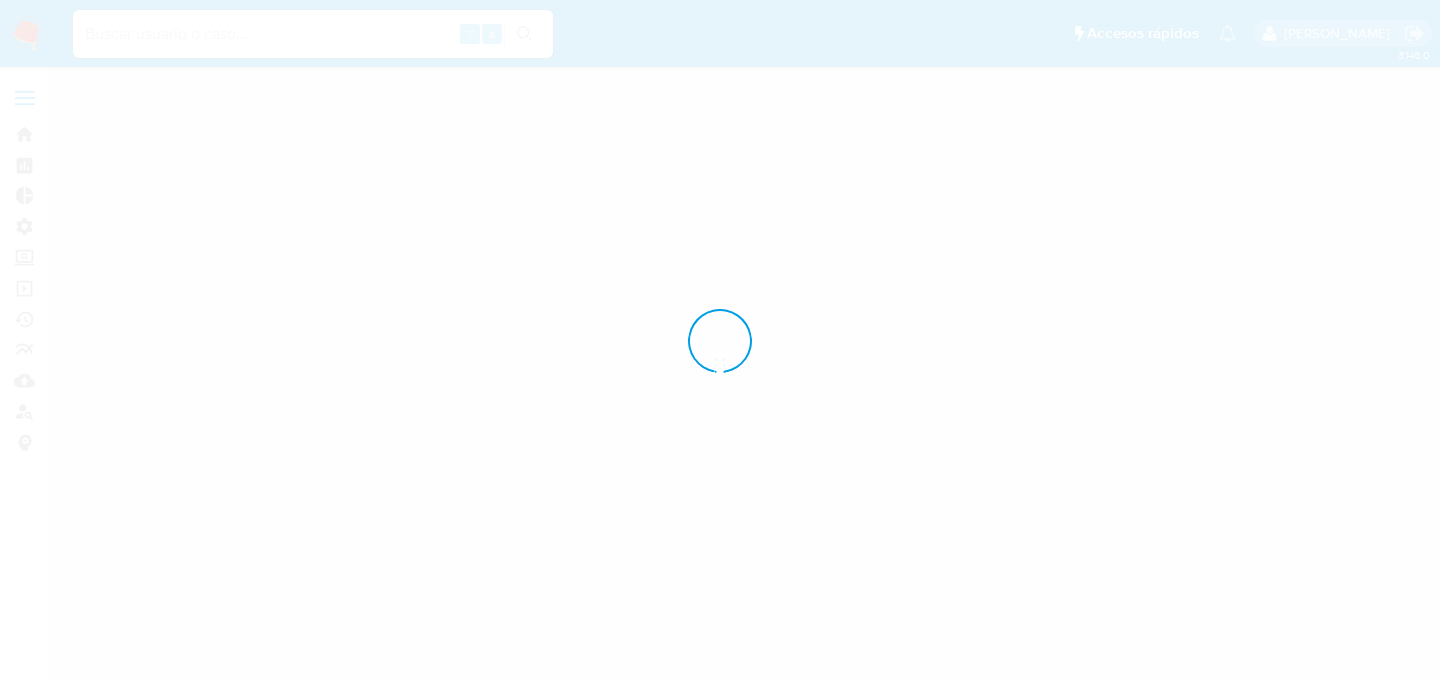 scroll, scrollTop: 0, scrollLeft: 0, axis: both 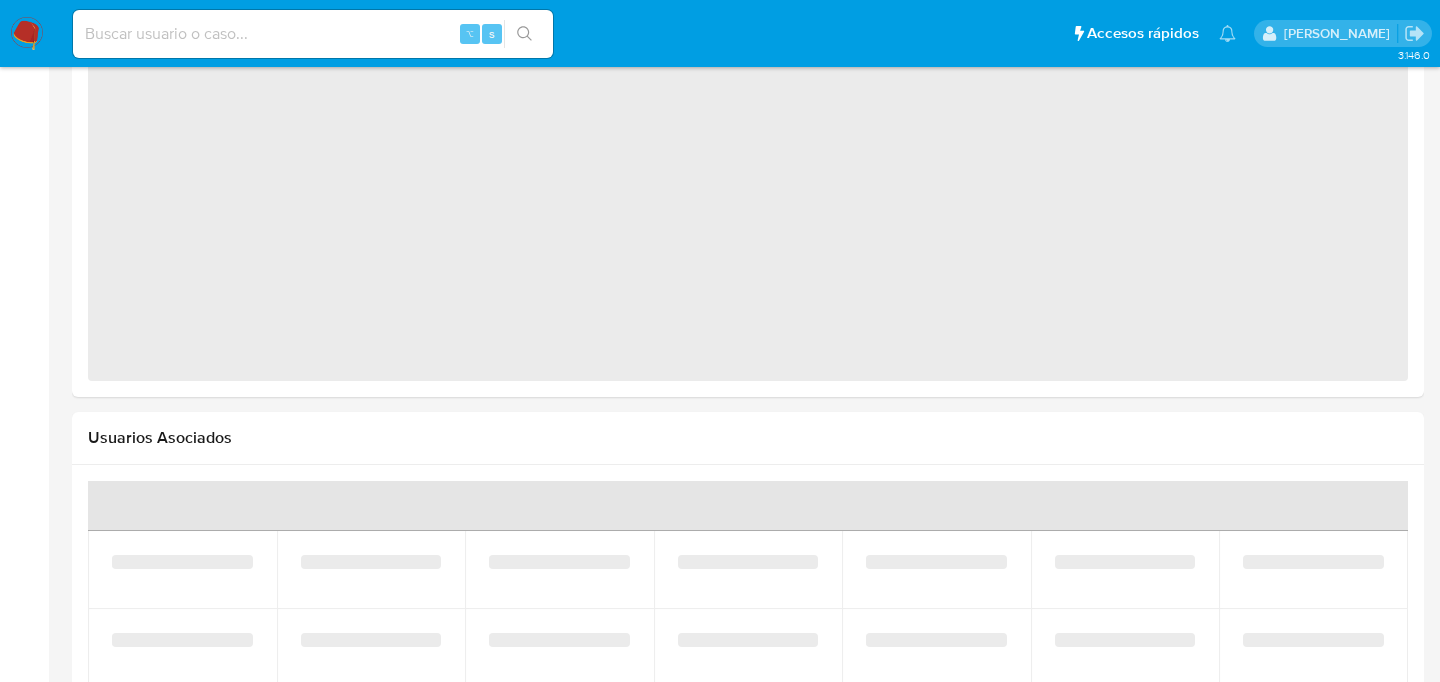 select on "10" 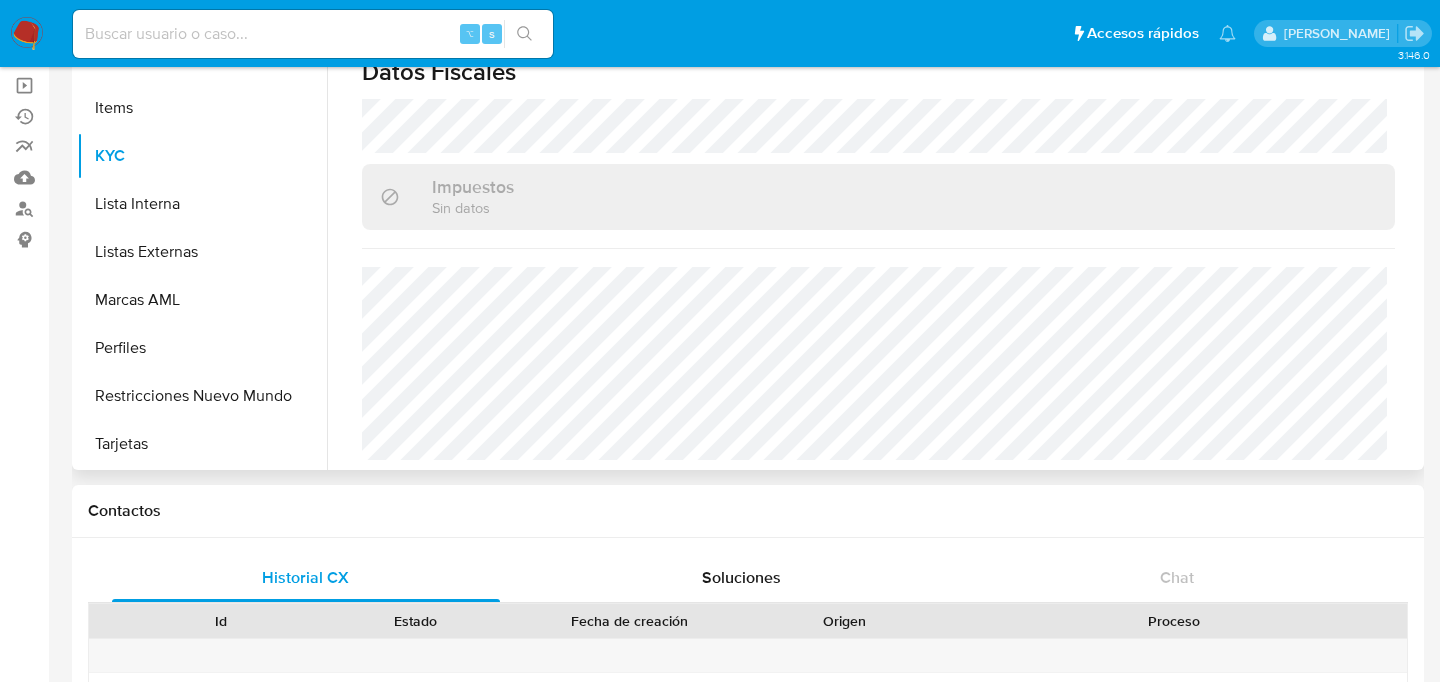 scroll, scrollTop: 0, scrollLeft: 0, axis: both 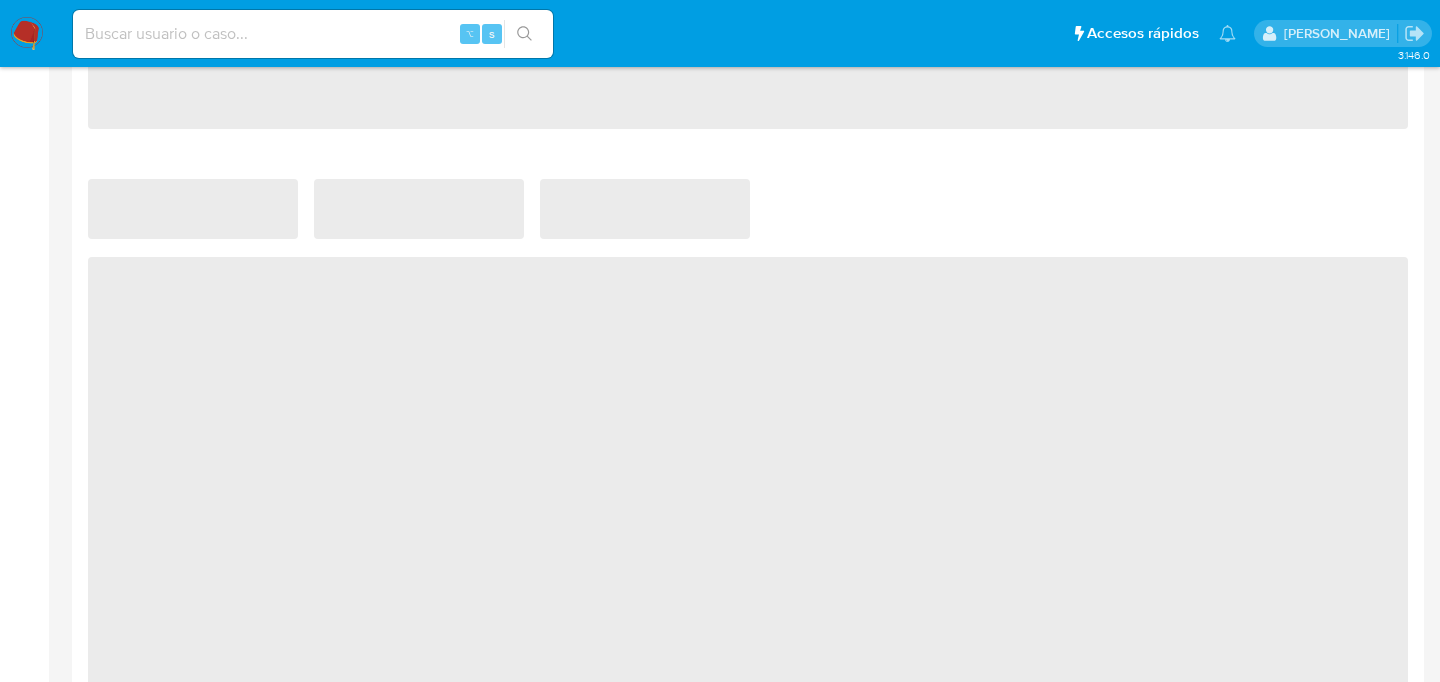 select on "10" 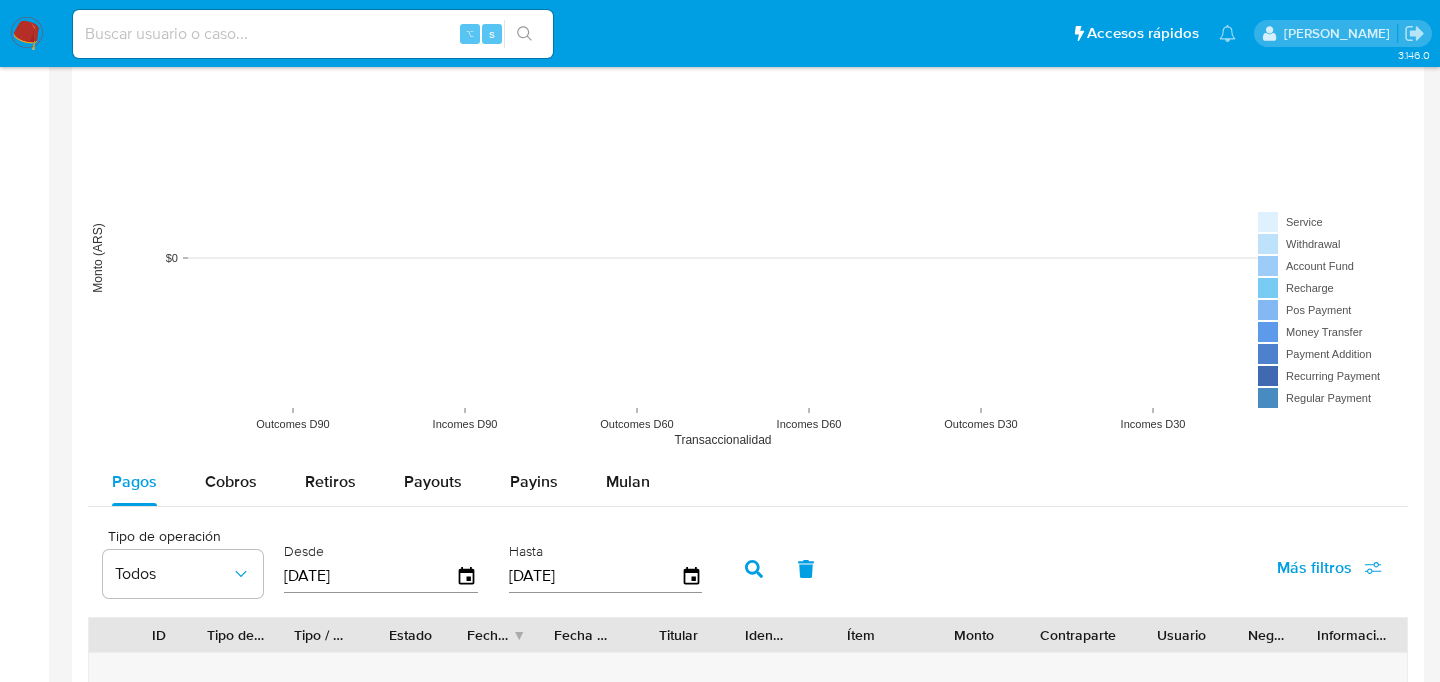scroll, scrollTop: 664, scrollLeft: 0, axis: vertical 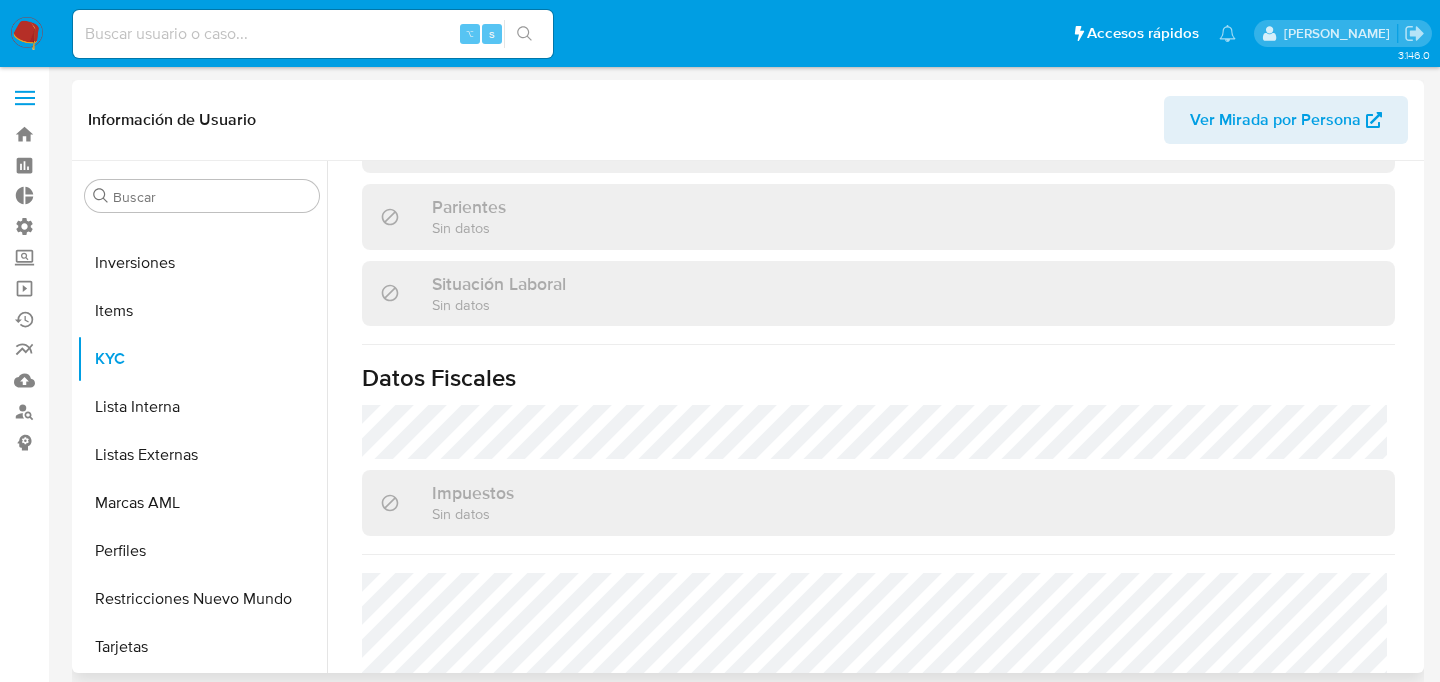 click on "Ver Mirada por Persona" at bounding box center (1275, 120) 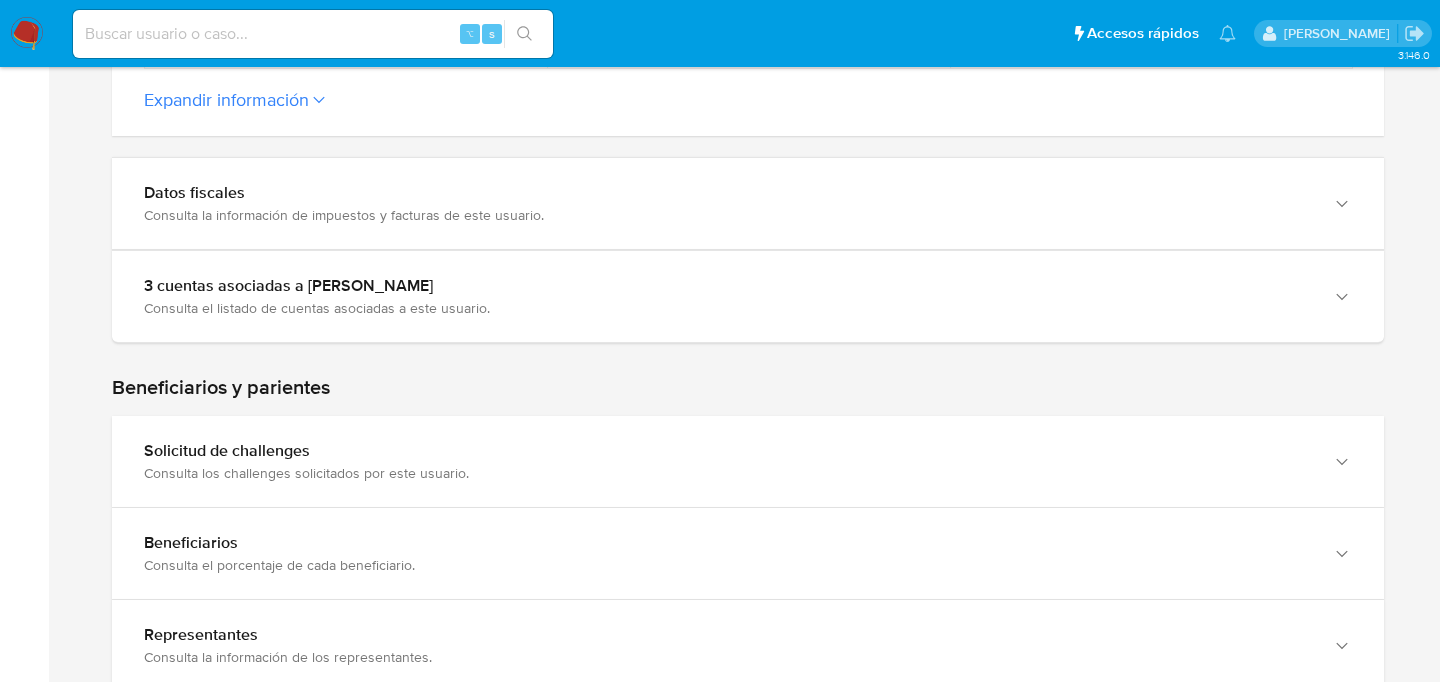 scroll, scrollTop: 871, scrollLeft: 0, axis: vertical 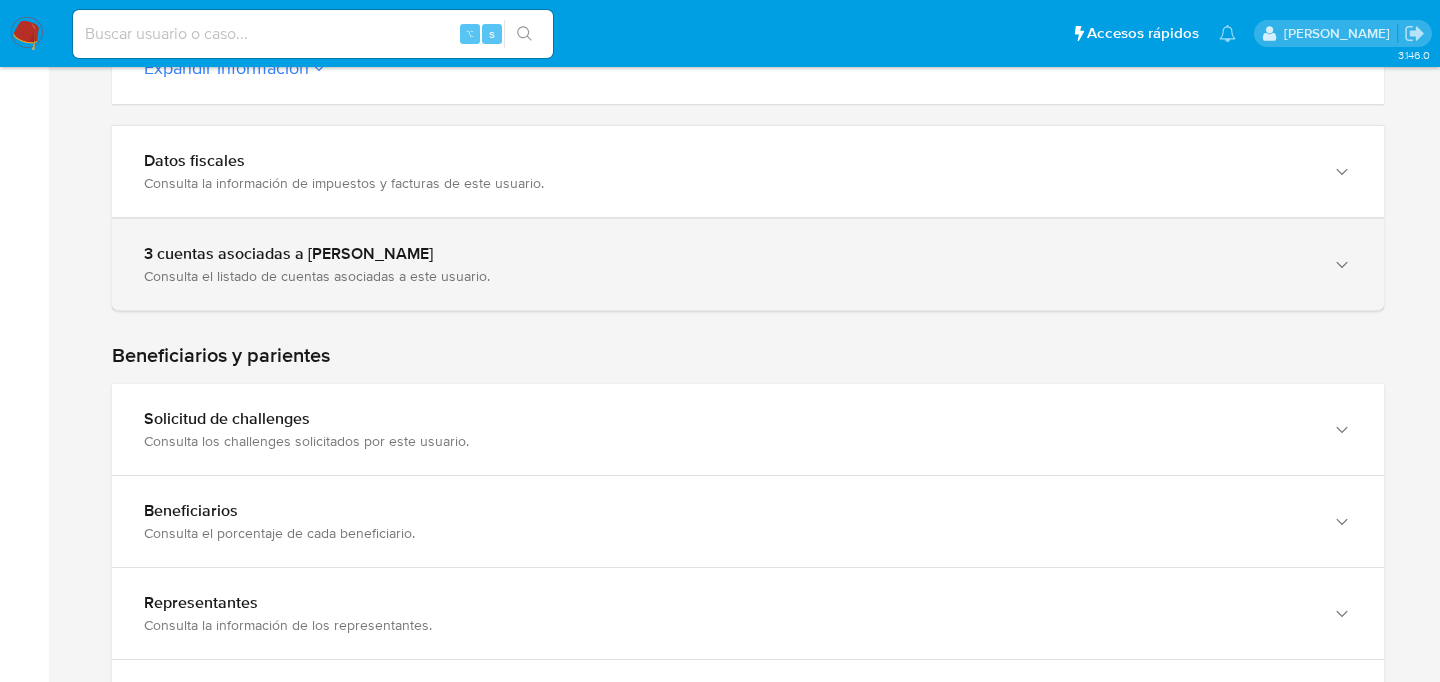 click on "3 cuentas asociadas a Juan Manuel Calo Consulta el listado de cuentas asociadas a este usuario." at bounding box center (748, 264) 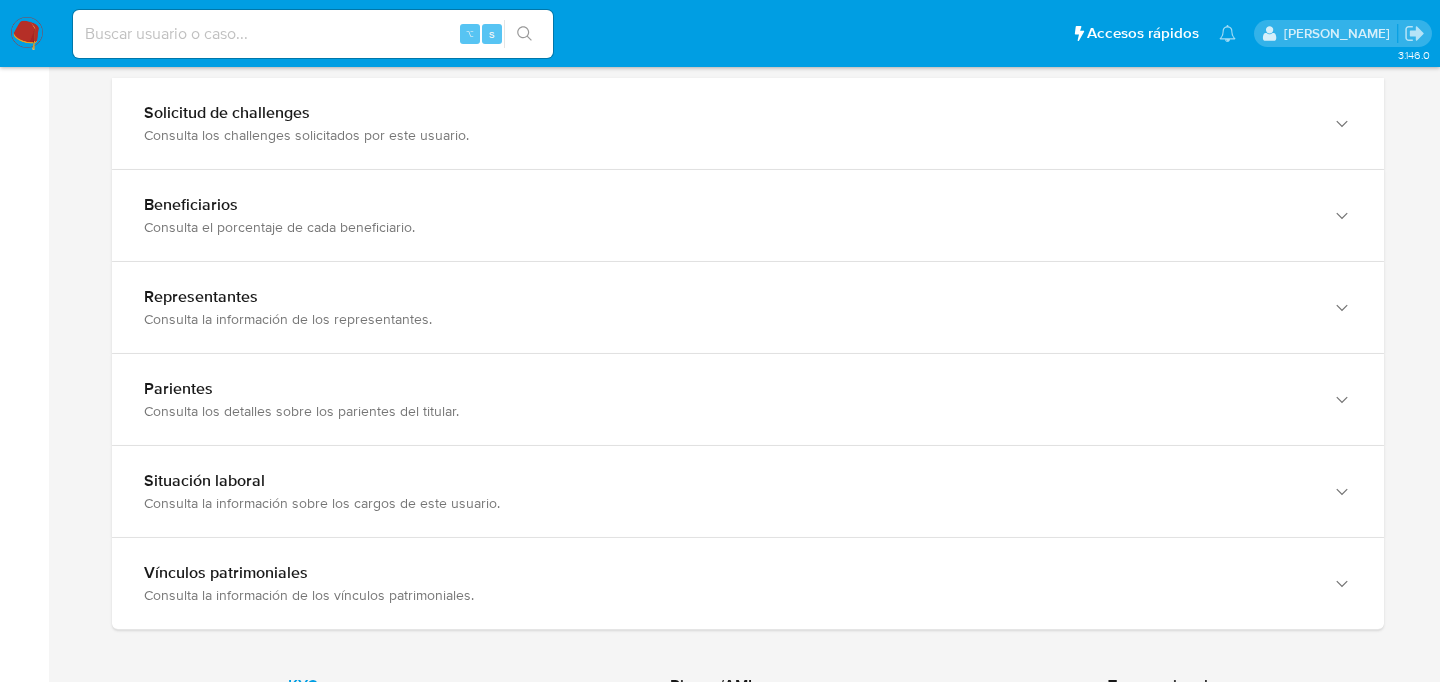 scroll, scrollTop: 1567, scrollLeft: 0, axis: vertical 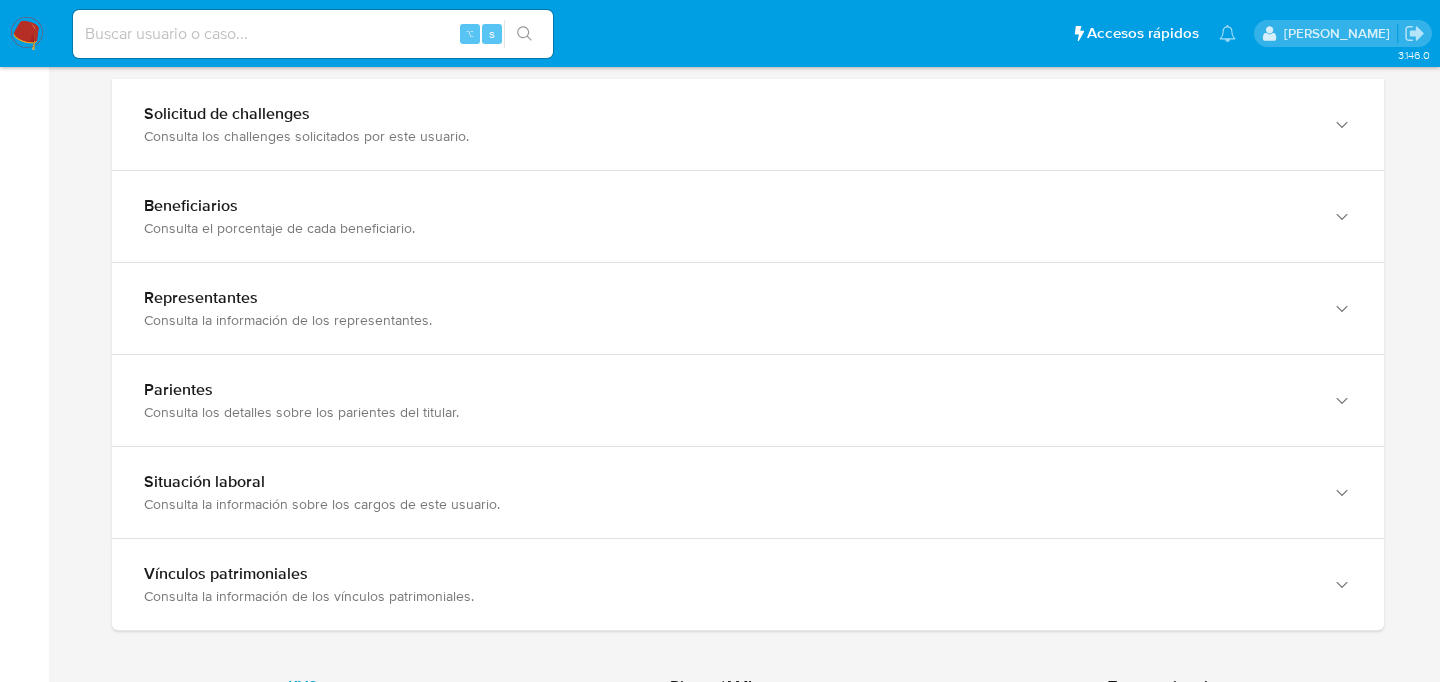 click on "Consulta el porcentaje de cada beneficiario." at bounding box center (728, 228) 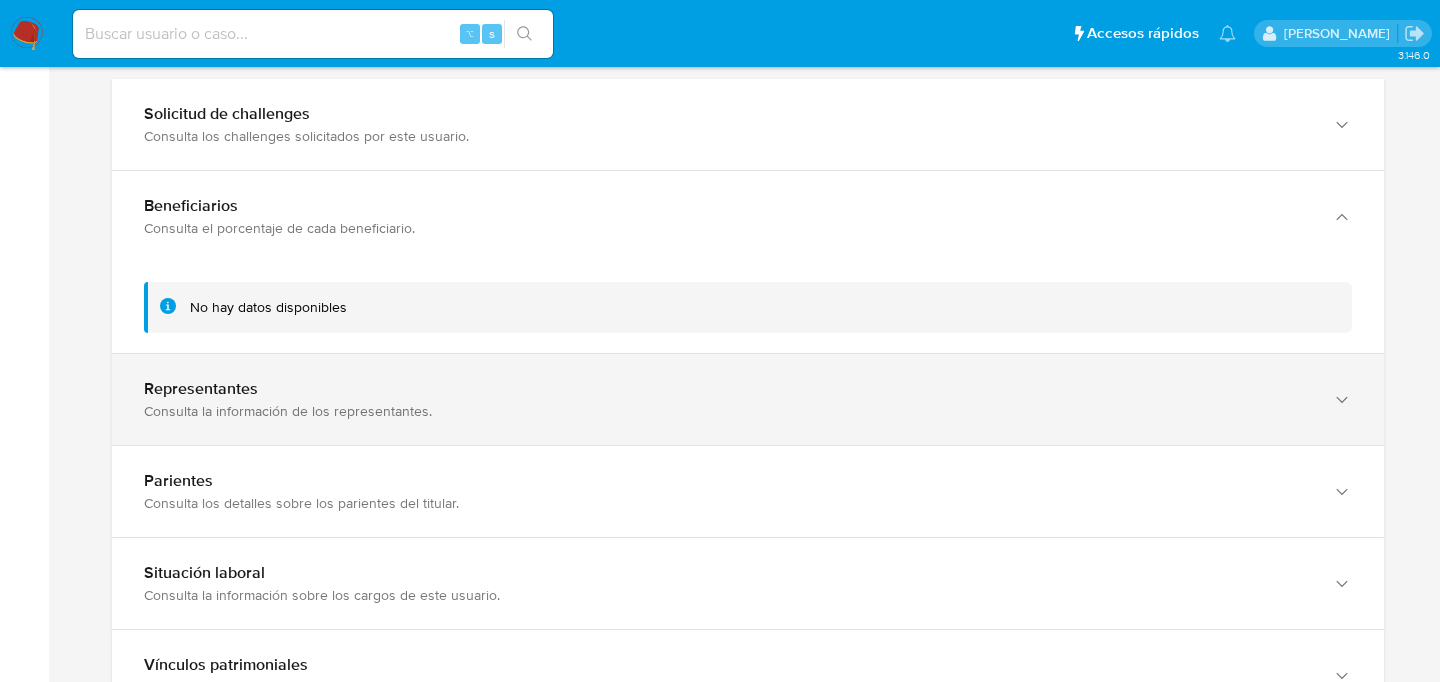 click on "Representantes" at bounding box center (728, 389) 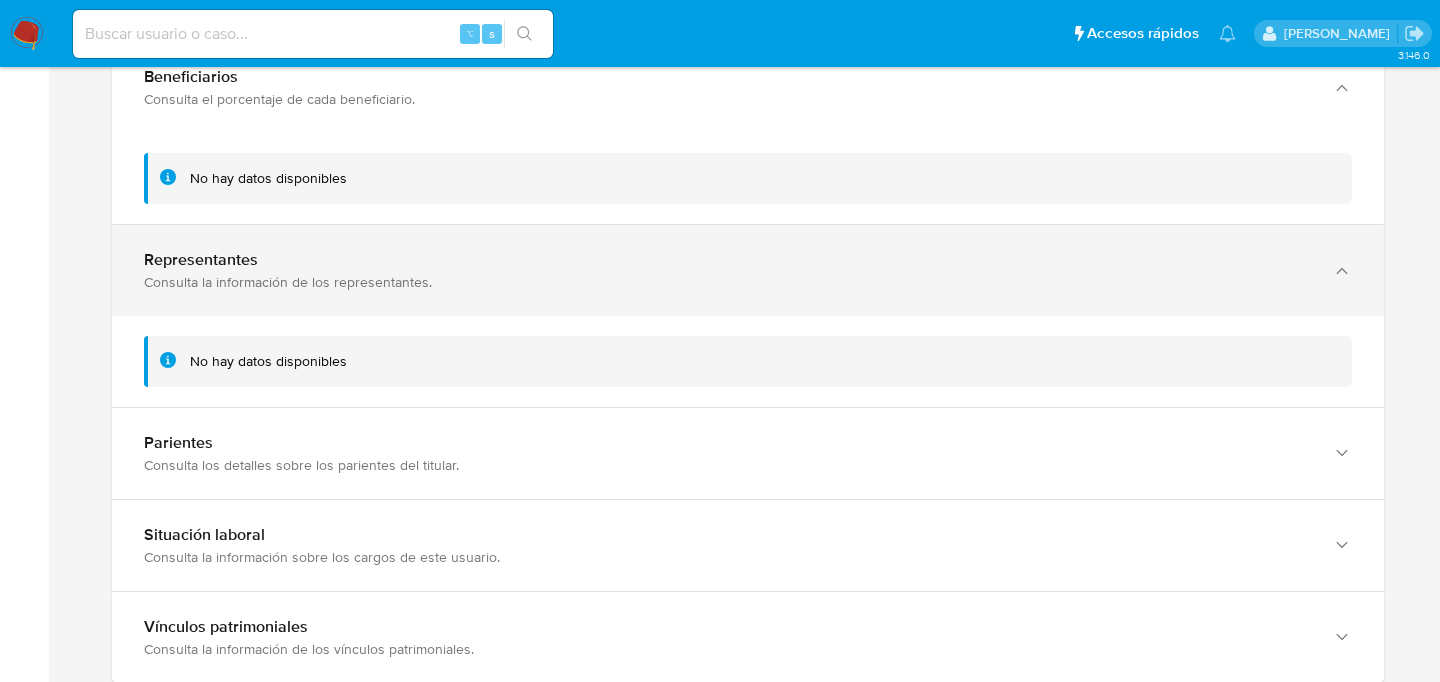 scroll, scrollTop: 1699, scrollLeft: 0, axis: vertical 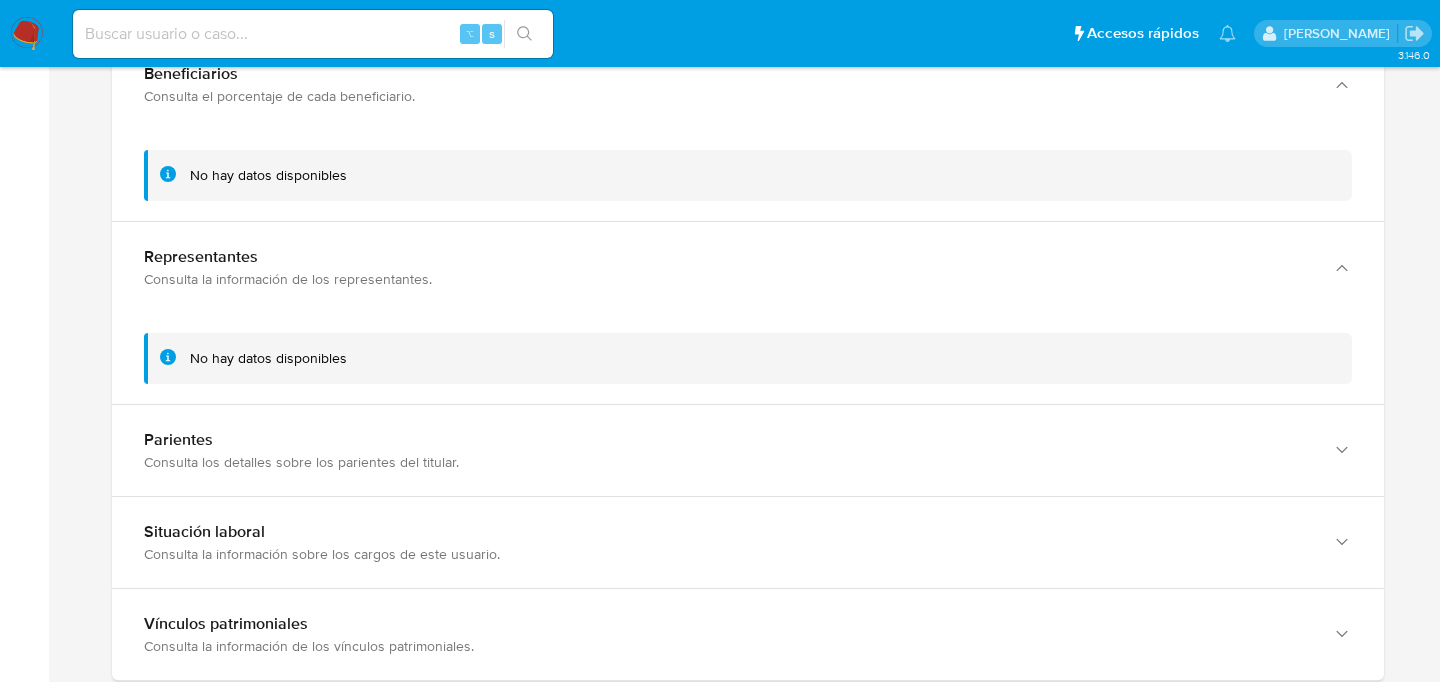 click on "No hay datos disponibles" at bounding box center [748, 358] 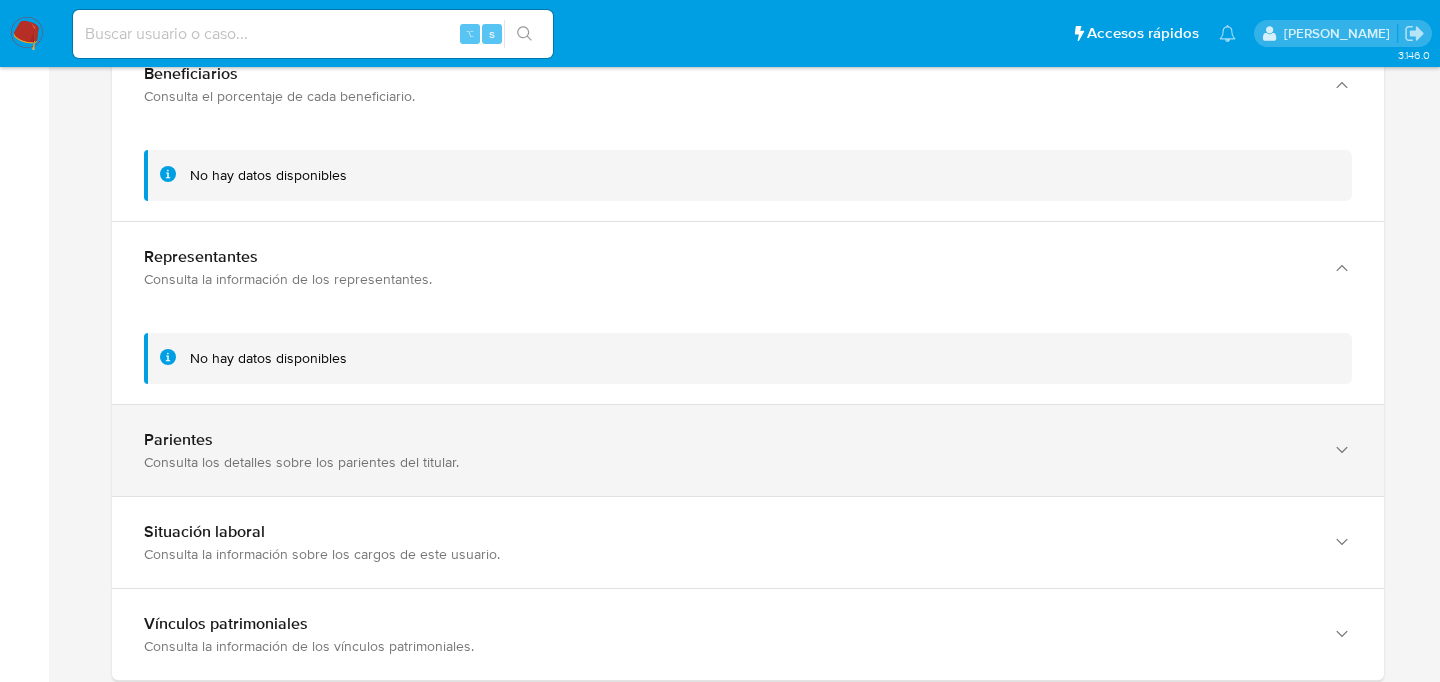click on "Parientes Consulta los detalles sobre los parientes del titular." at bounding box center [748, 450] 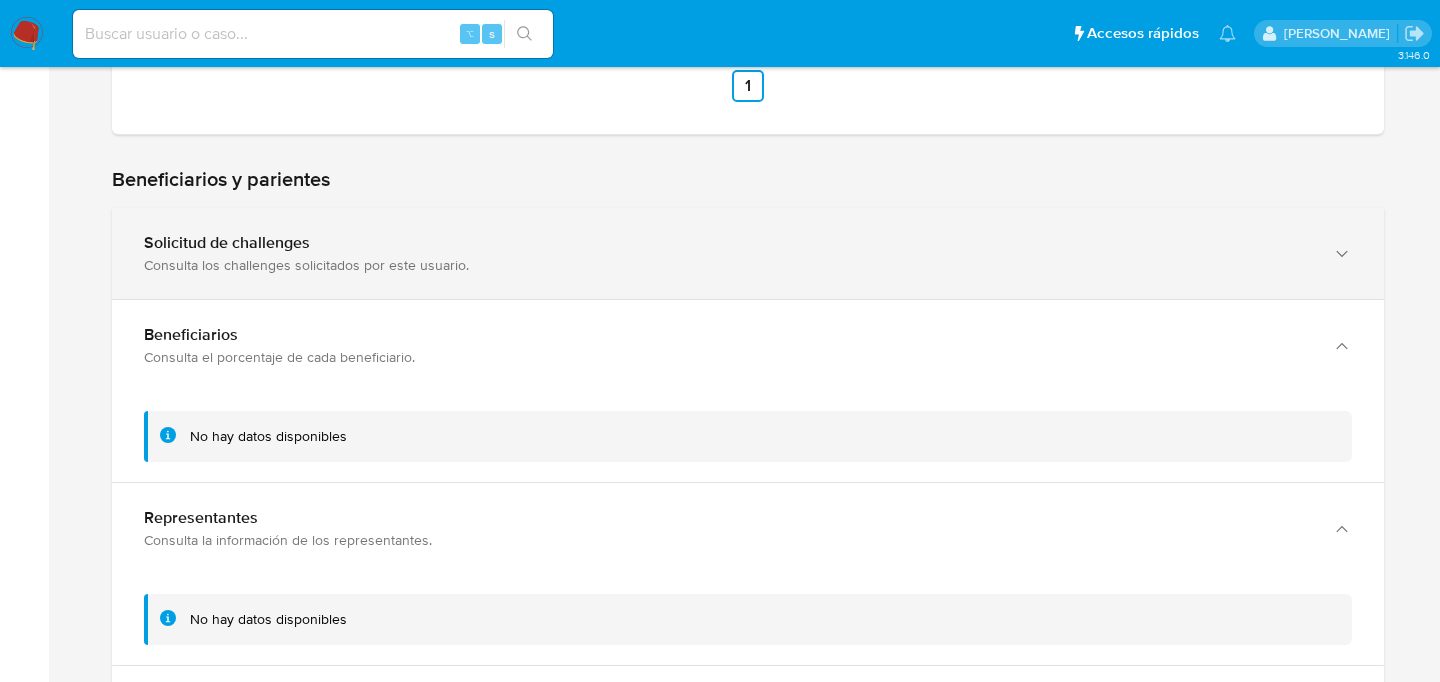 click on "Solicitud de challenges Consulta los challenges solicitados por este usuario." at bounding box center [748, 253] 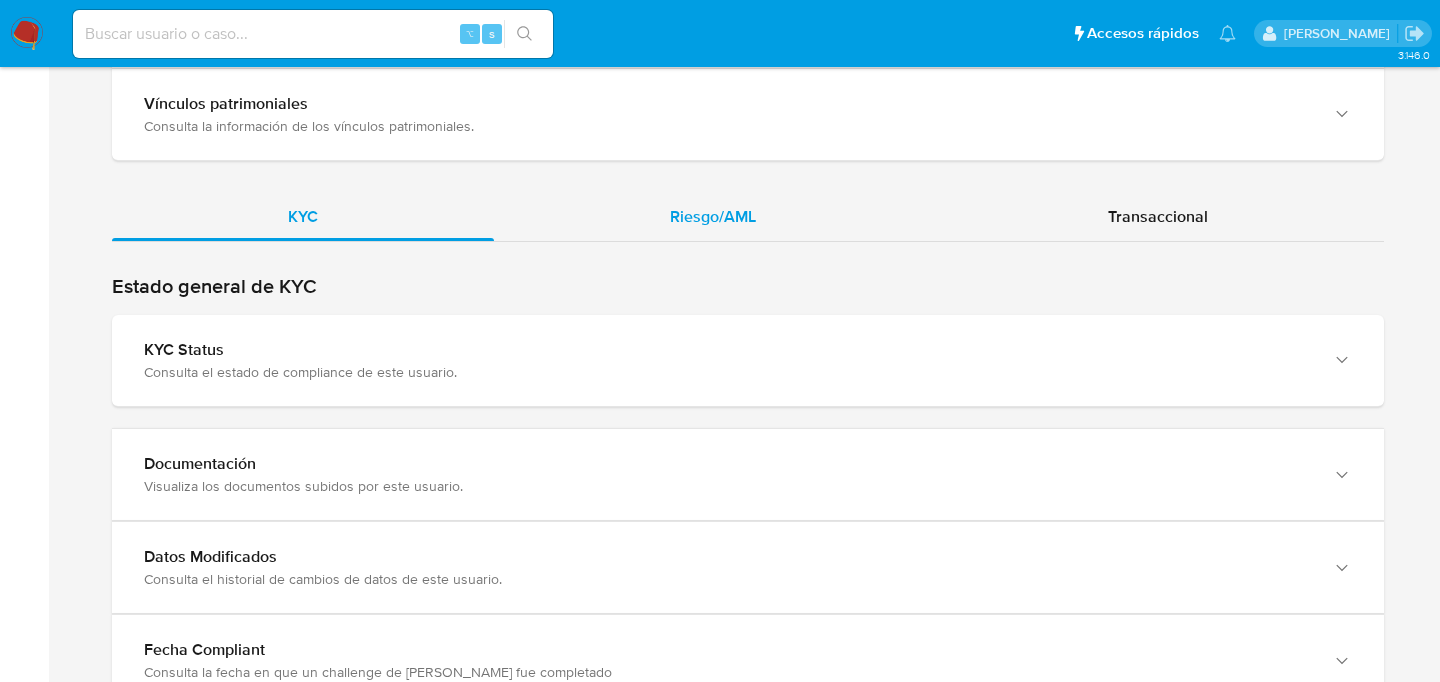 scroll, scrollTop: 2496, scrollLeft: 0, axis: vertical 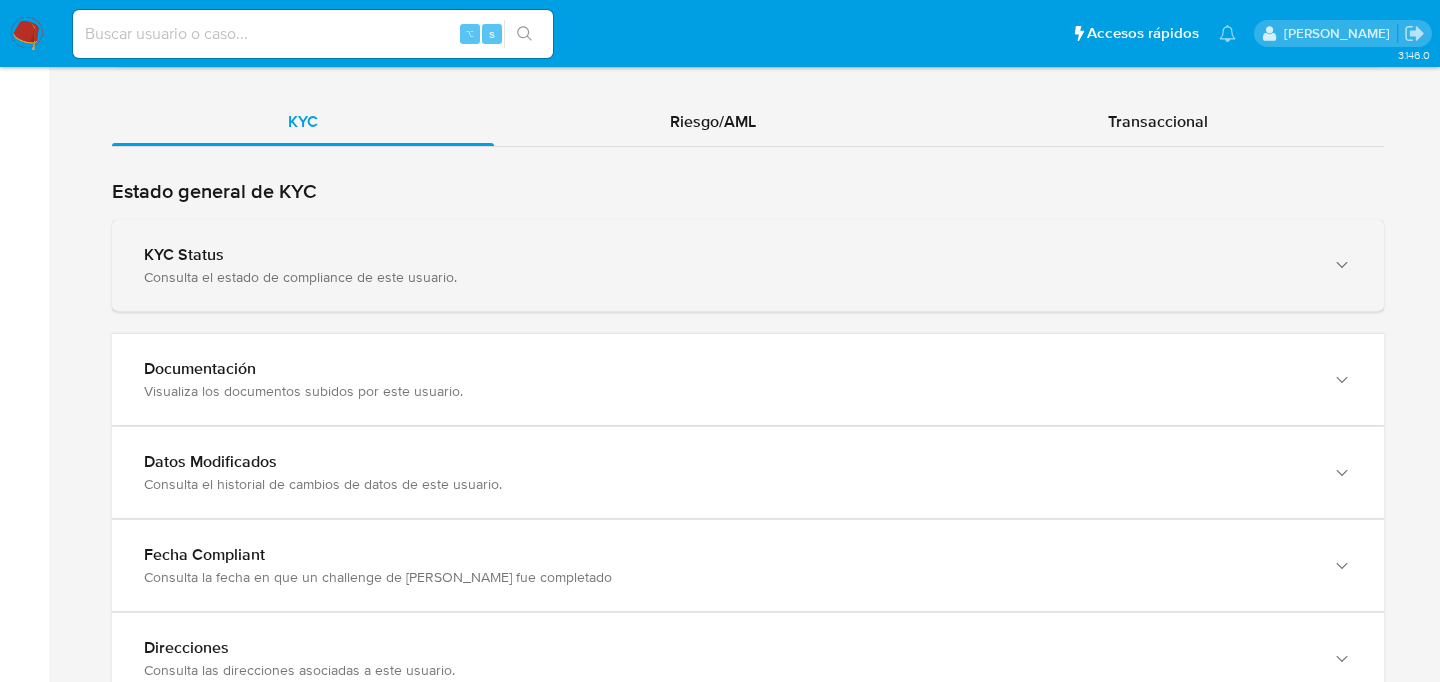 click on "KYC Status Consulta el estado de compliance de este usuario." at bounding box center (748, 265) 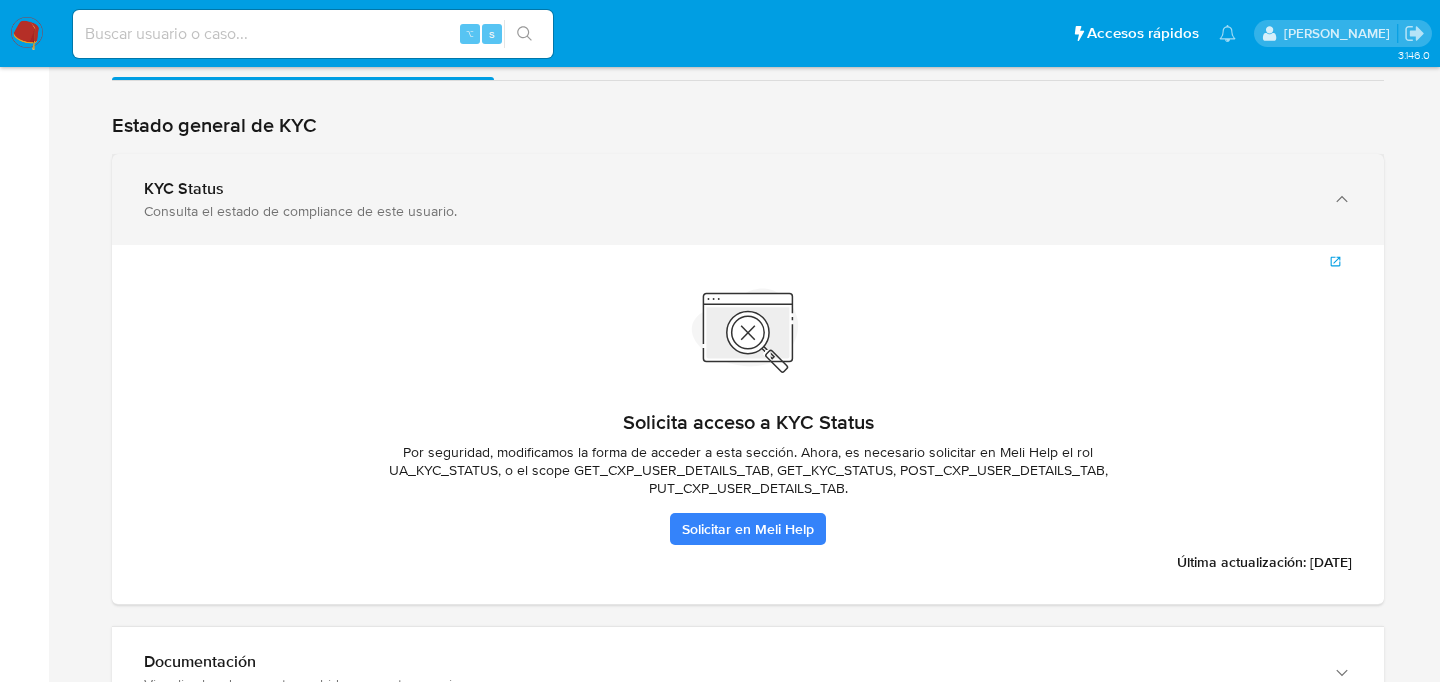 click on "KYC Status Consulta el estado de compliance de este usuario." at bounding box center (748, 199) 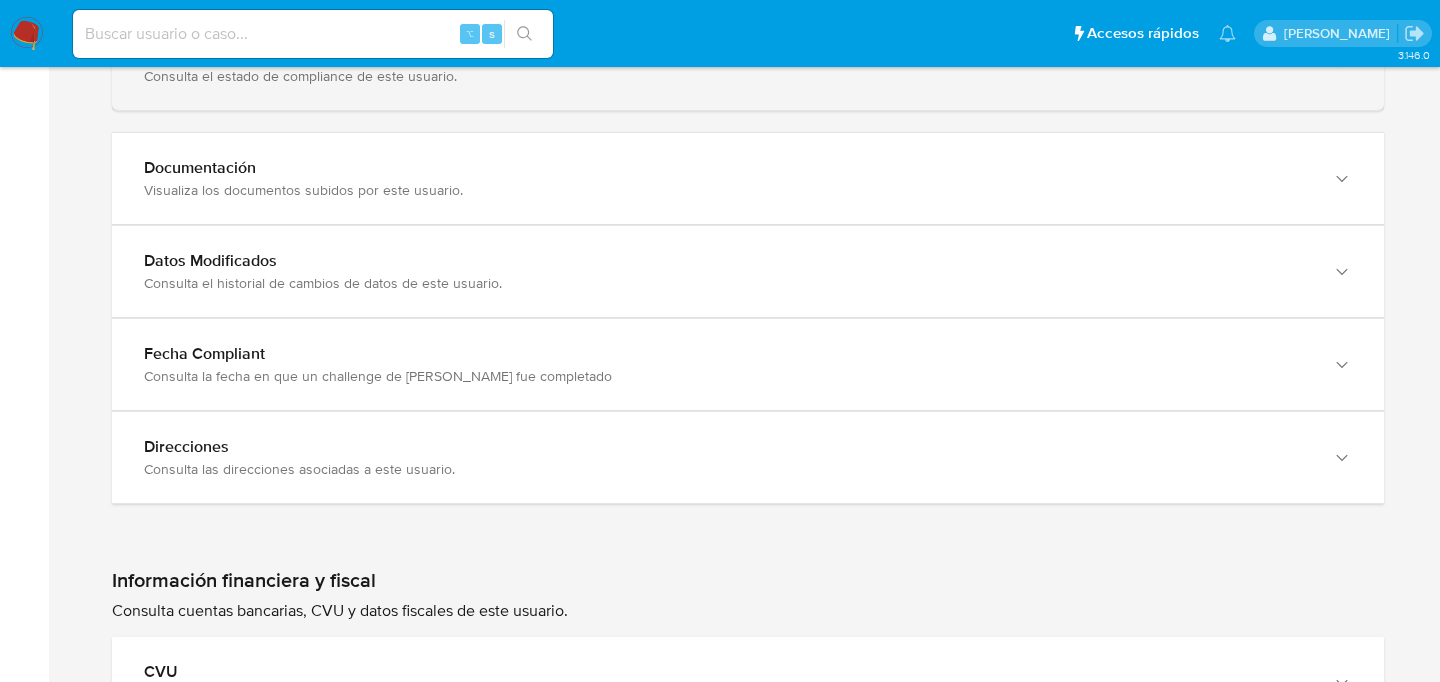 scroll, scrollTop: 2699, scrollLeft: 0, axis: vertical 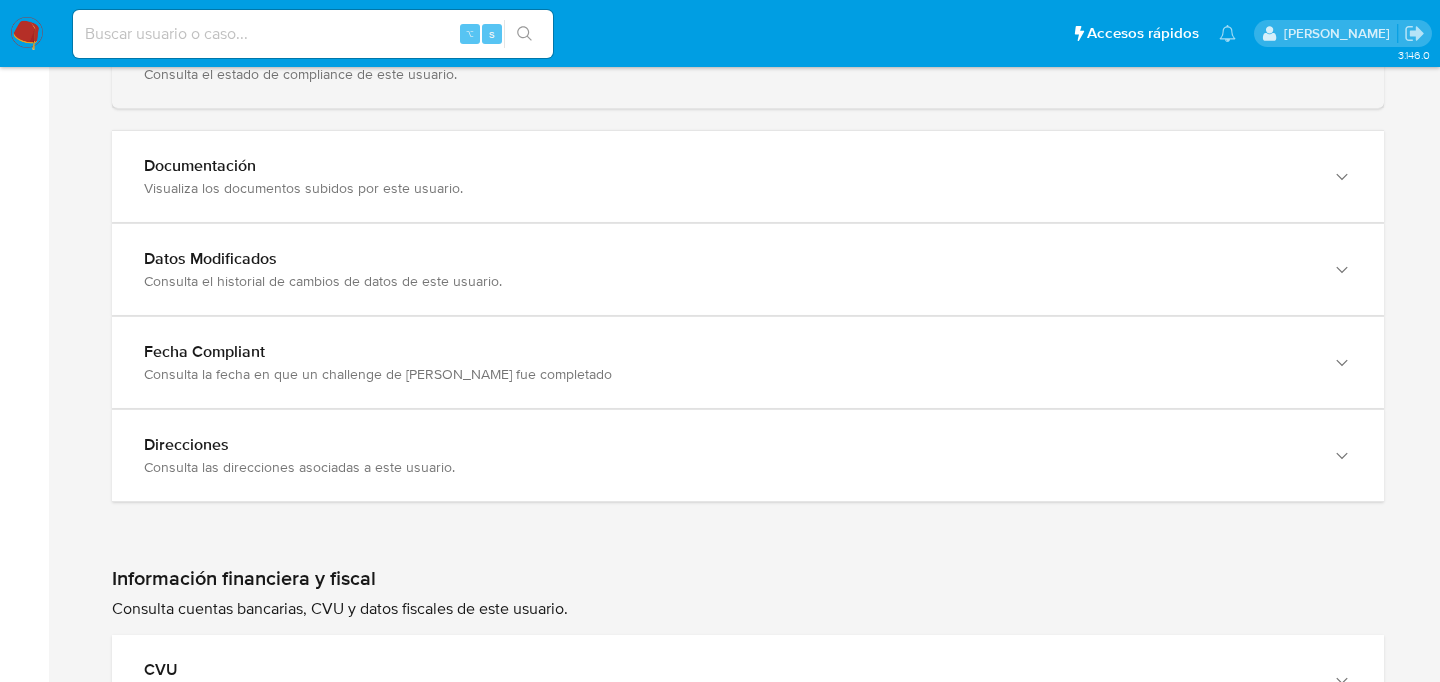 click on "Datos Modificados Consulta el historial de cambios de datos de este usuario." at bounding box center [748, 269] 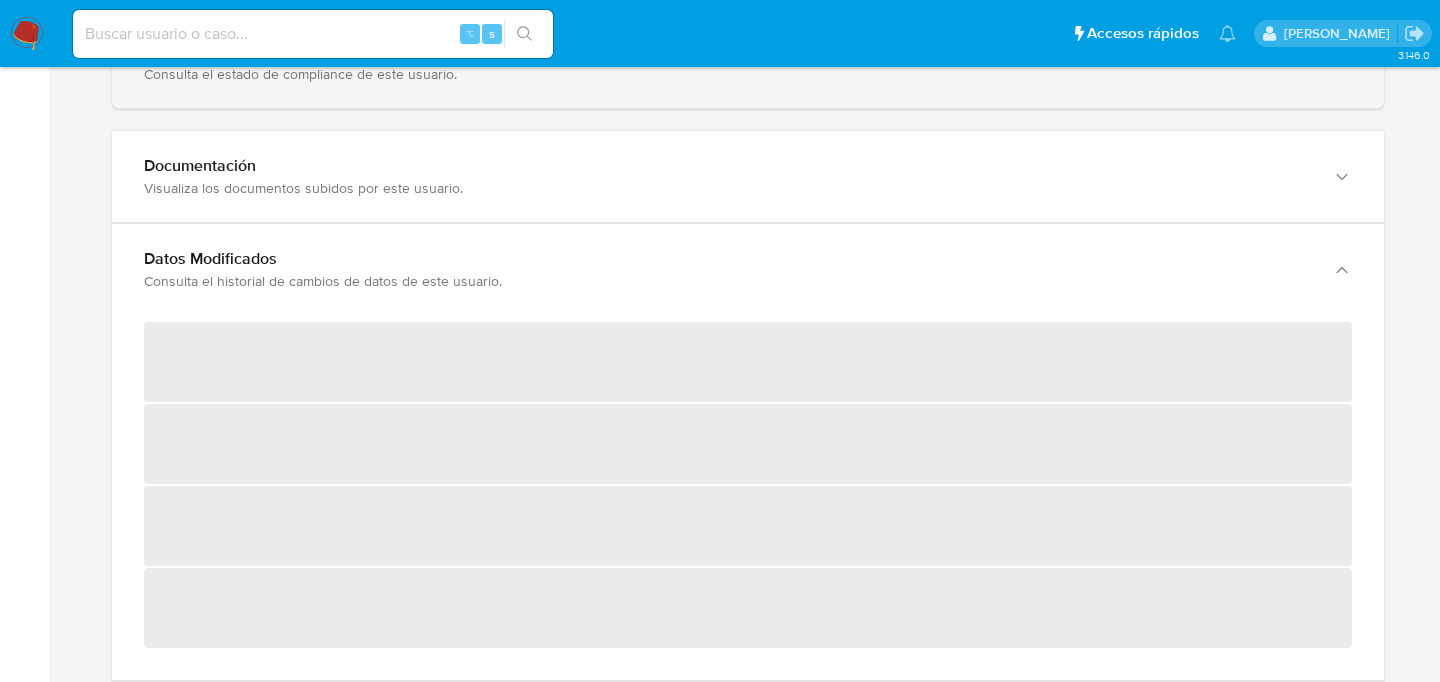 click on "Datos Modificados Consulta el historial de cambios de datos de este usuario." at bounding box center [748, 269] 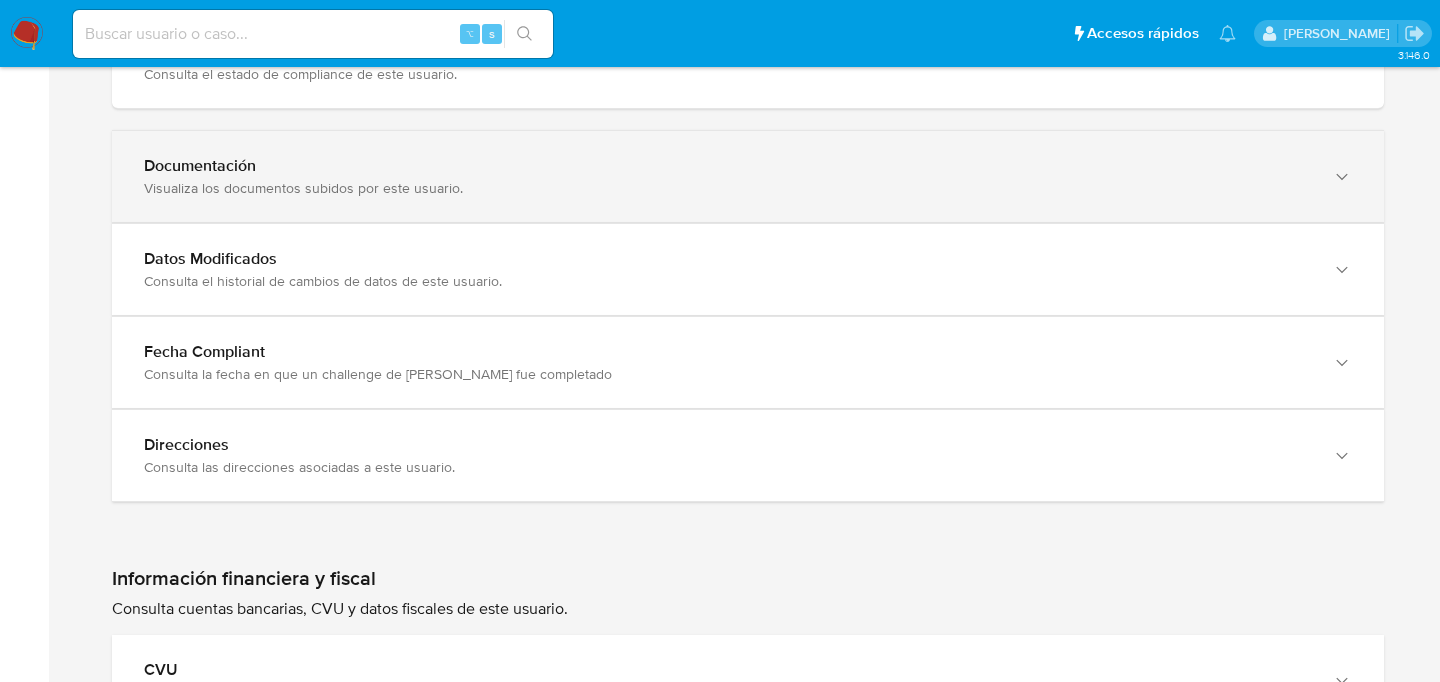 click on "Visualiza los documentos subidos por este usuario." at bounding box center [728, 188] 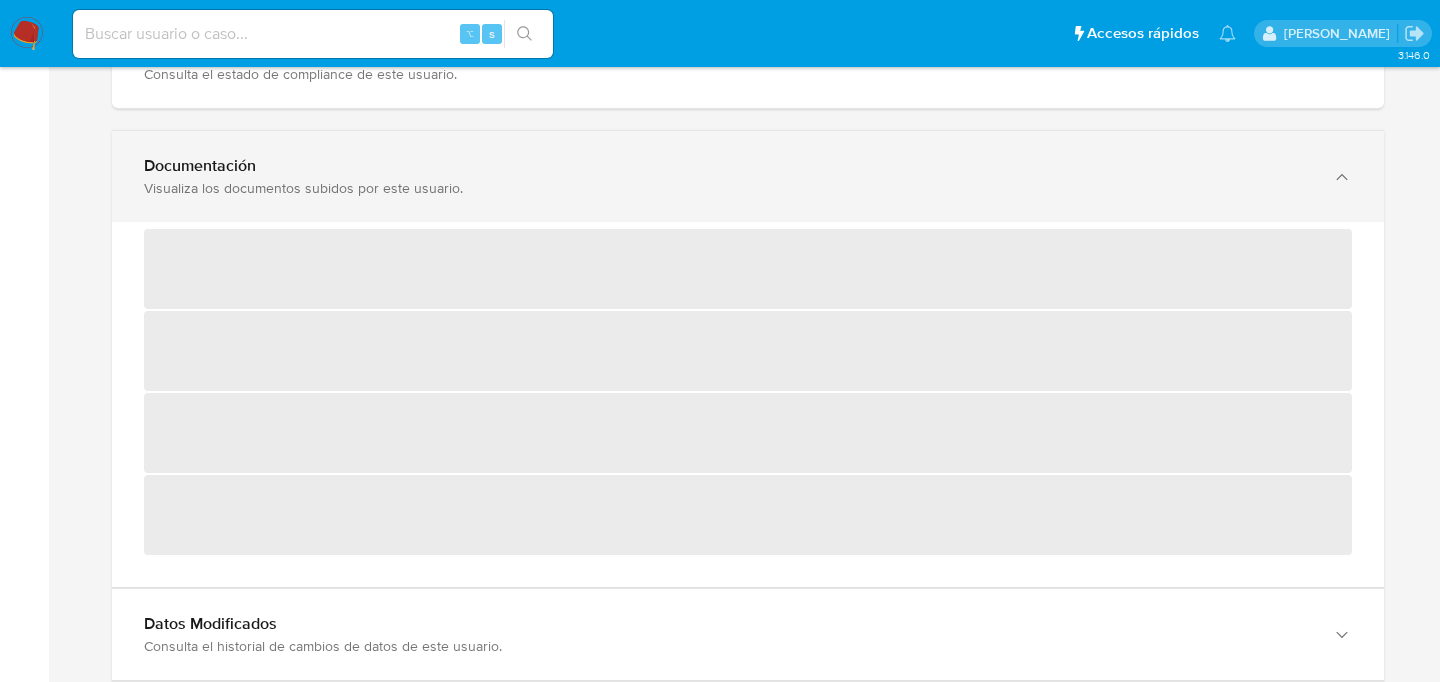 click on "Visualiza los documentos subidos por este usuario." at bounding box center (728, 188) 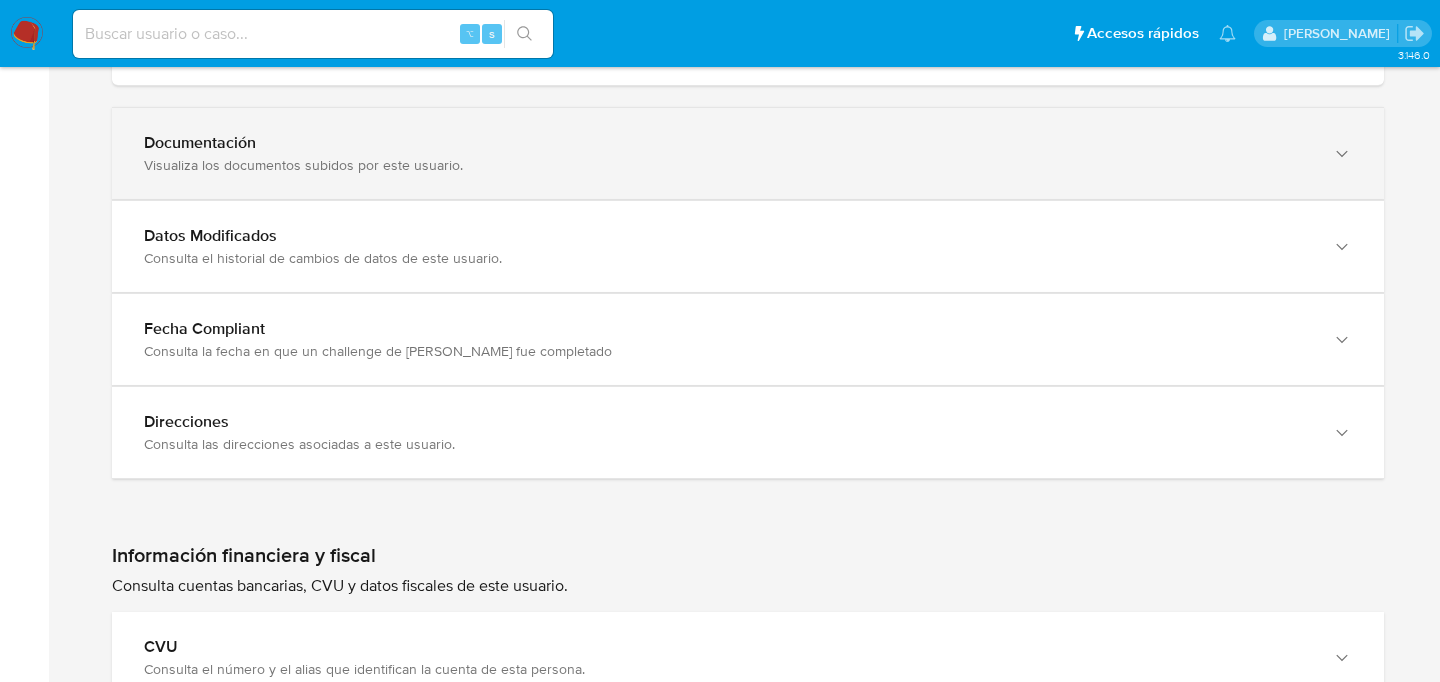 scroll, scrollTop: 2702, scrollLeft: 0, axis: vertical 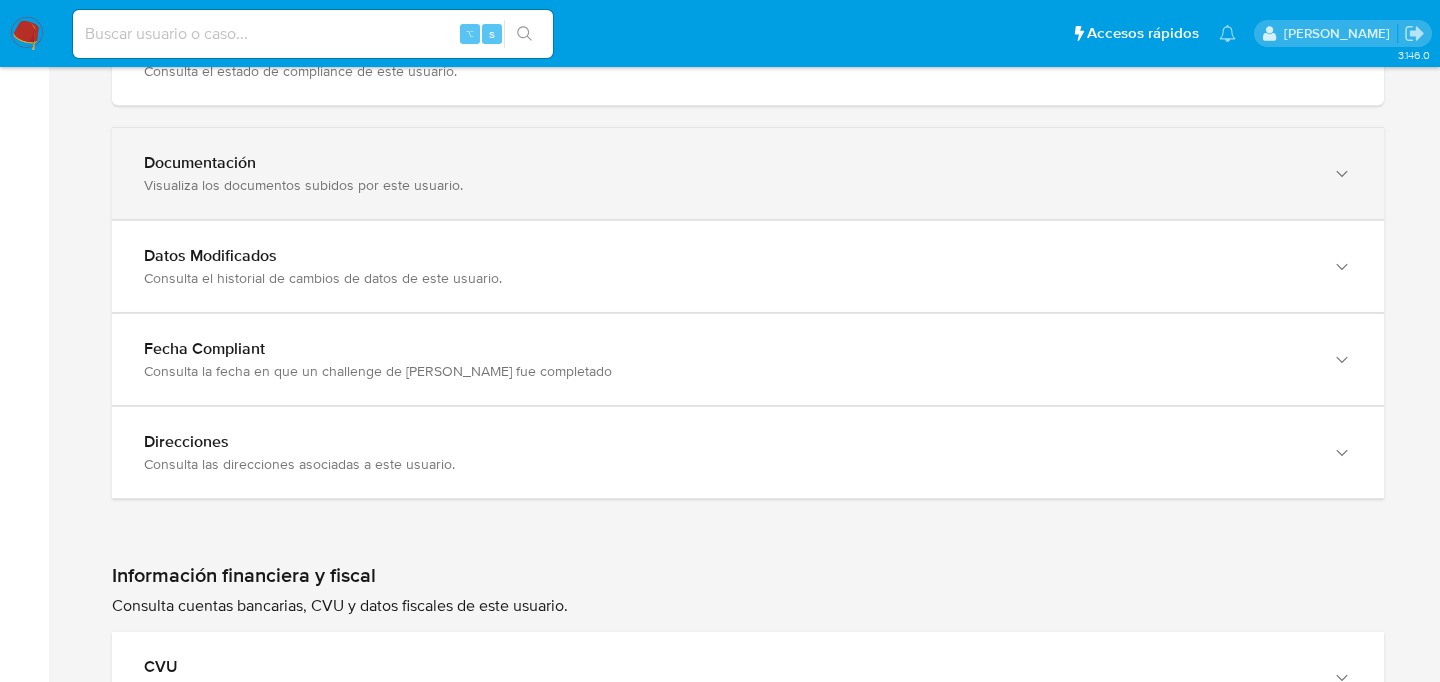 click on "Documentación Visualiza los documentos subidos por este usuario." at bounding box center [748, 173] 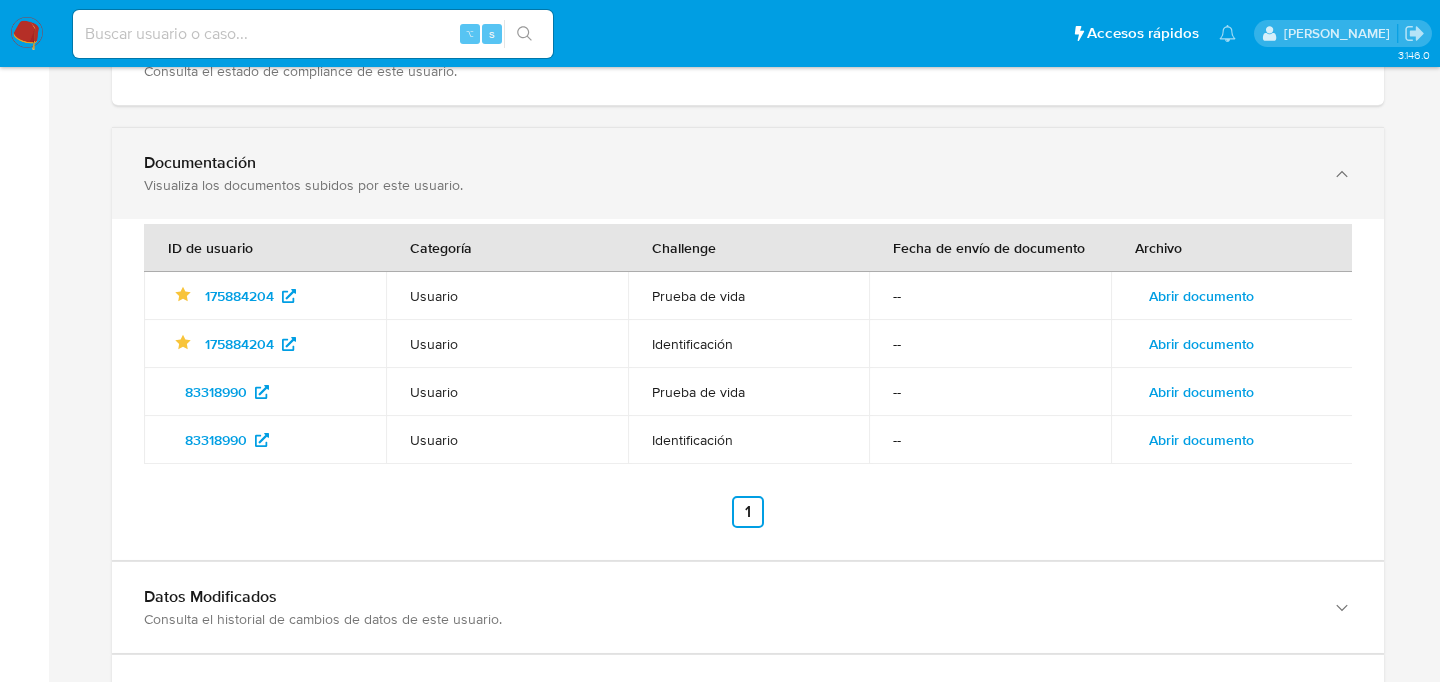 click on "Documentación" at bounding box center (728, 163) 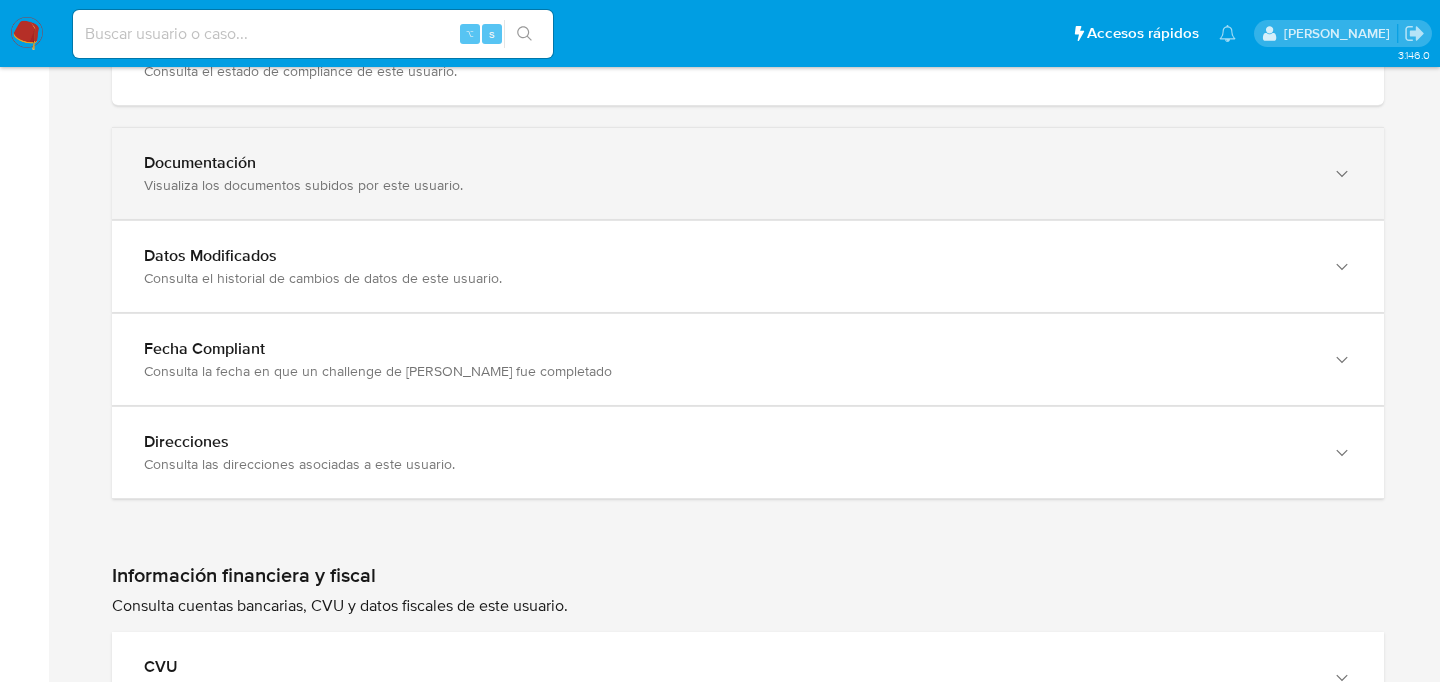 click on "Documentación" at bounding box center [728, 163] 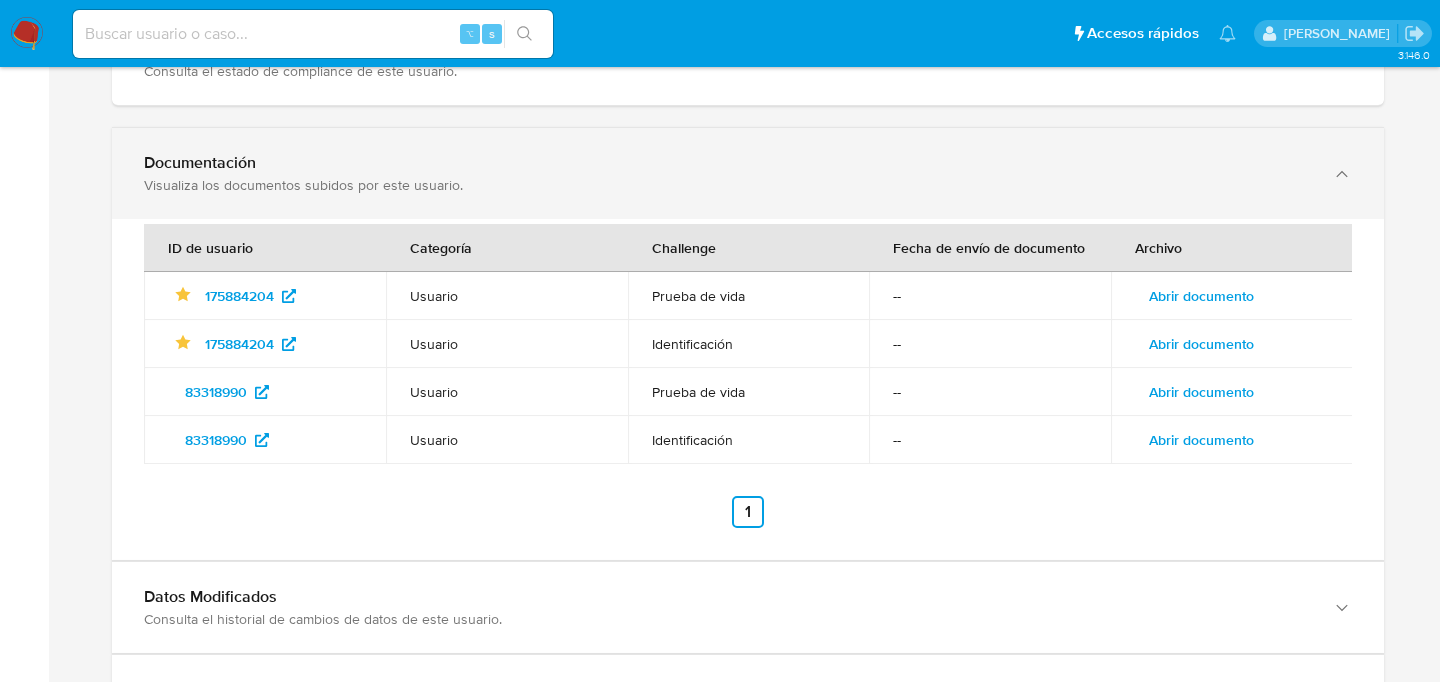 click on "Documentación" at bounding box center [728, 163] 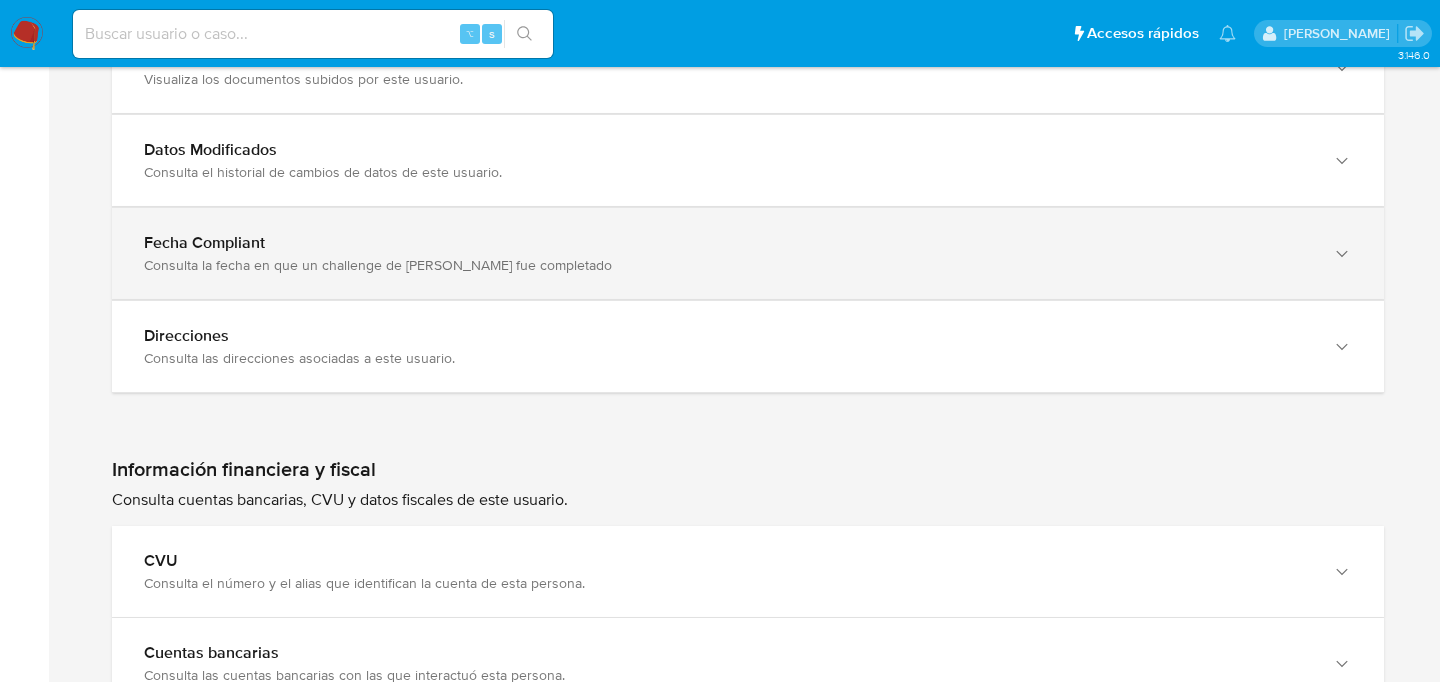 scroll, scrollTop: 2837, scrollLeft: 0, axis: vertical 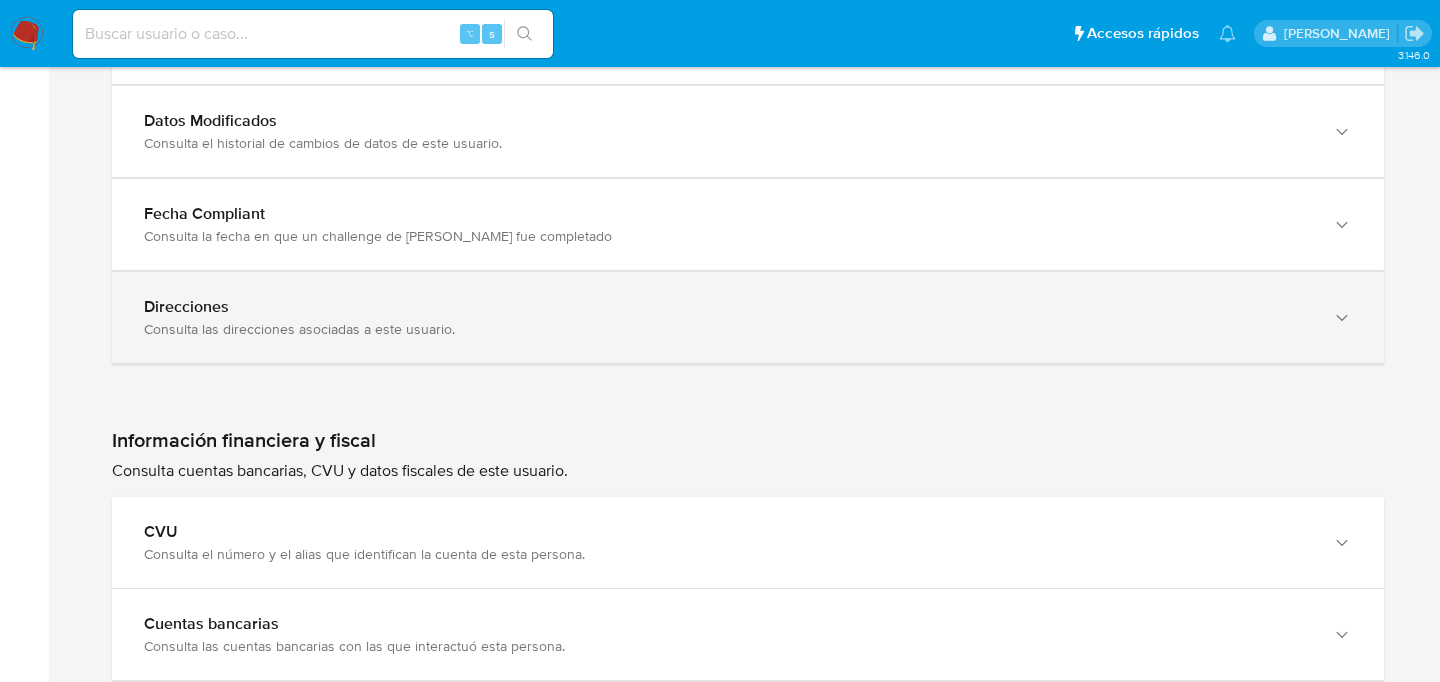 click on "Direcciones" at bounding box center [728, 307] 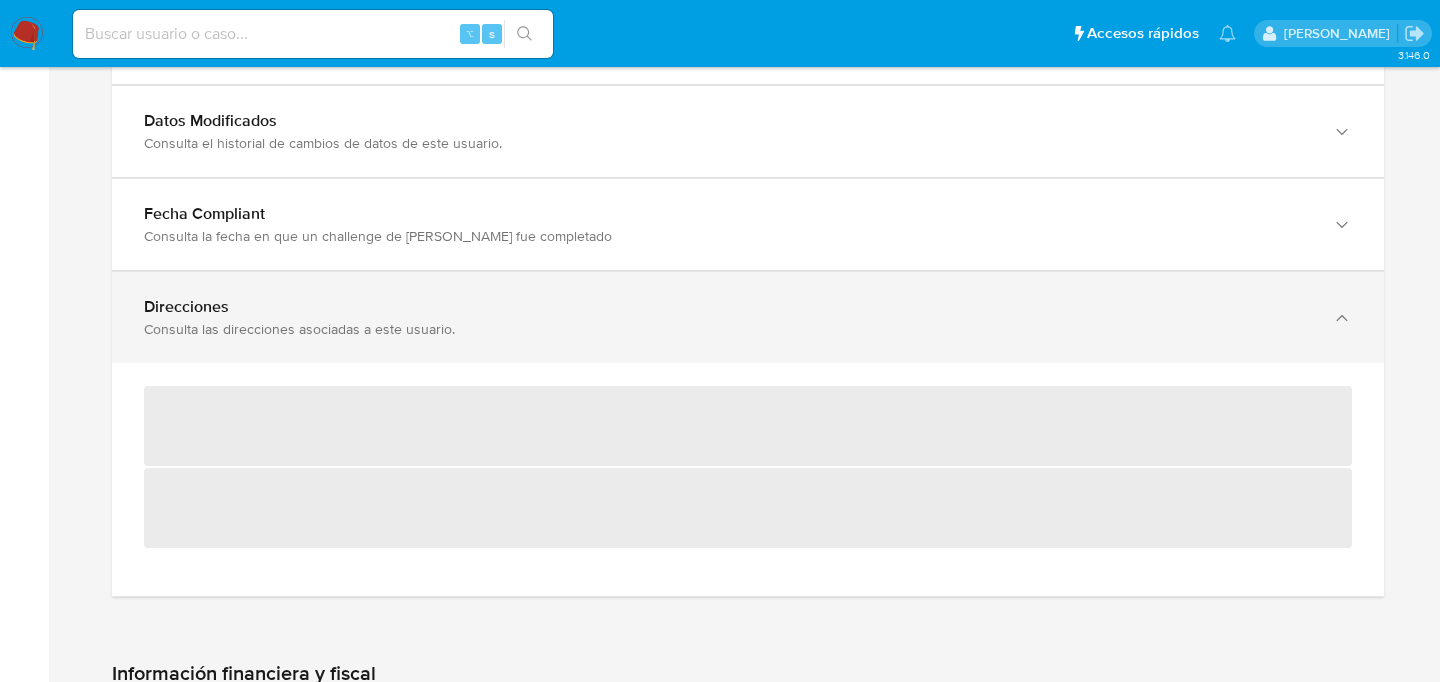 click on "Direcciones" at bounding box center [728, 307] 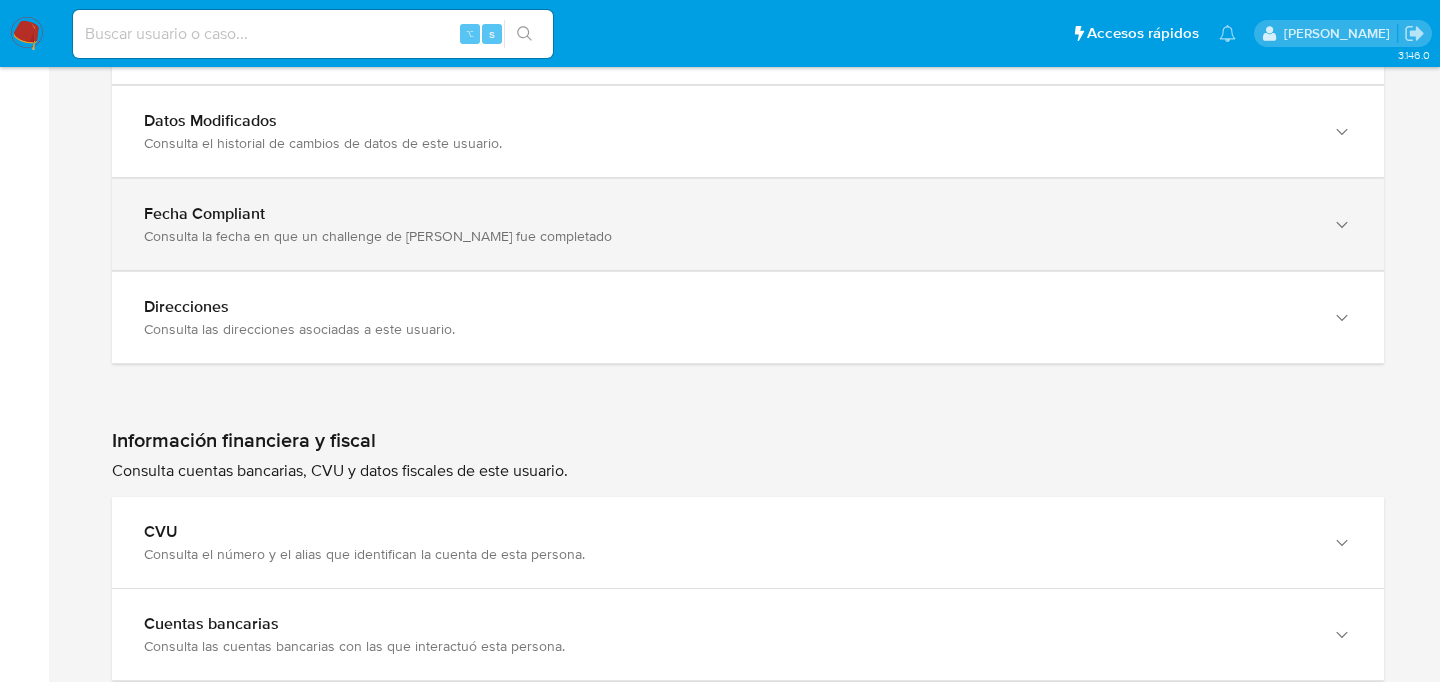 click on "Fecha Compliant" at bounding box center [728, 121] 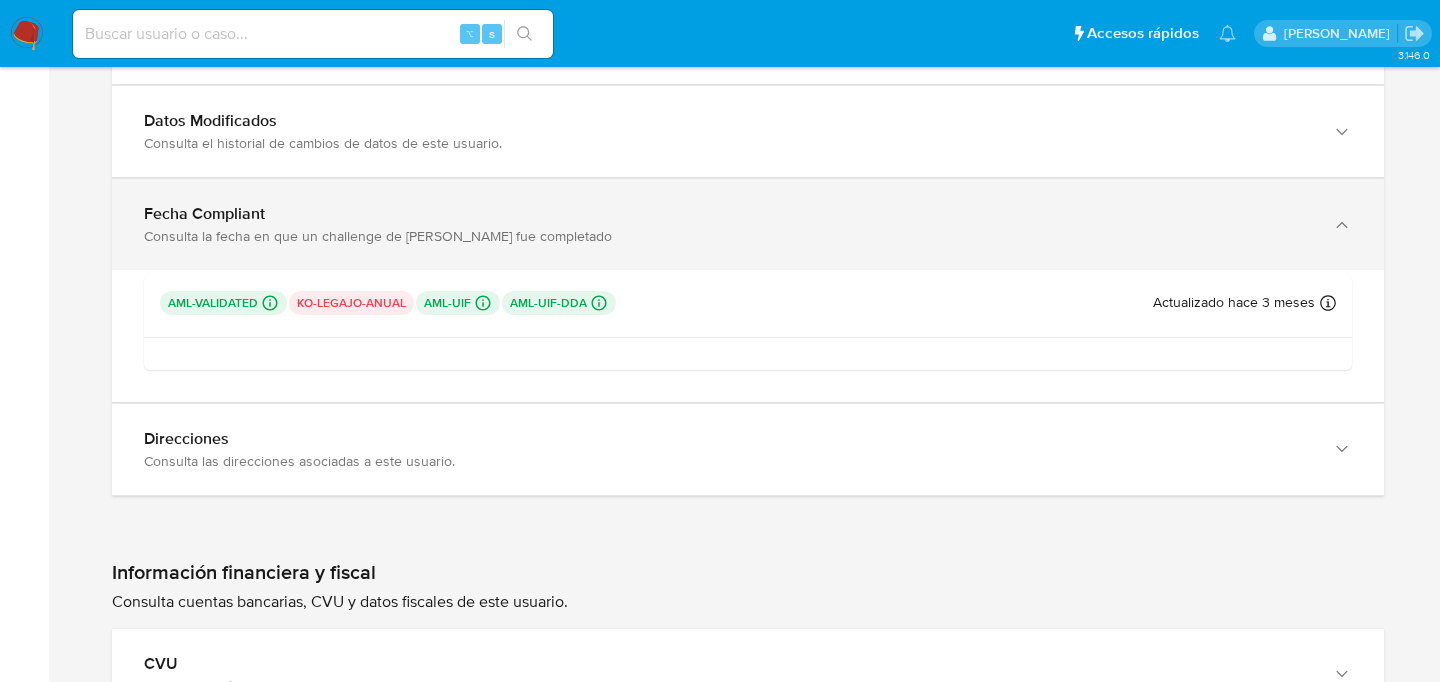 click on "Fecha Compliant" at bounding box center [728, 121] 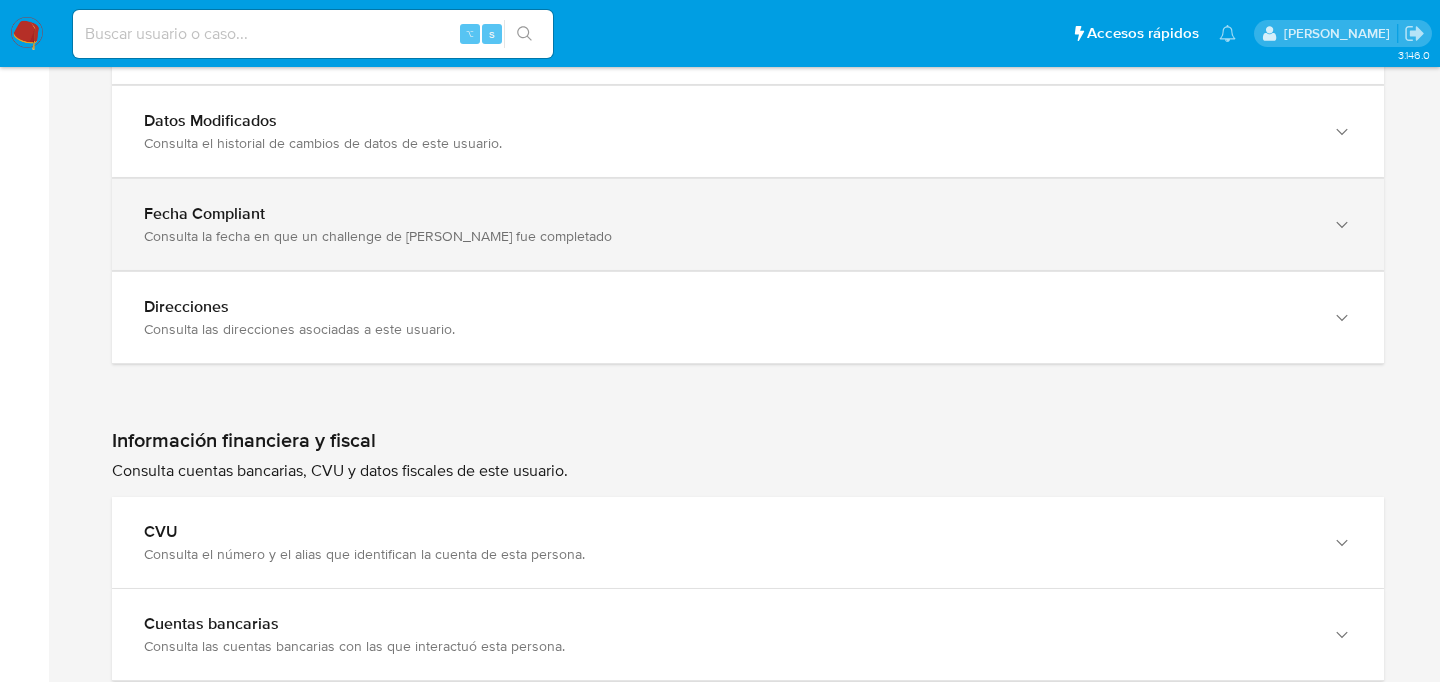 click on "Fecha Compliant" at bounding box center [728, 121] 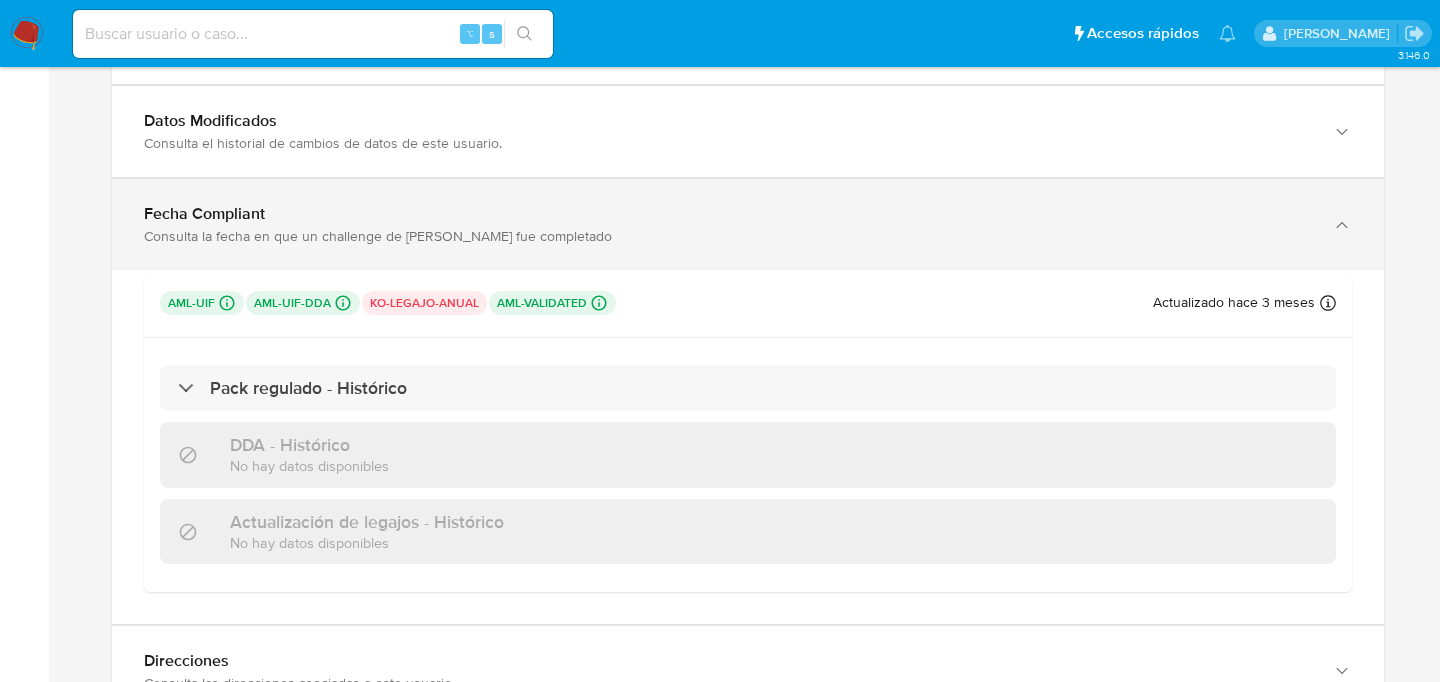 click on "Fecha Compliant" at bounding box center (728, 121) 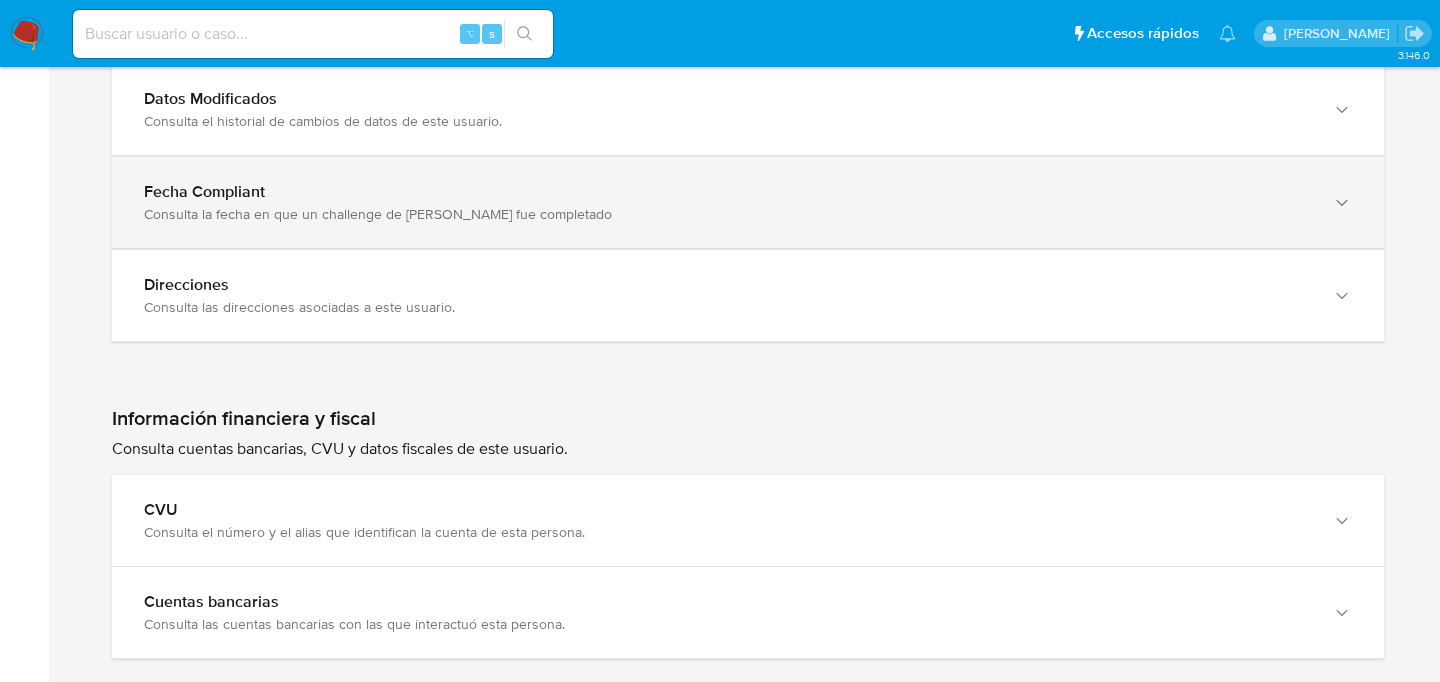scroll, scrollTop: 2863, scrollLeft: 0, axis: vertical 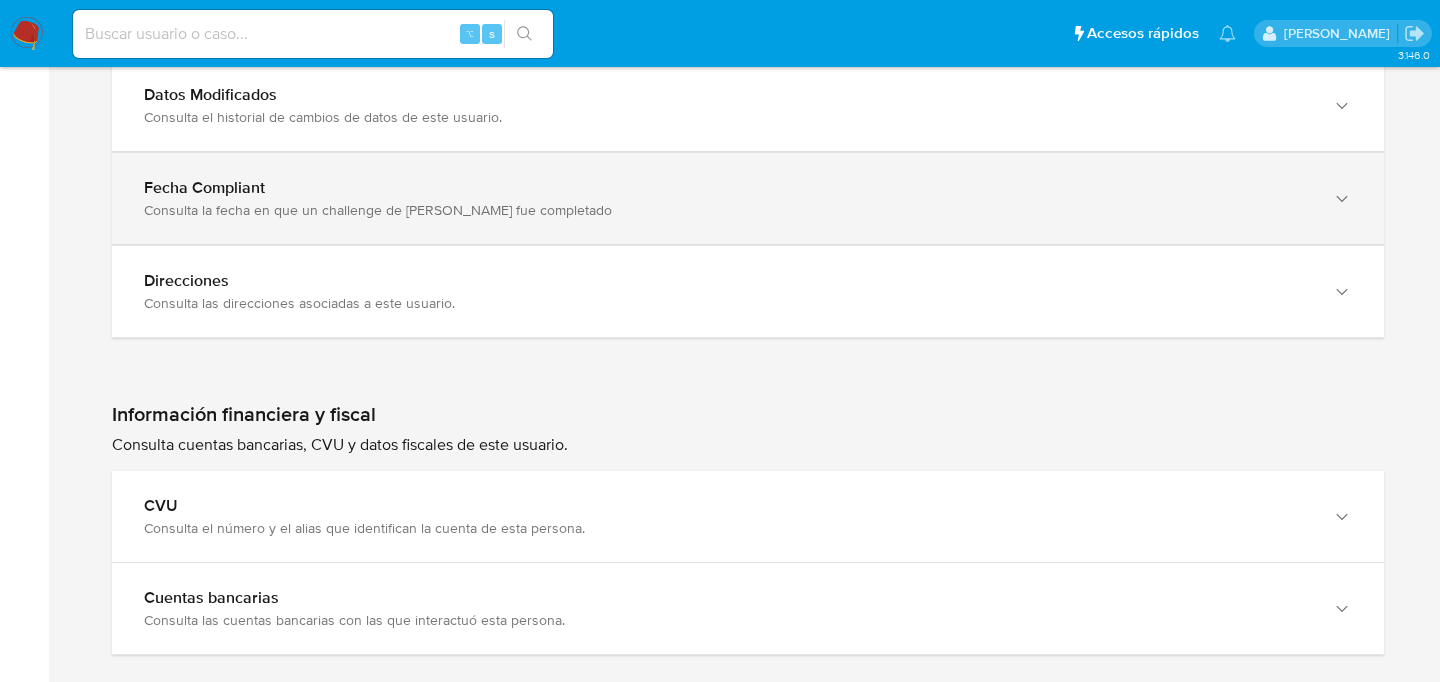 click on "Consulta la fecha en que un challenge de kyc fue completado" at bounding box center (728, 117) 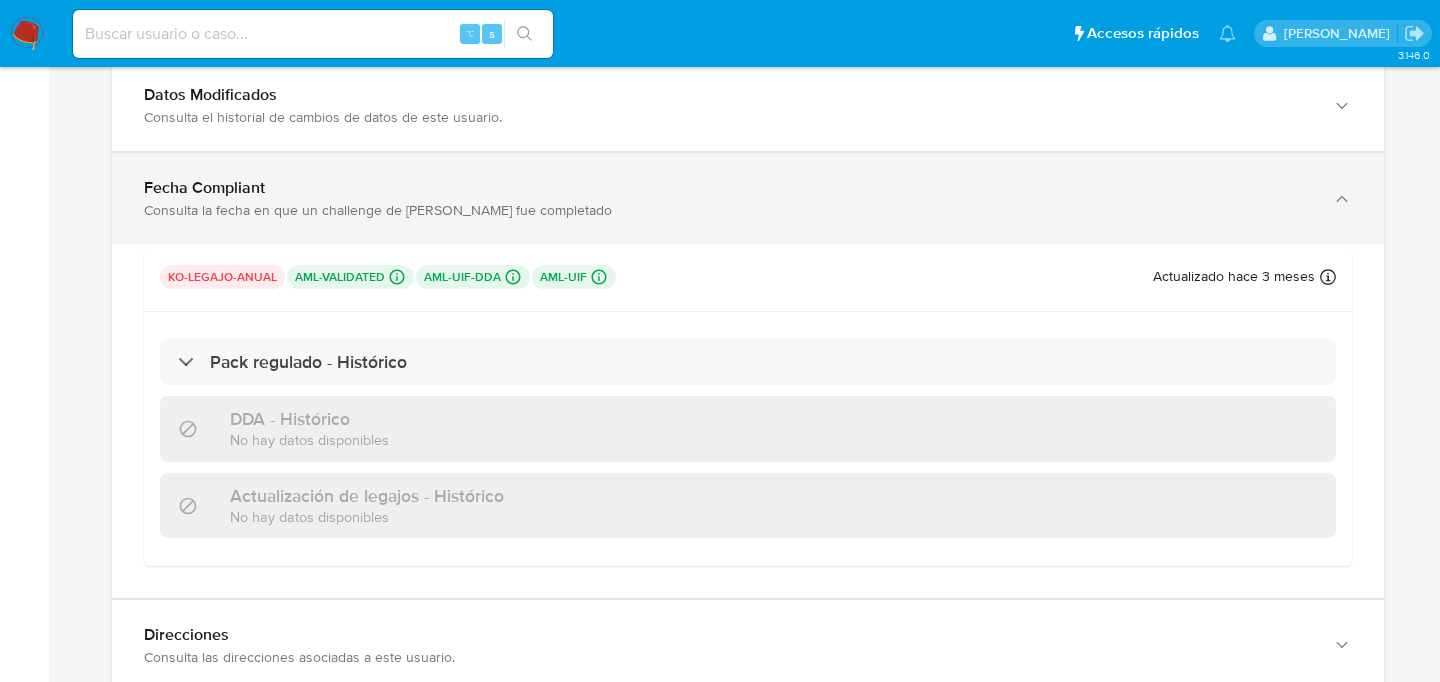 click on "Fecha Compliant" at bounding box center [728, 95] 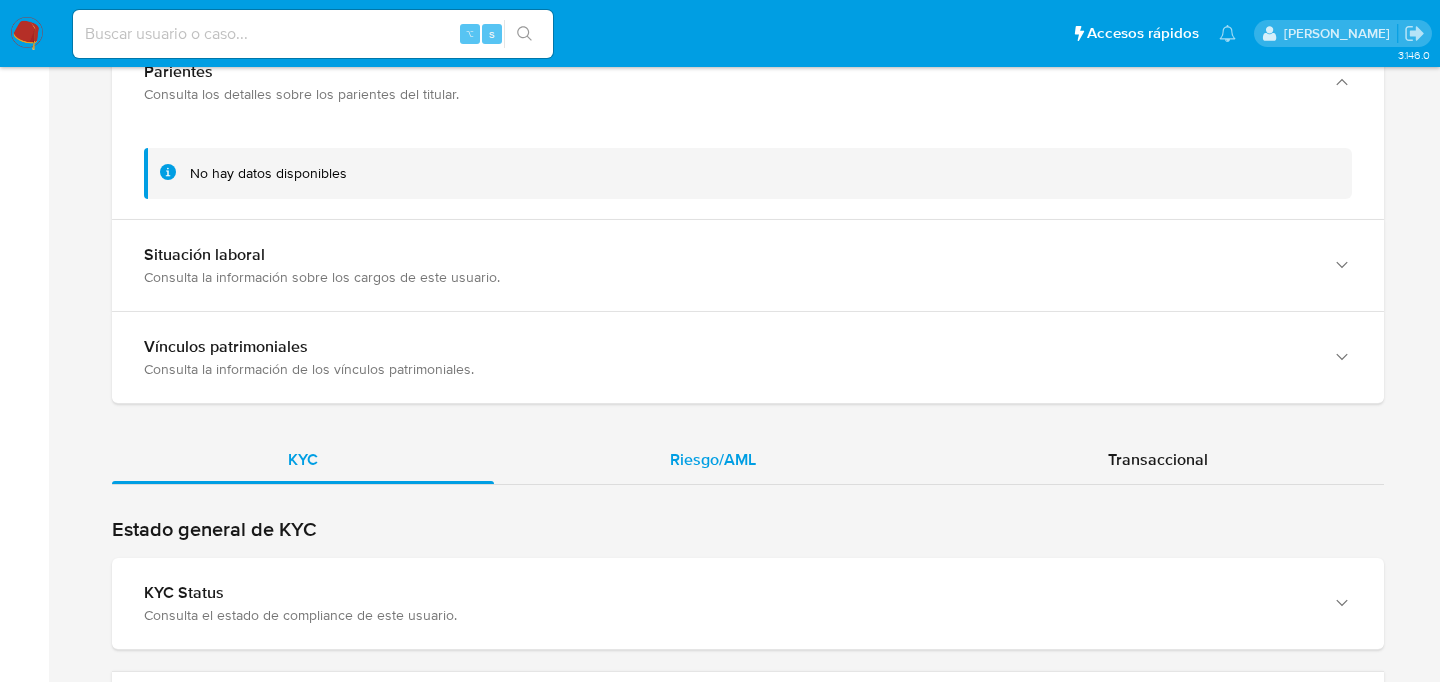scroll, scrollTop: 2097, scrollLeft: 0, axis: vertical 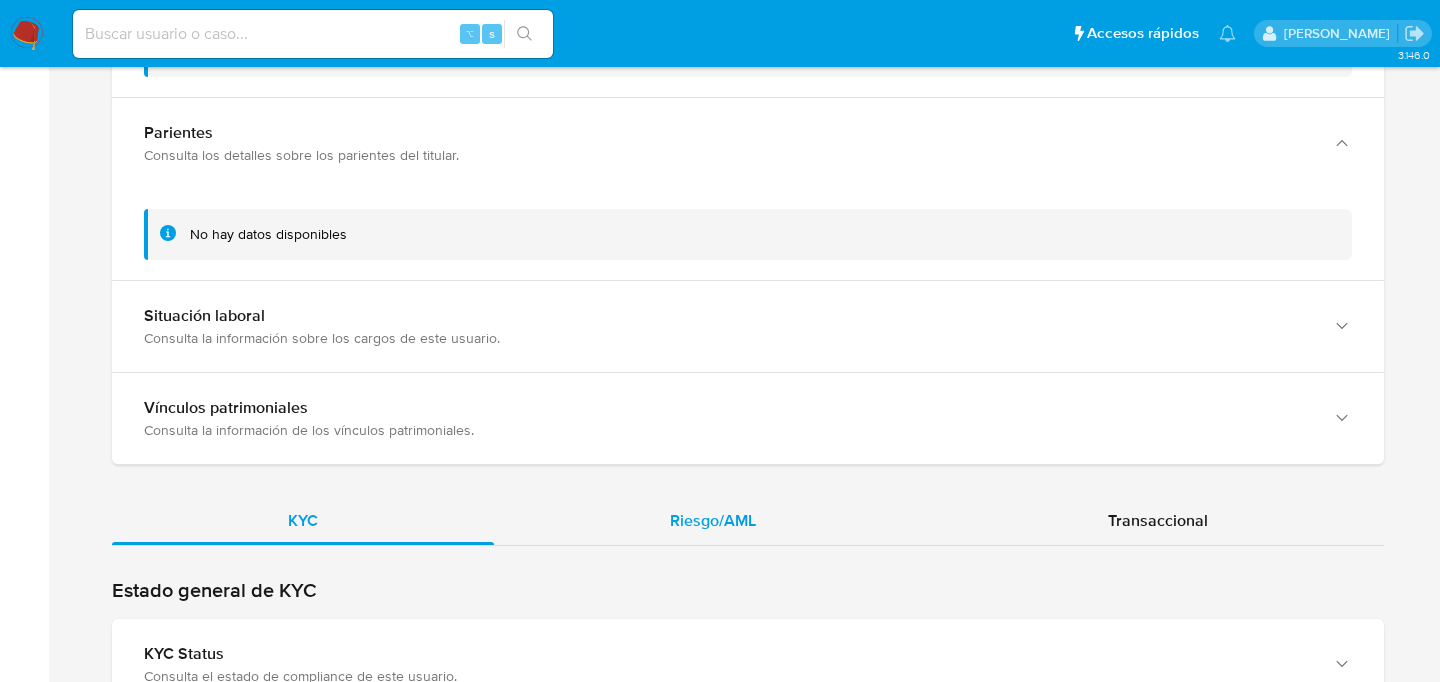 click on "Riesgo/AML" at bounding box center [713, 520] 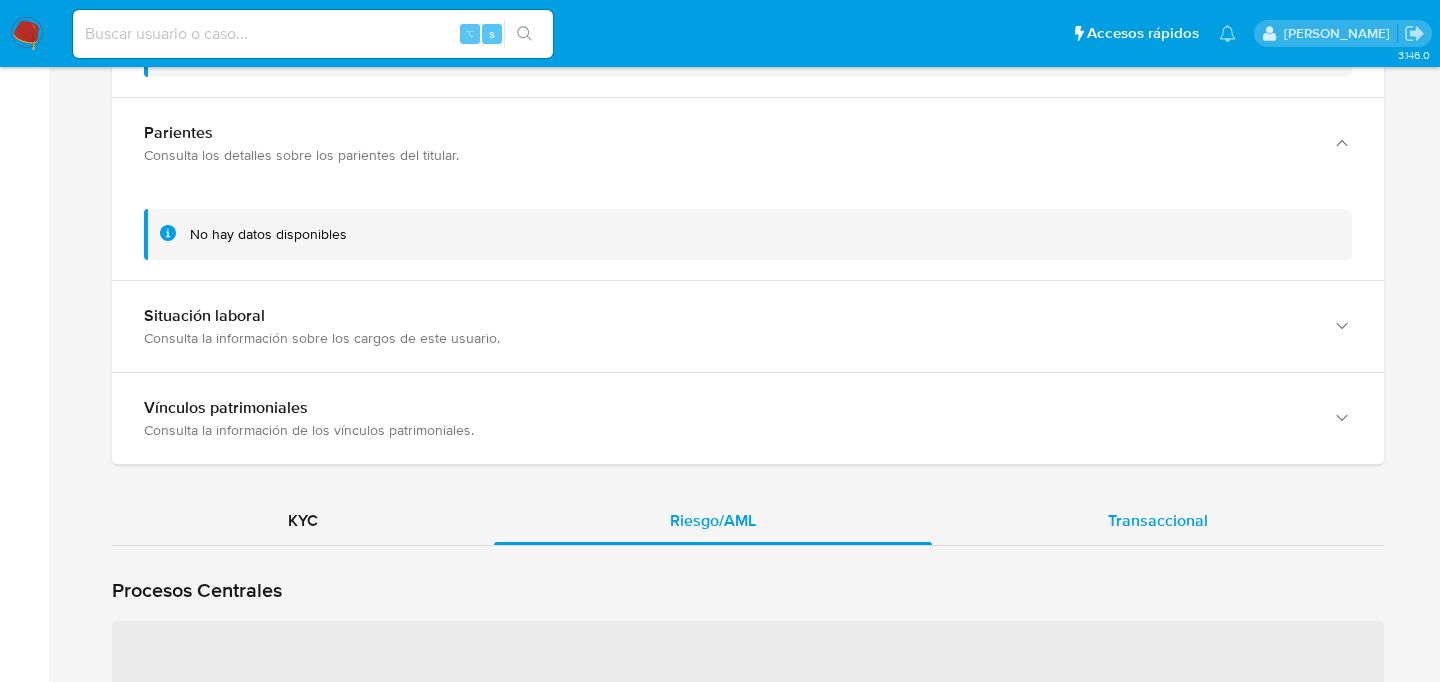 click on "Transaccional" at bounding box center (1158, 521) 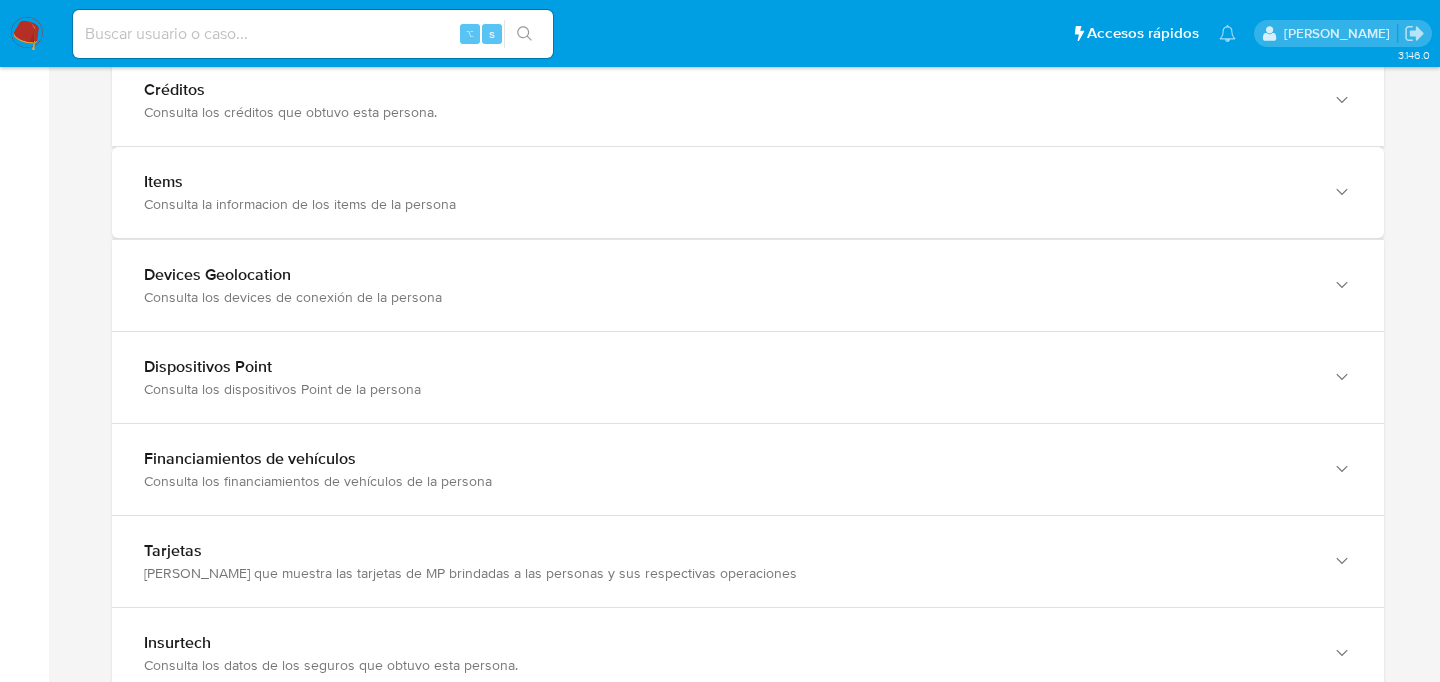 scroll, scrollTop: 2863, scrollLeft: 0, axis: vertical 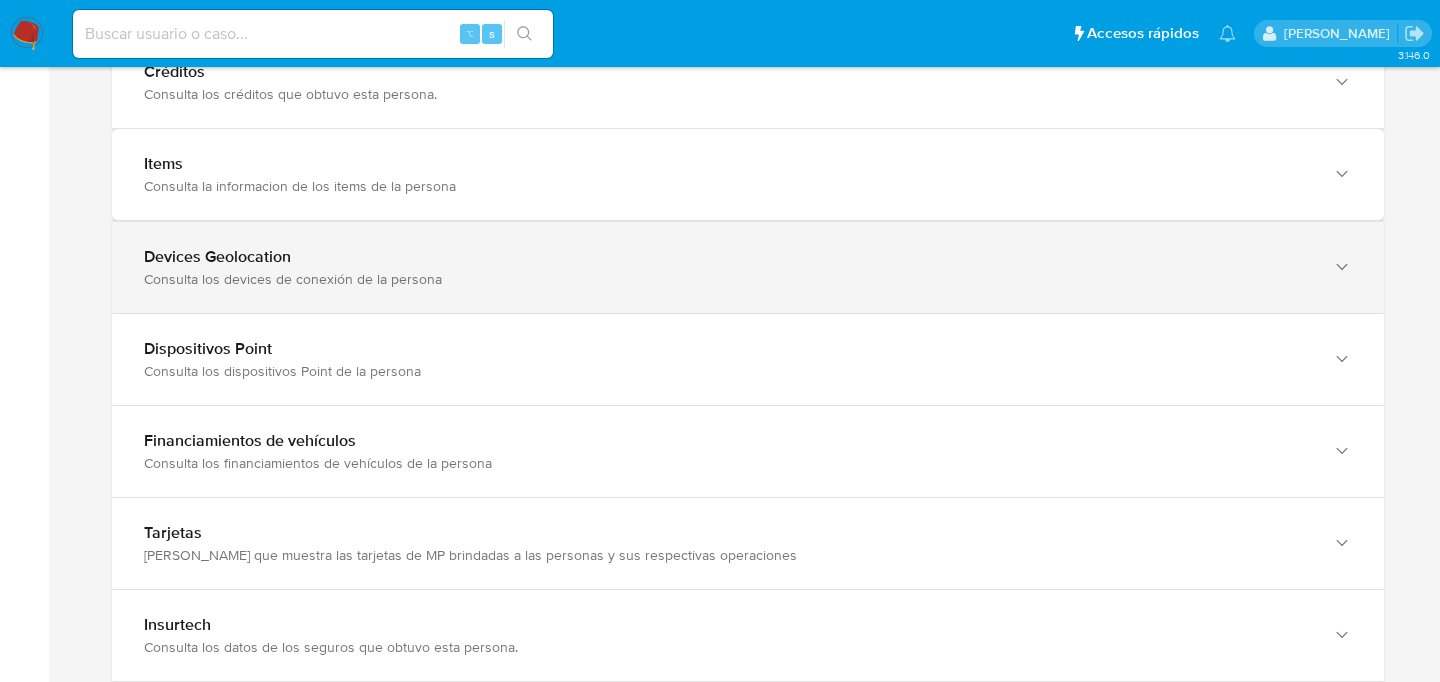 click on "Consulta los devices de conexión de la persona" at bounding box center (728, 279) 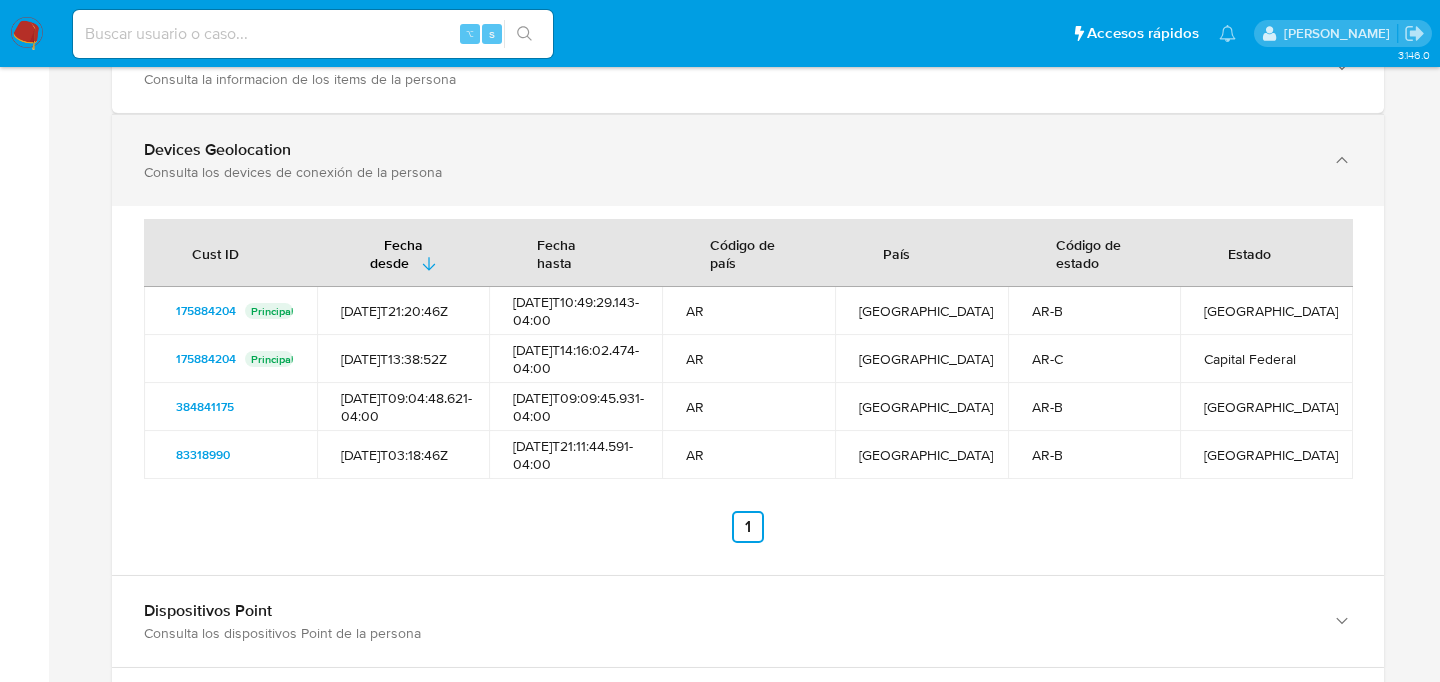 click on "Consulta los devices de conexión de la persona" at bounding box center (728, 172) 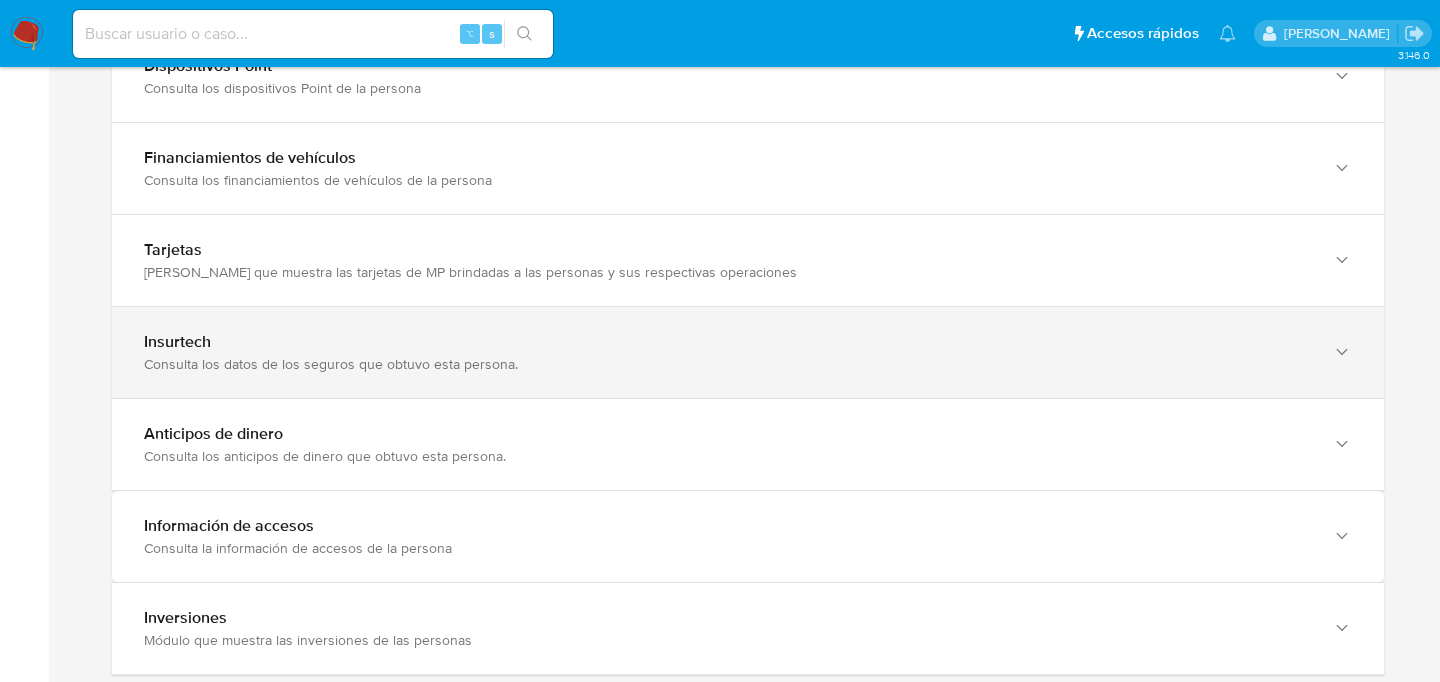 scroll, scrollTop: 3203, scrollLeft: 0, axis: vertical 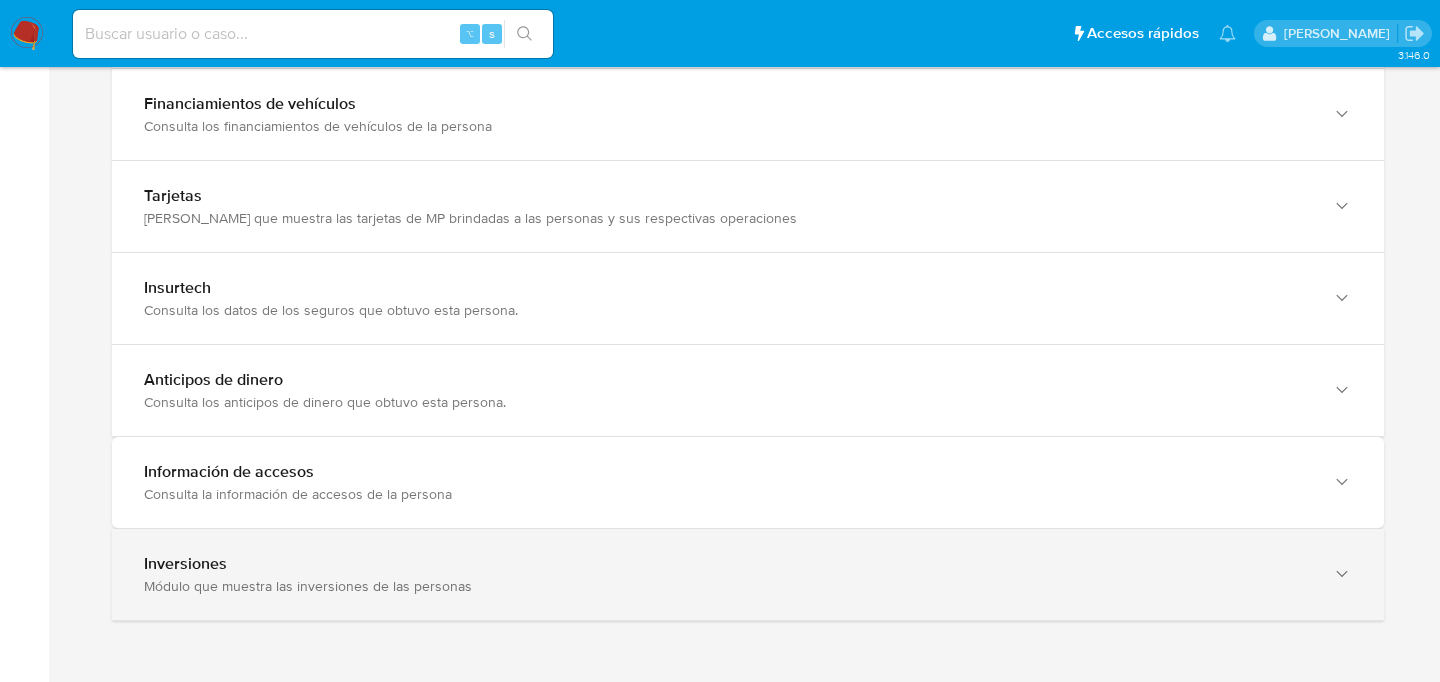 click on "Módulo que muestra las inversiones de las personas" at bounding box center [728, 586] 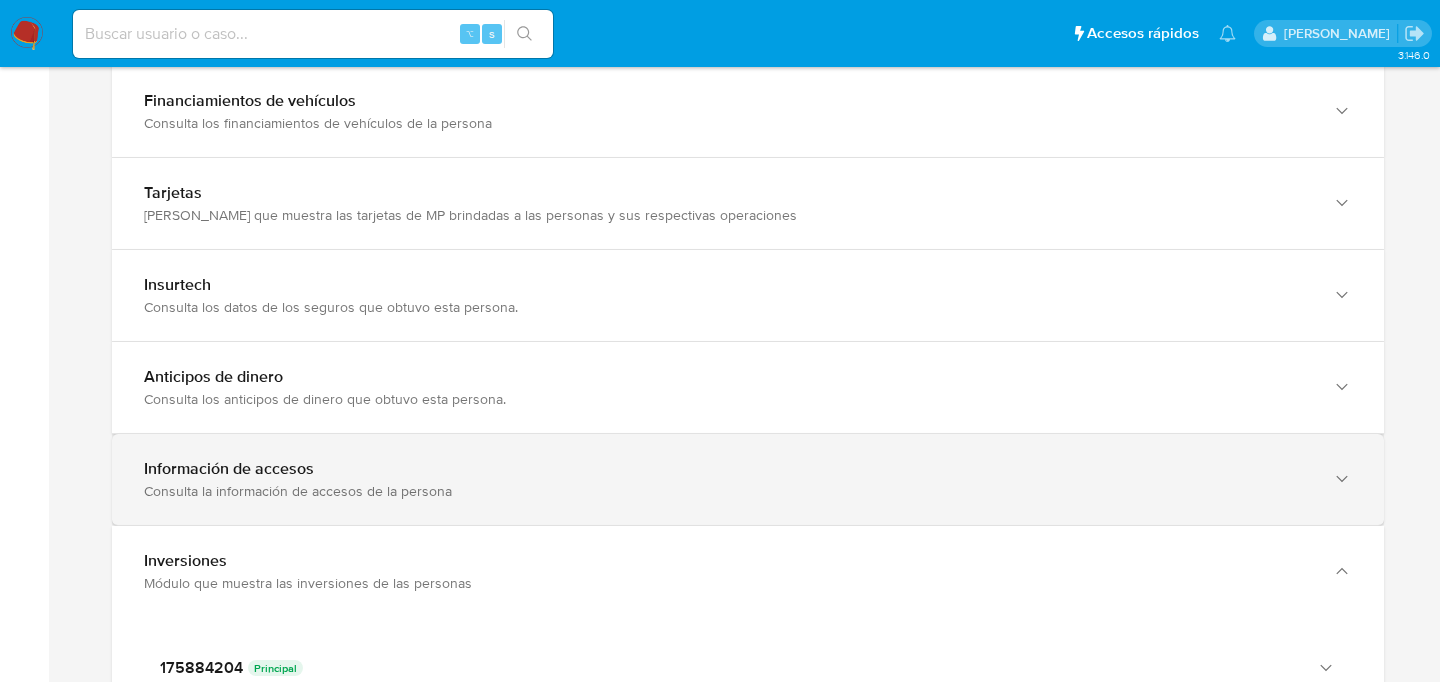 scroll, scrollTop: 3432, scrollLeft: 0, axis: vertical 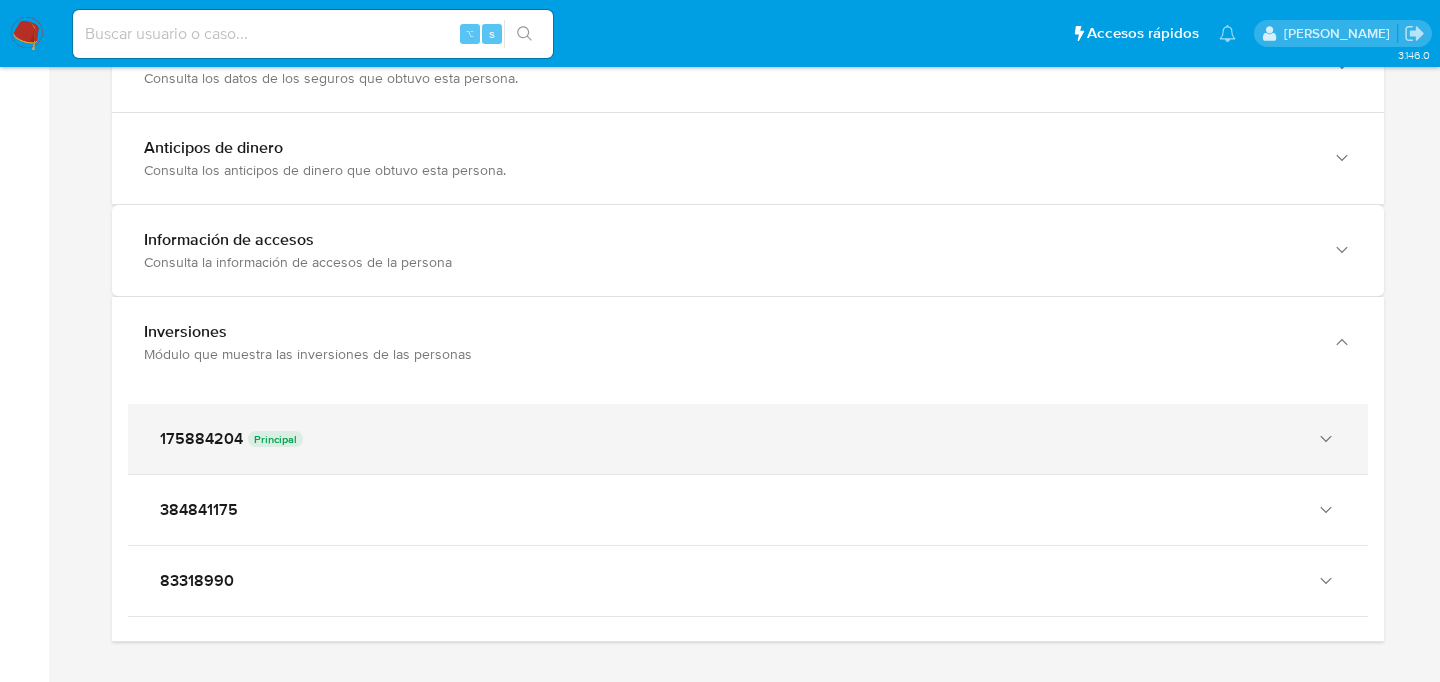 click on "175884204 Principal" at bounding box center (728, 439) 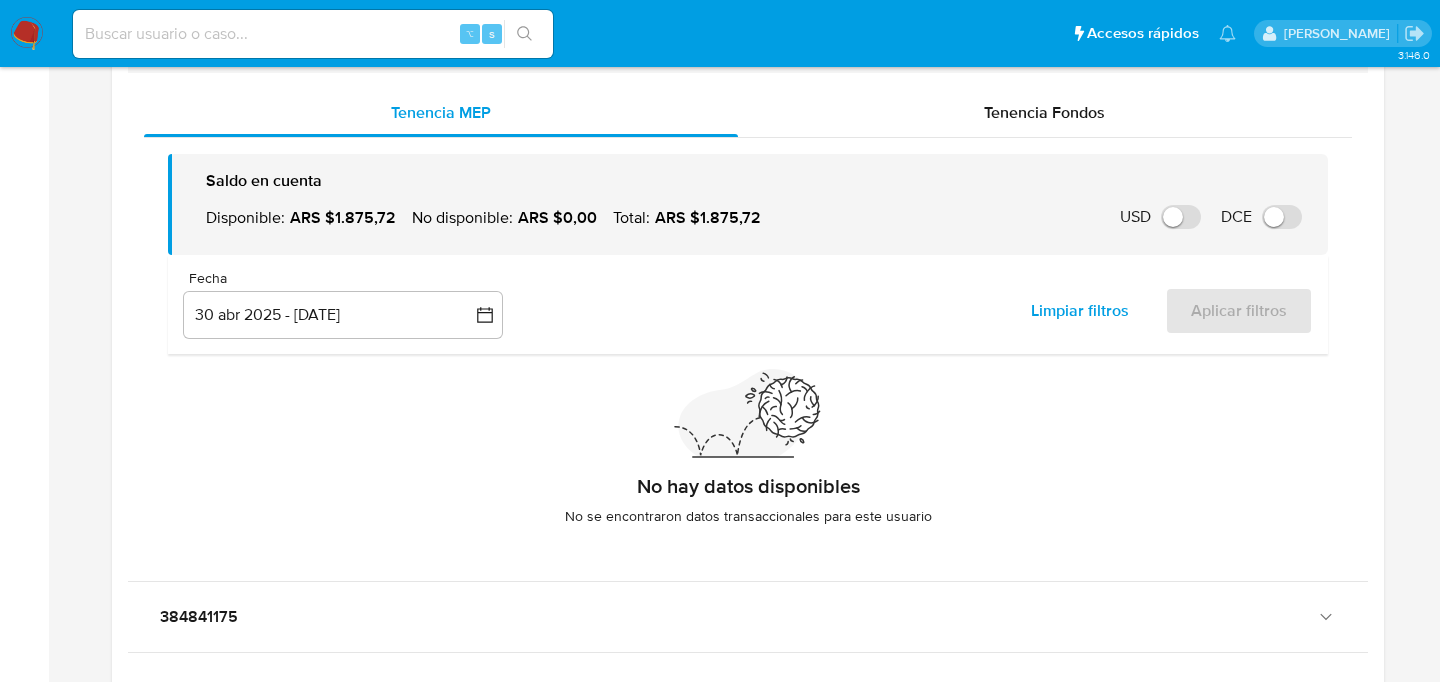 scroll, scrollTop: 3766, scrollLeft: 0, axis: vertical 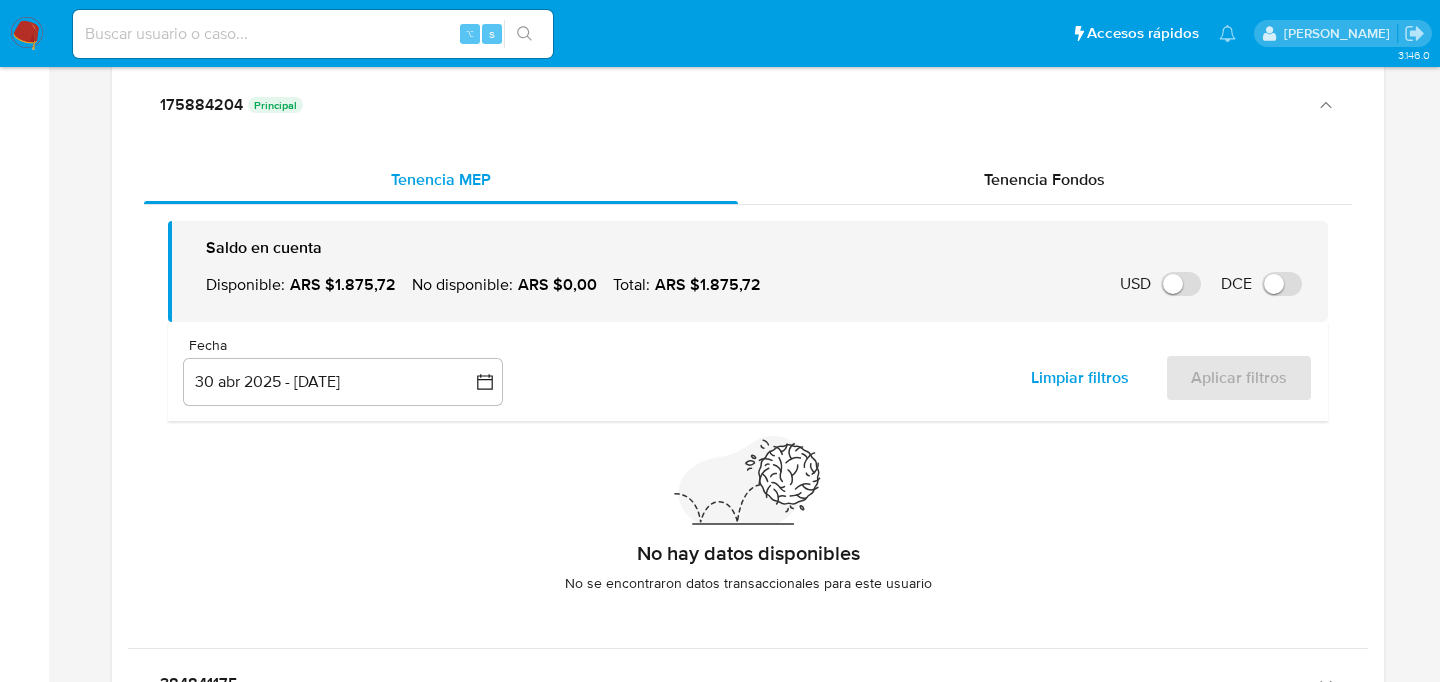 click on "Saldo en cuenta" at bounding box center [759, 248] 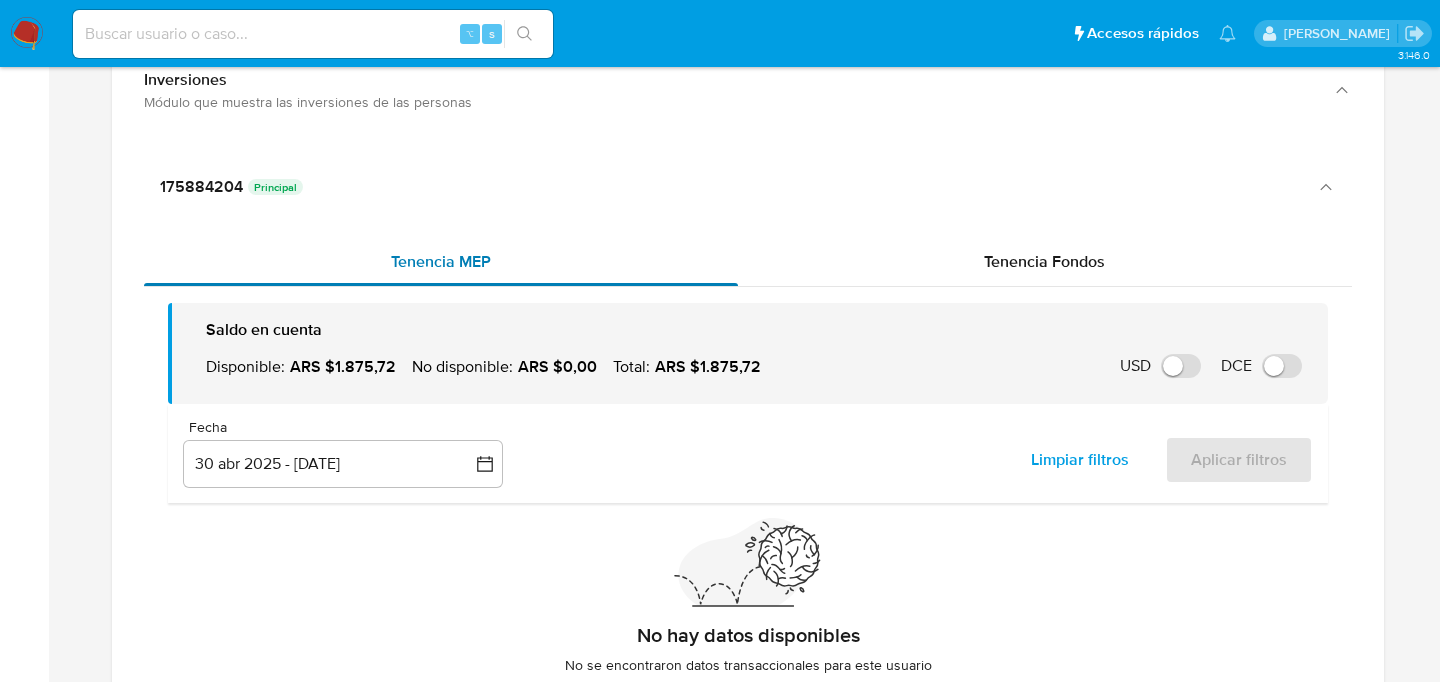 scroll, scrollTop: 3663, scrollLeft: 0, axis: vertical 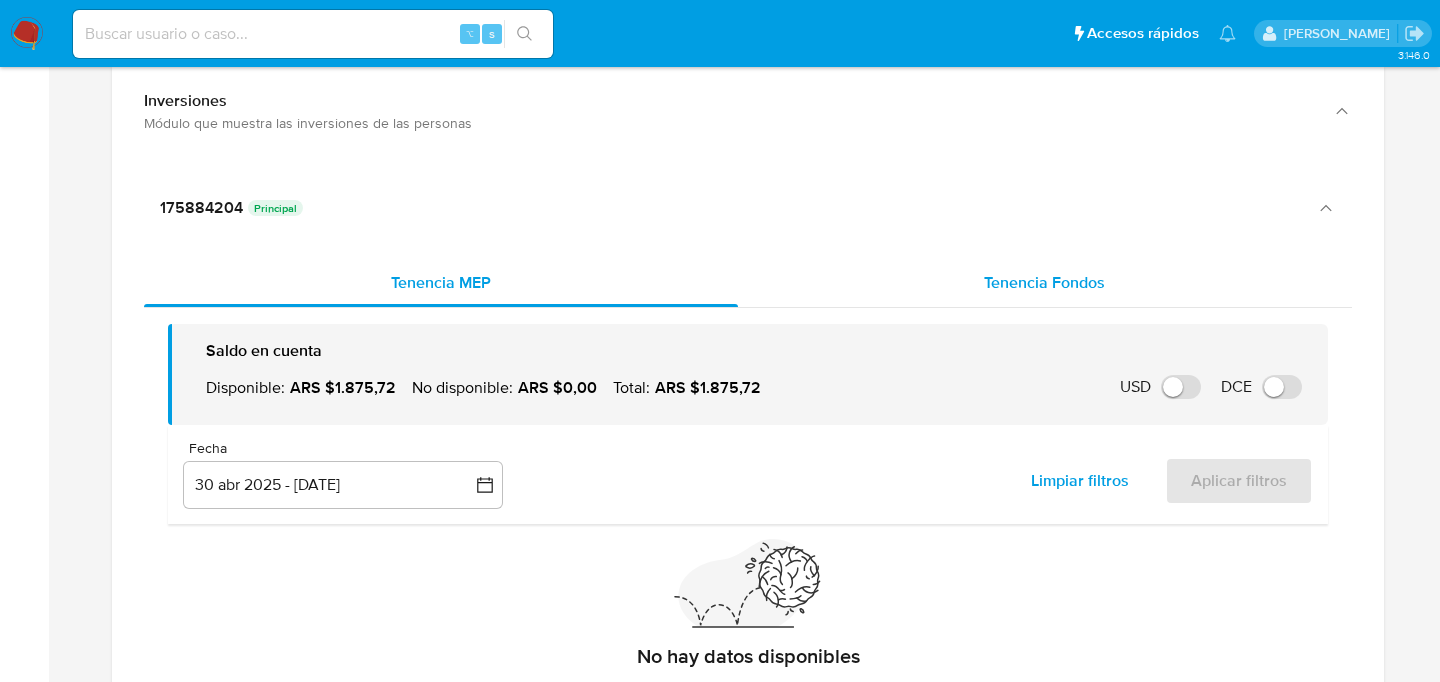 click on "Tenencia Fondos" at bounding box center [1045, 283] 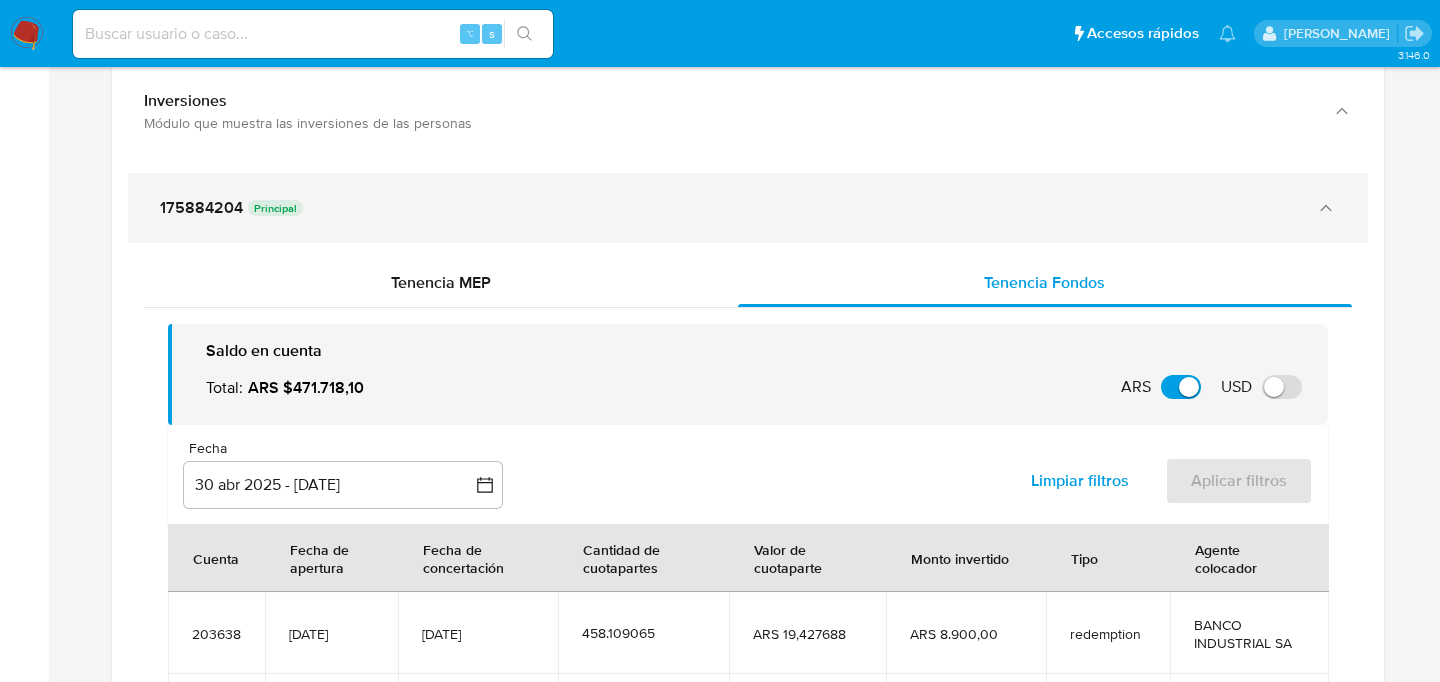 click on "175884204 Principal" at bounding box center [728, 208] 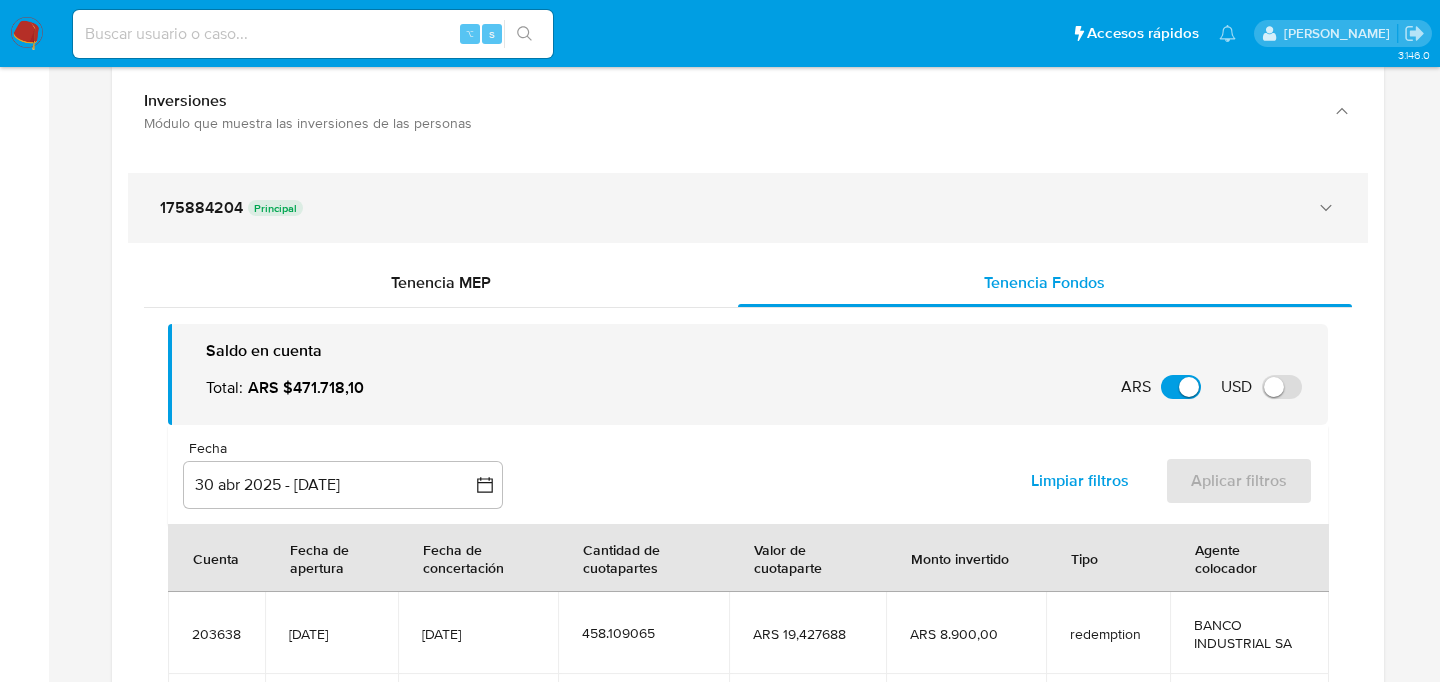 scroll, scrollTop: 3456, scrollLeft: 0, axis: vertical 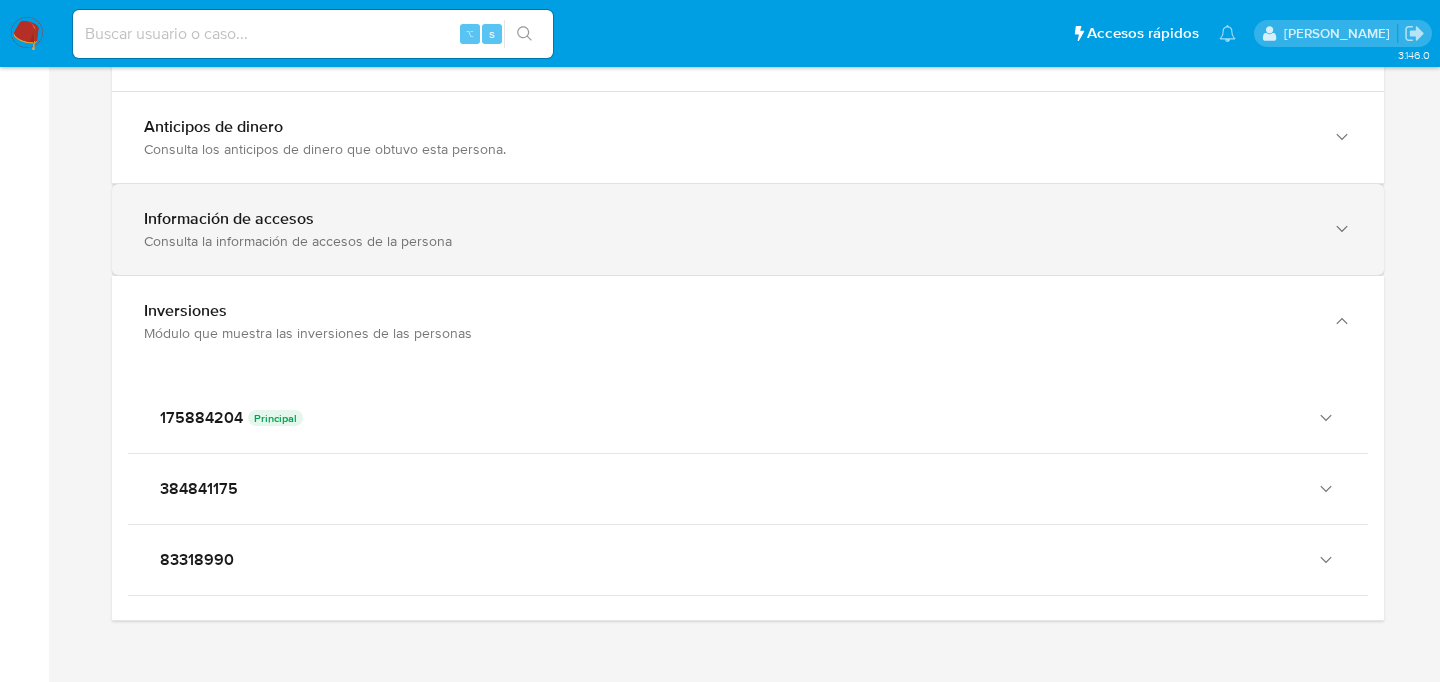 click on "Consulta la información de accesos de la persona" at bounding box center (728, 241) 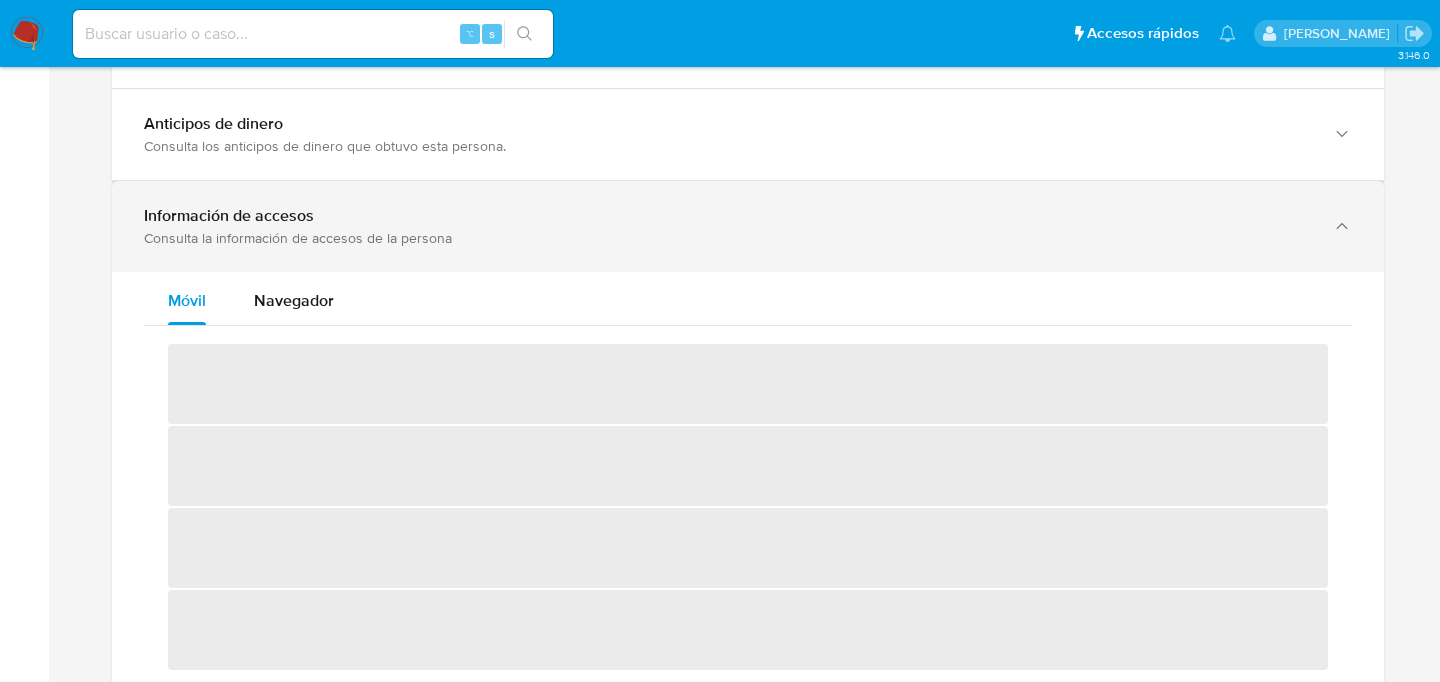 click on "Consulta la información de accesos de la persona" at bounding box center (728, 238) 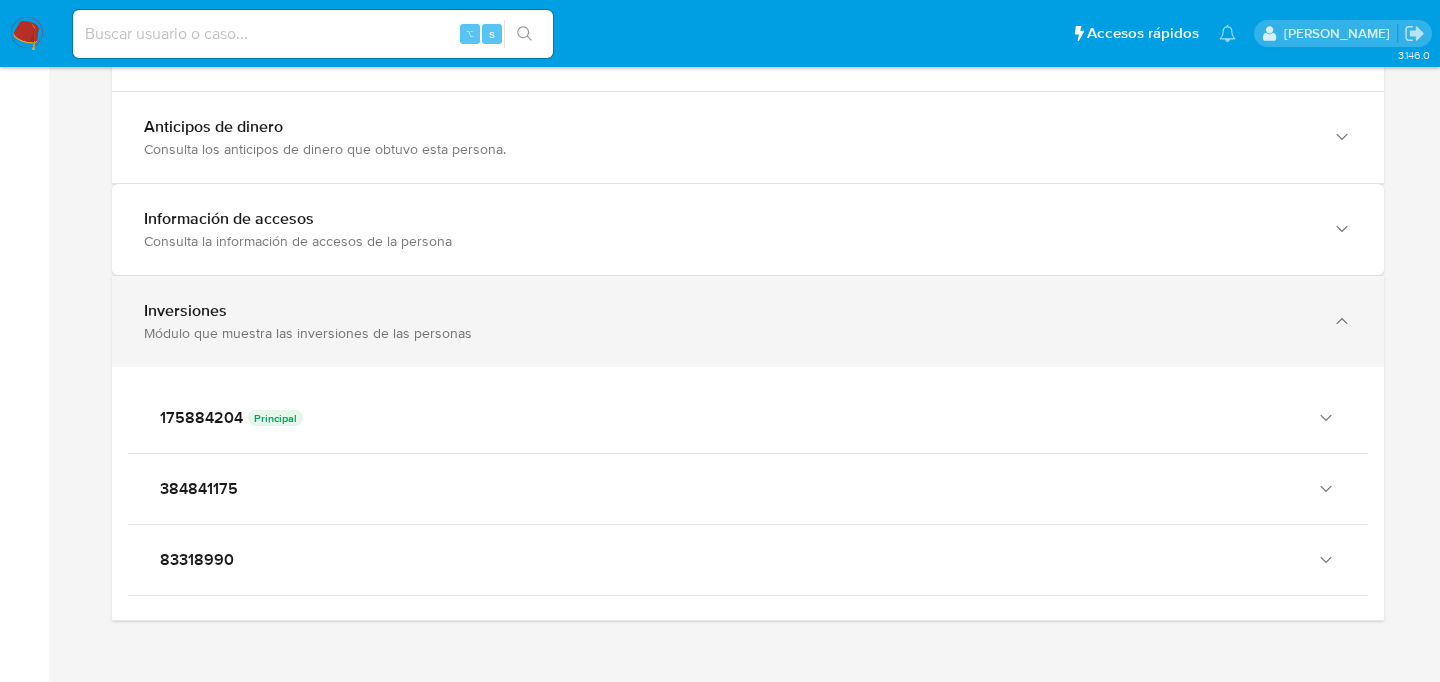 click on "Inversiones" at bounding box center [728, 311] 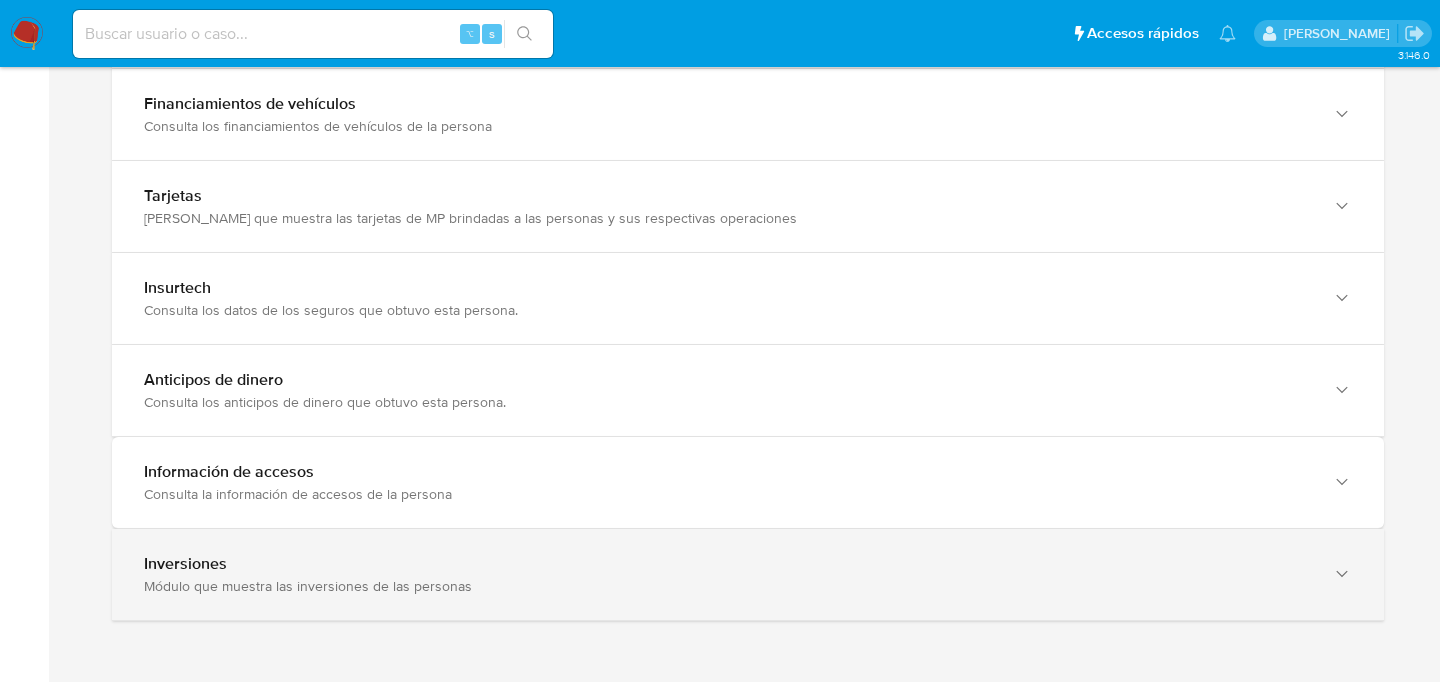 scroll, scrollTop: 3203, scrollLeft: 0, axis: vertical 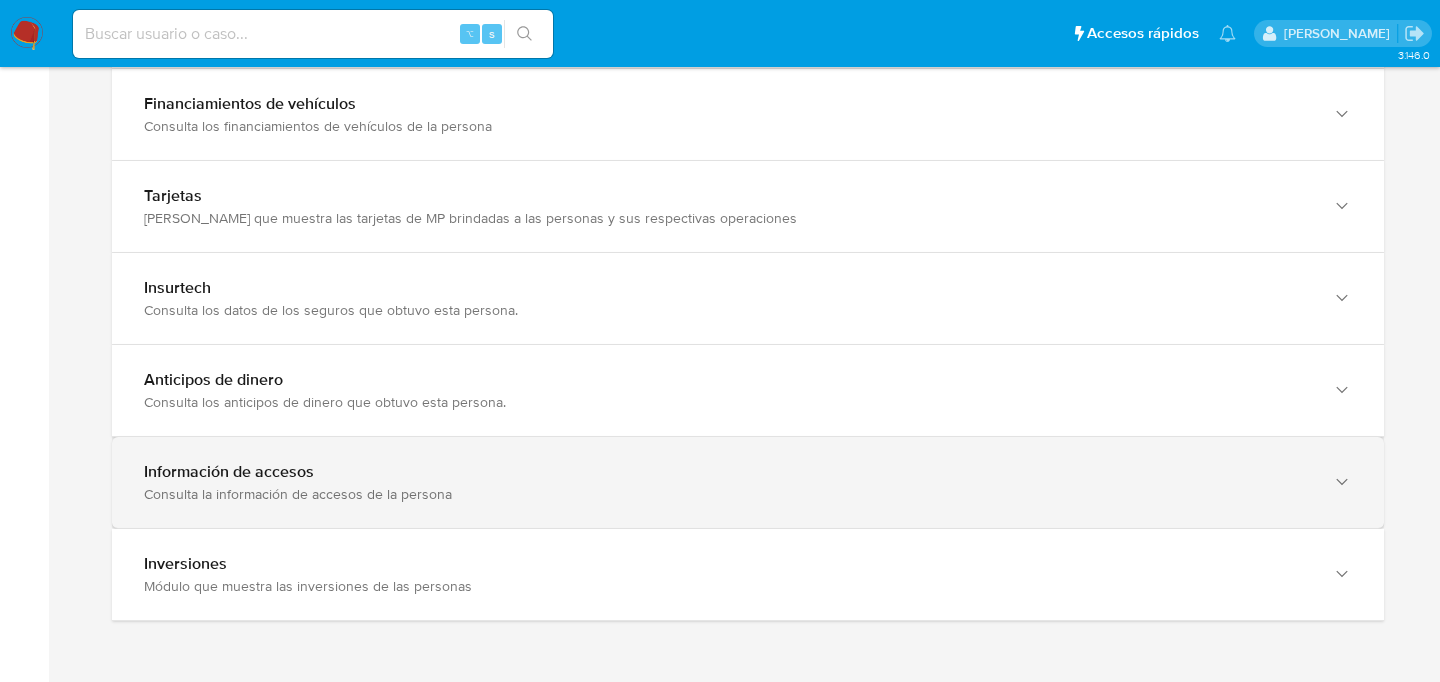 click on "Información de accesos Consulta la información de accesos de la persona" at bounding box center [748, 482] 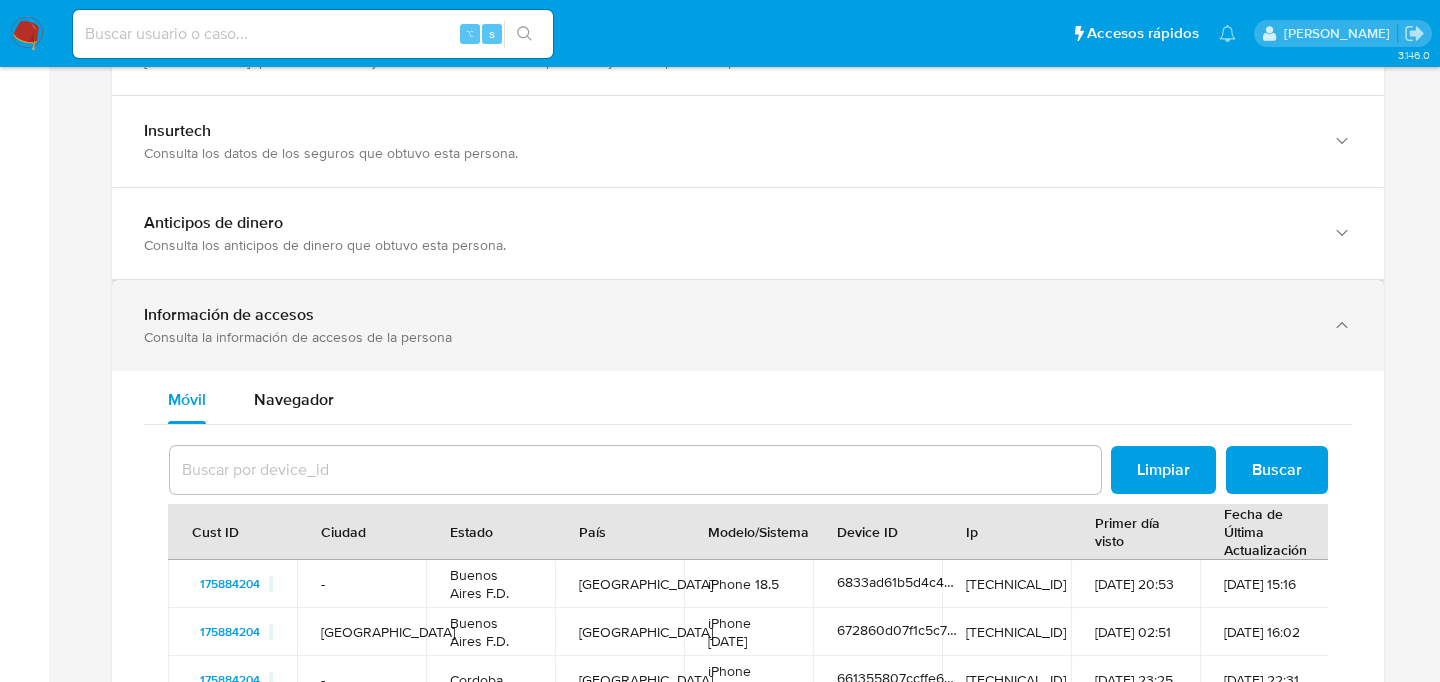 scroll, scrollTop: 3539, scrollLeft: 0, axis: vertical 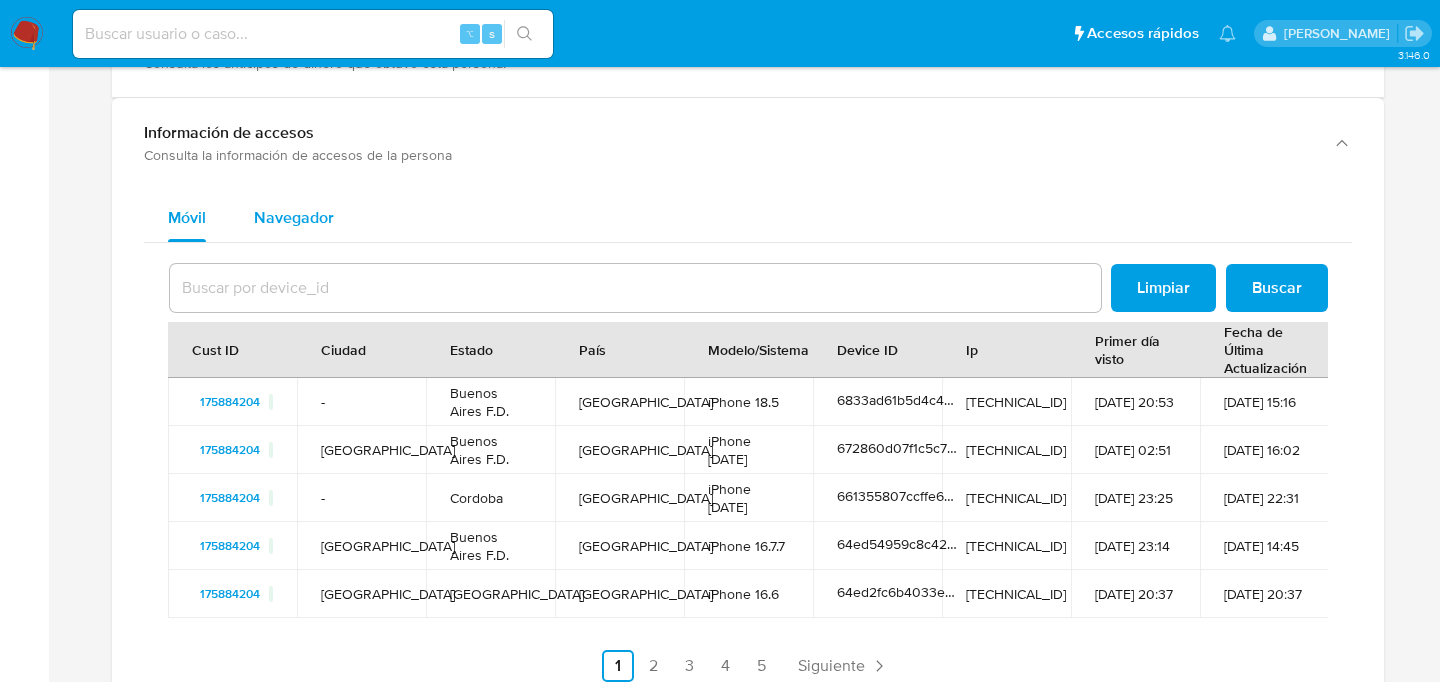 click on "Navegador" at bounding box center [294, 217] 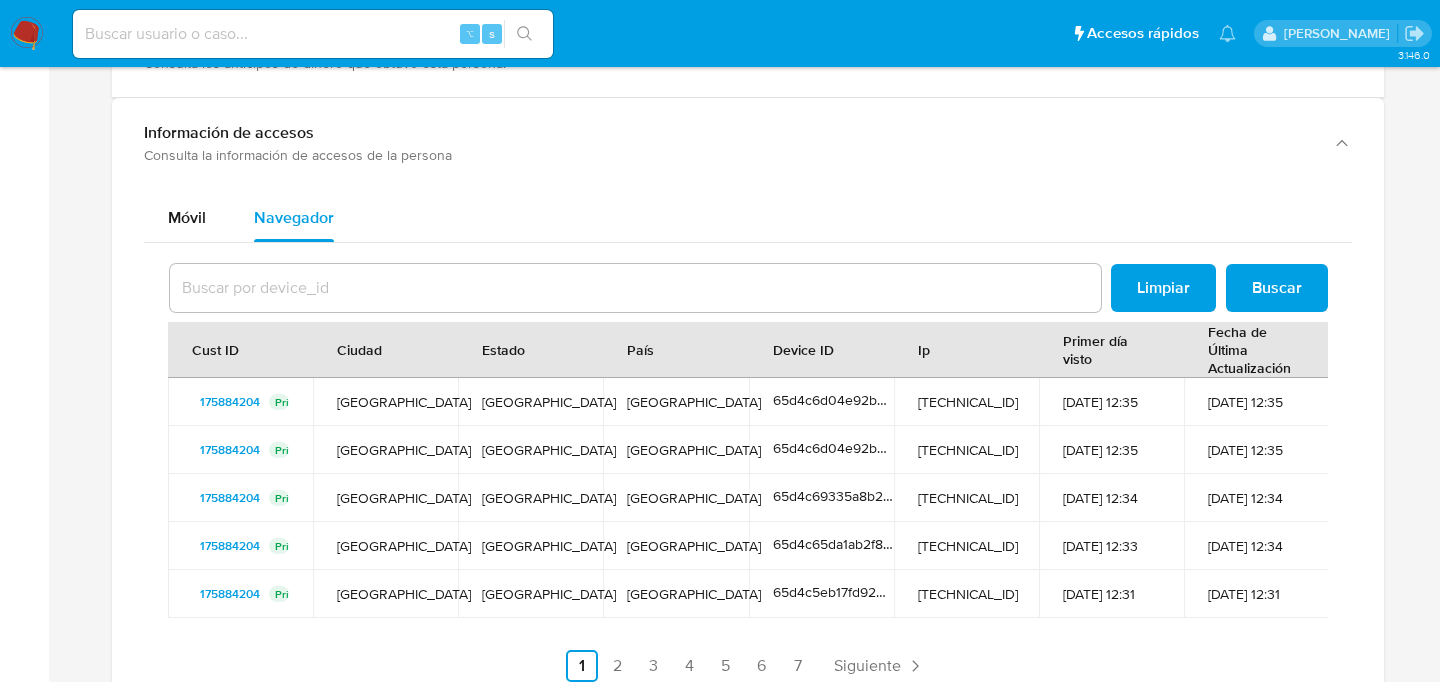 scroll, scrollTop: 41, scrollLeft: 0, axis: vertical 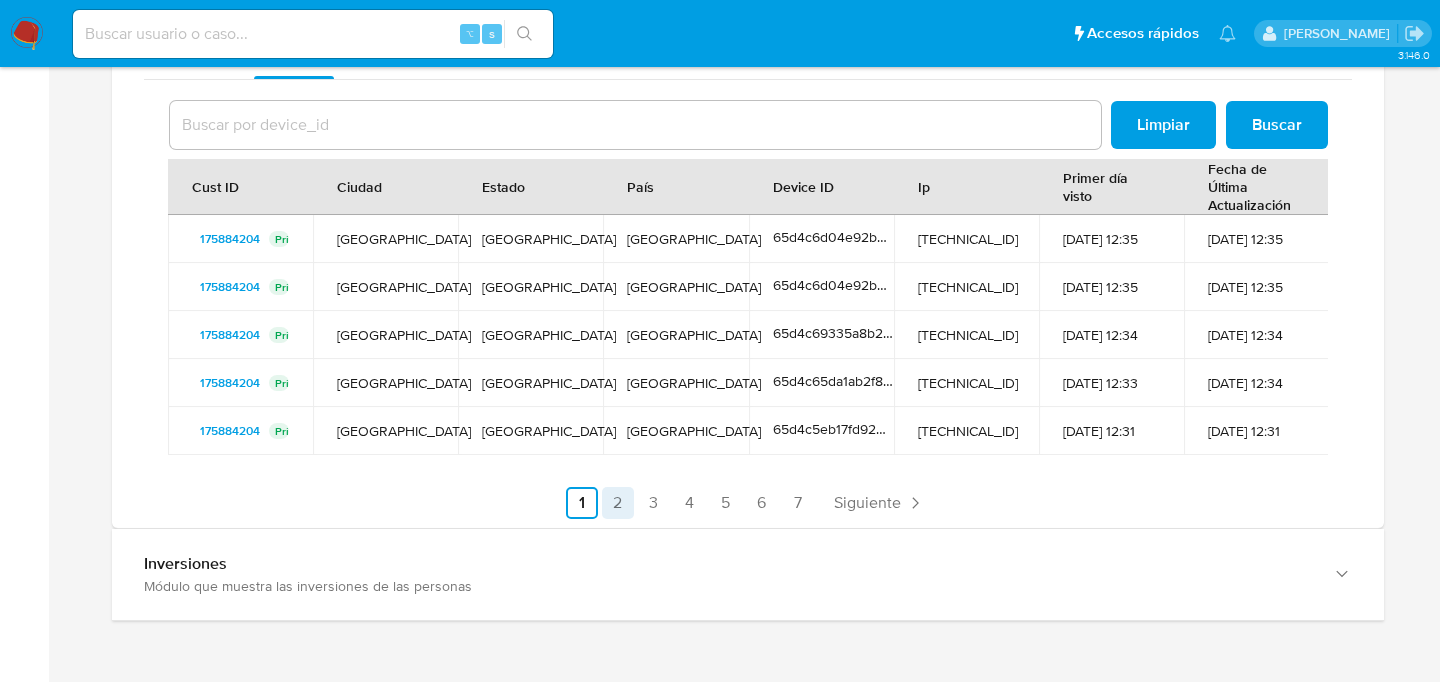 click on "2" at bounding box center [618, 503] 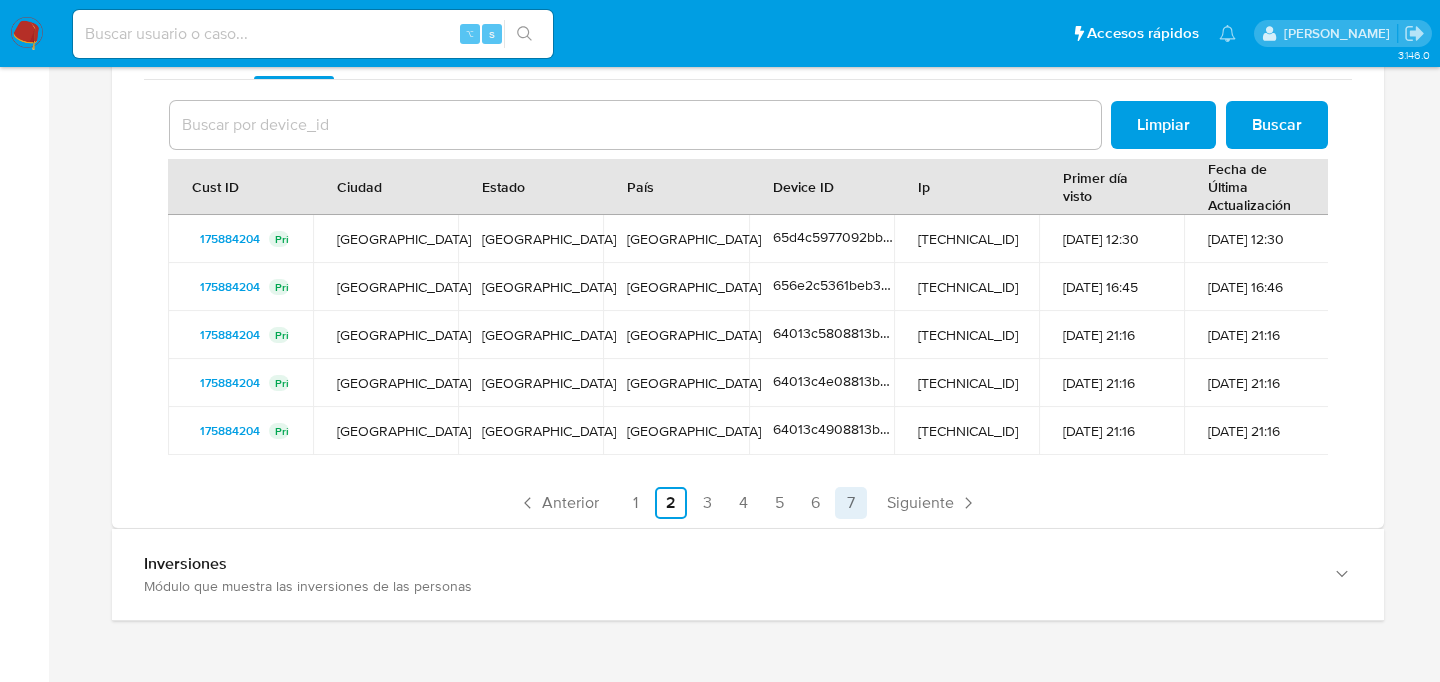 click on "7" at bounding box center [851, 503] 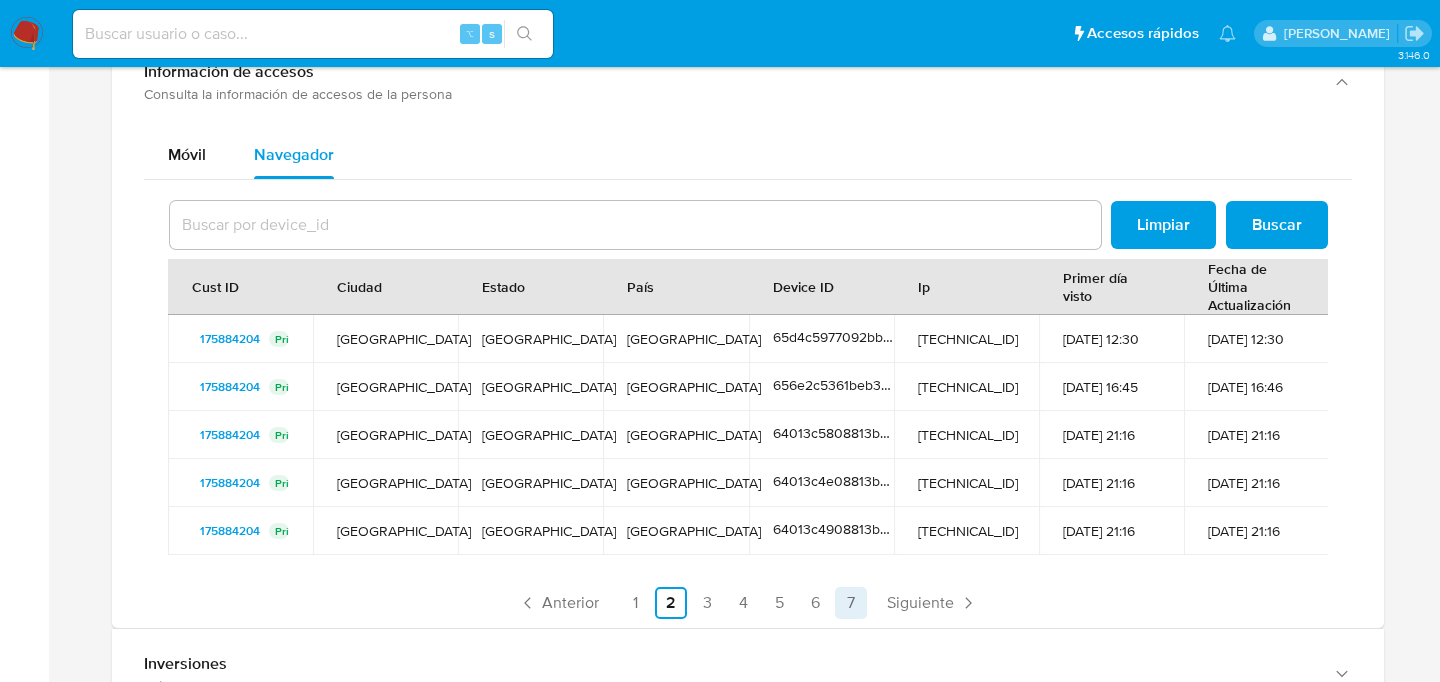 scroll, scrollTop: 0, scrollLeft: 0, axis: both 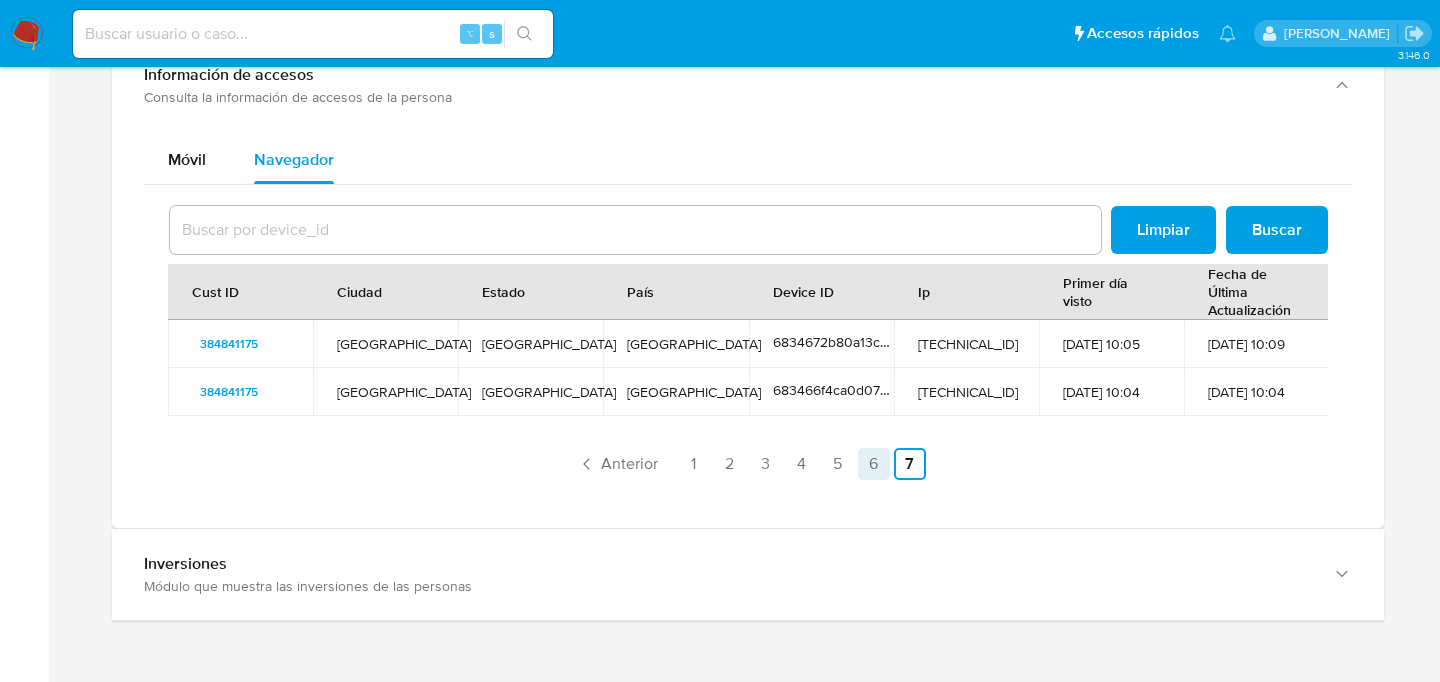 click on "6" at bounding box center [874, 464] 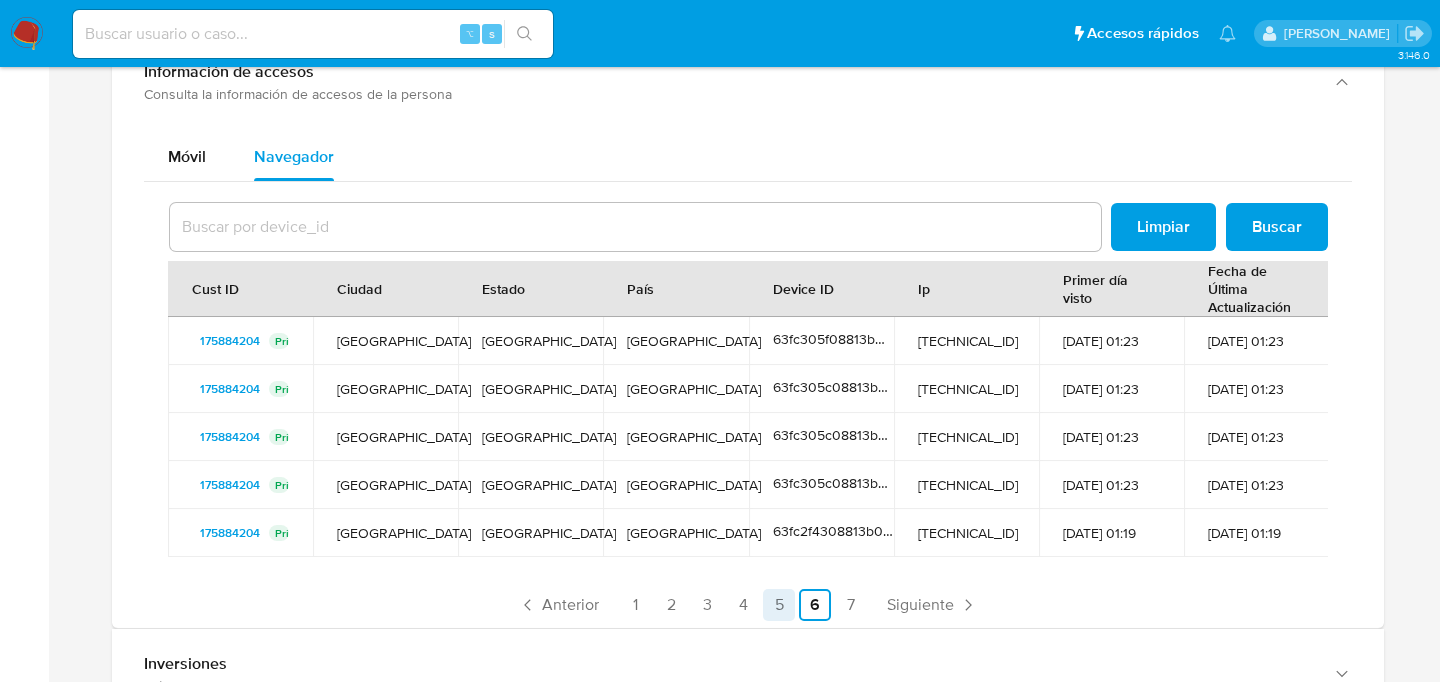 click on "5" at bounding box center (779, 605) 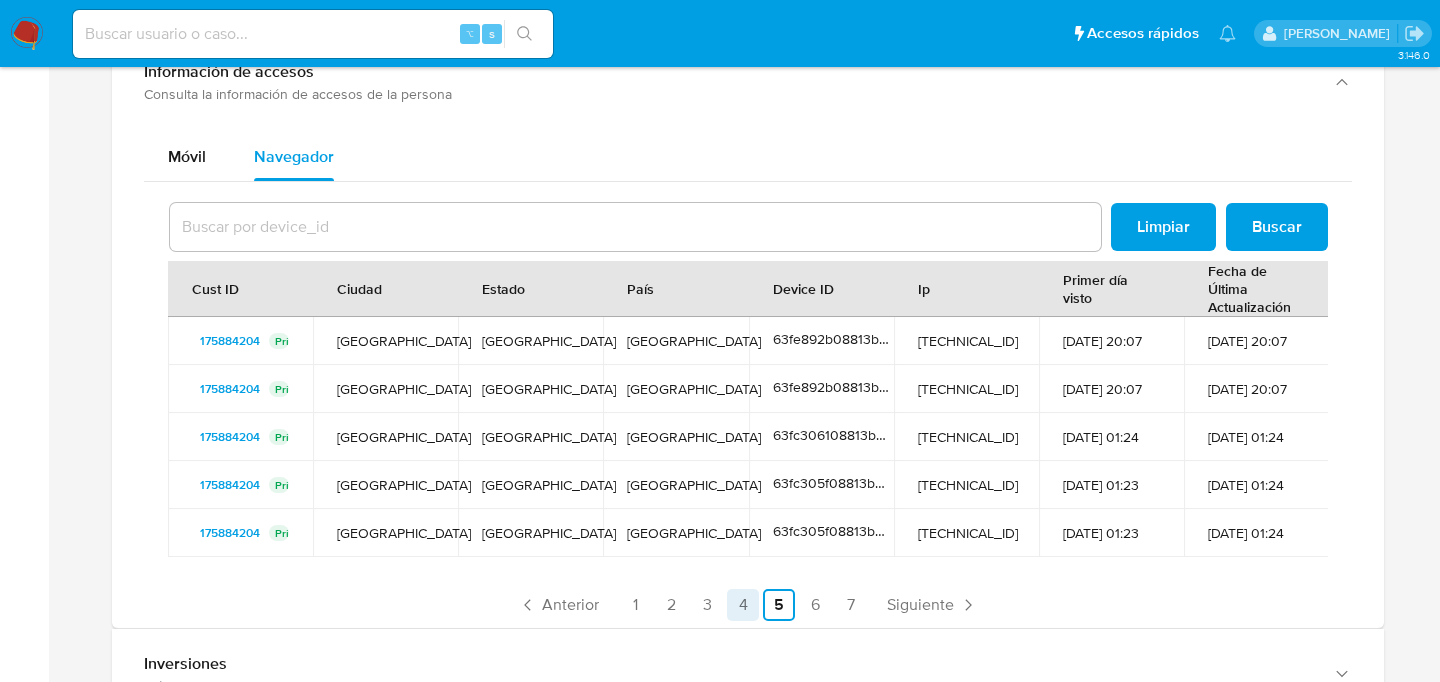 click on "4" at bounding box center [743, 605] 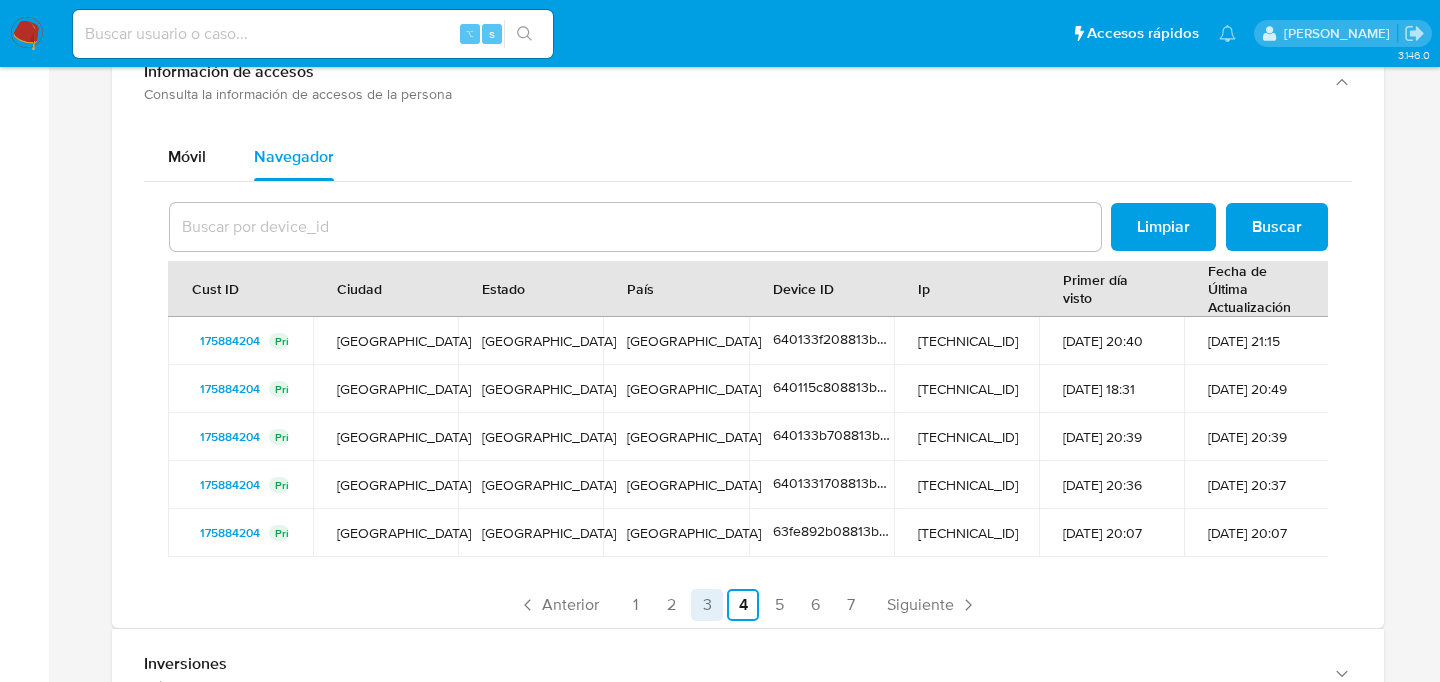 click on "3" at bounding box center (707, 605) 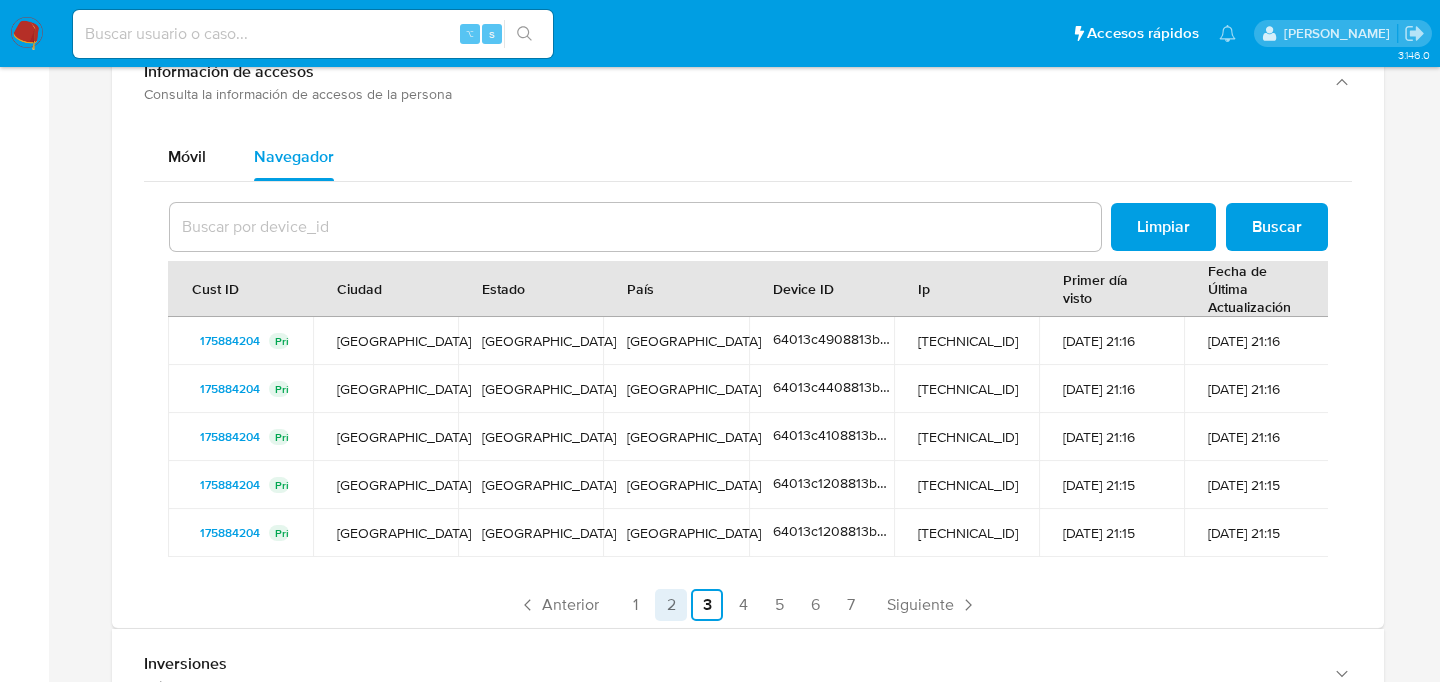 click on "2" at bounding box center (671, 605) 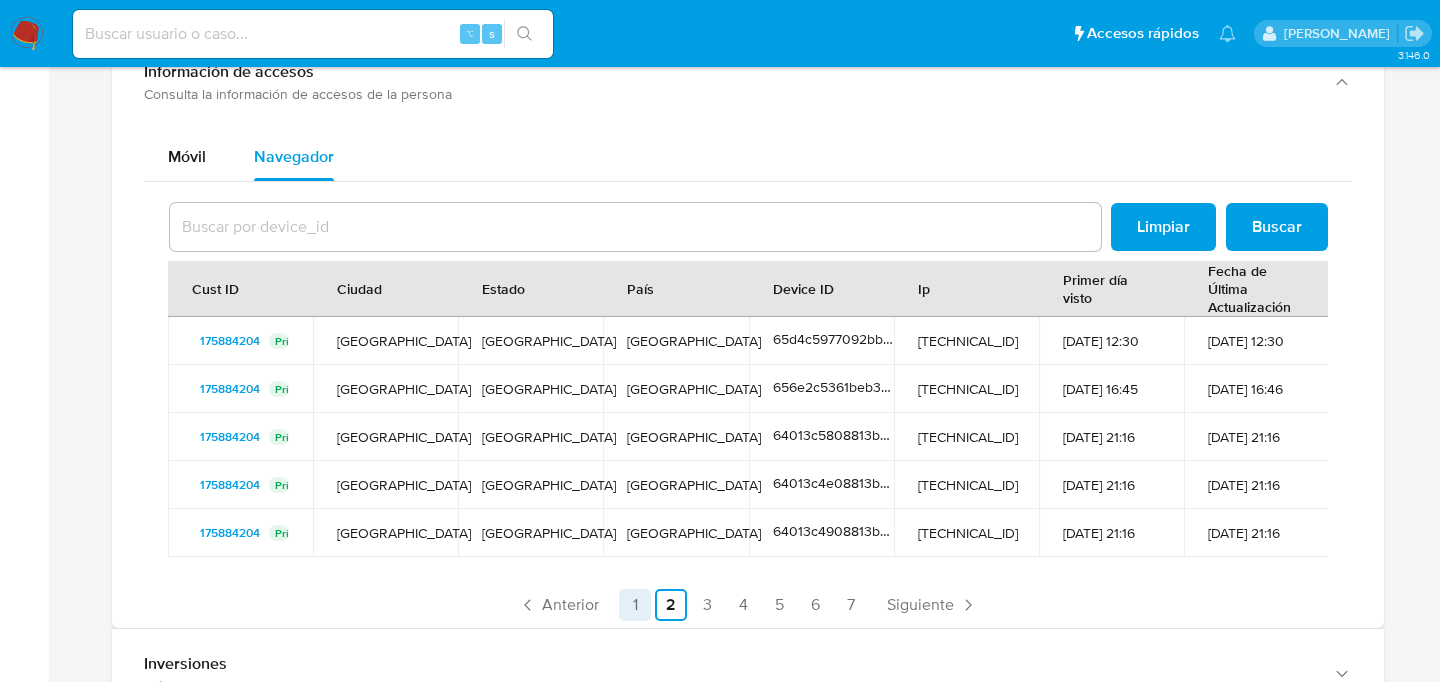 click on "1" at bounding box center [635, 605] 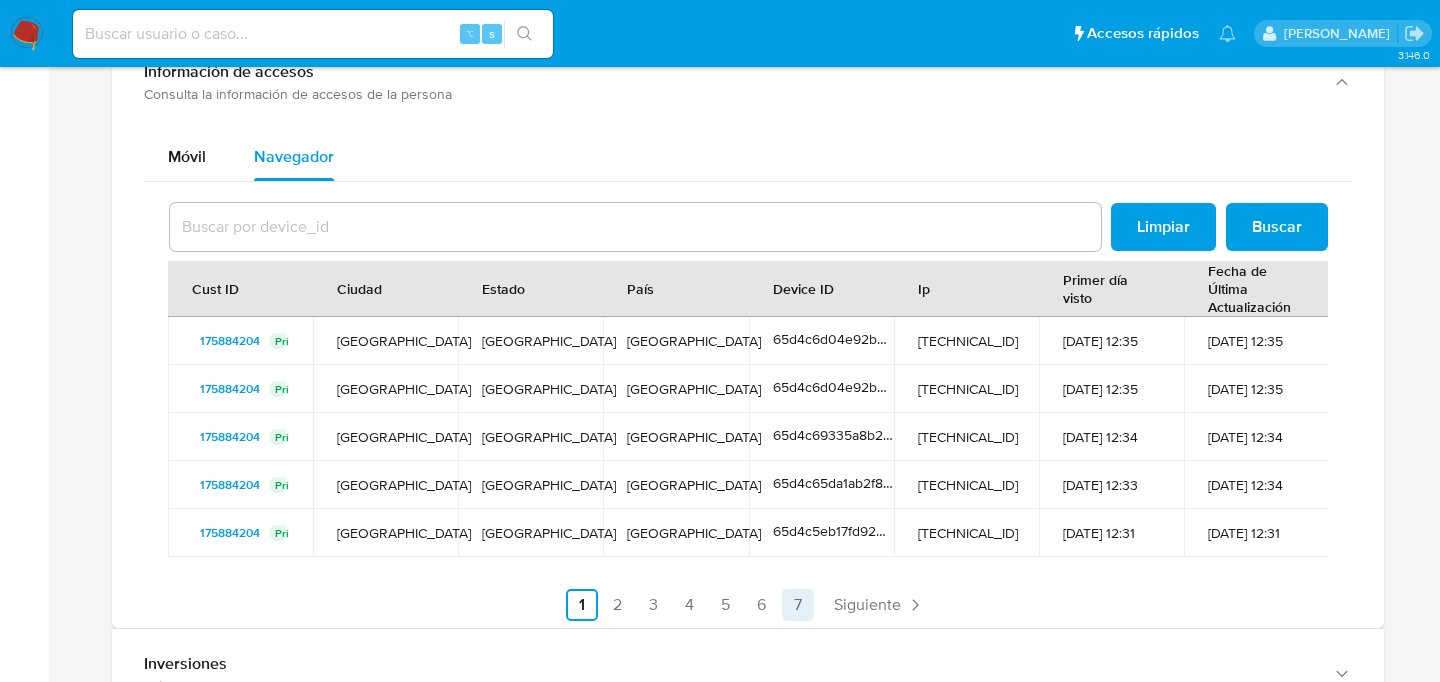 click on "7" at bounding box center (798, 605) 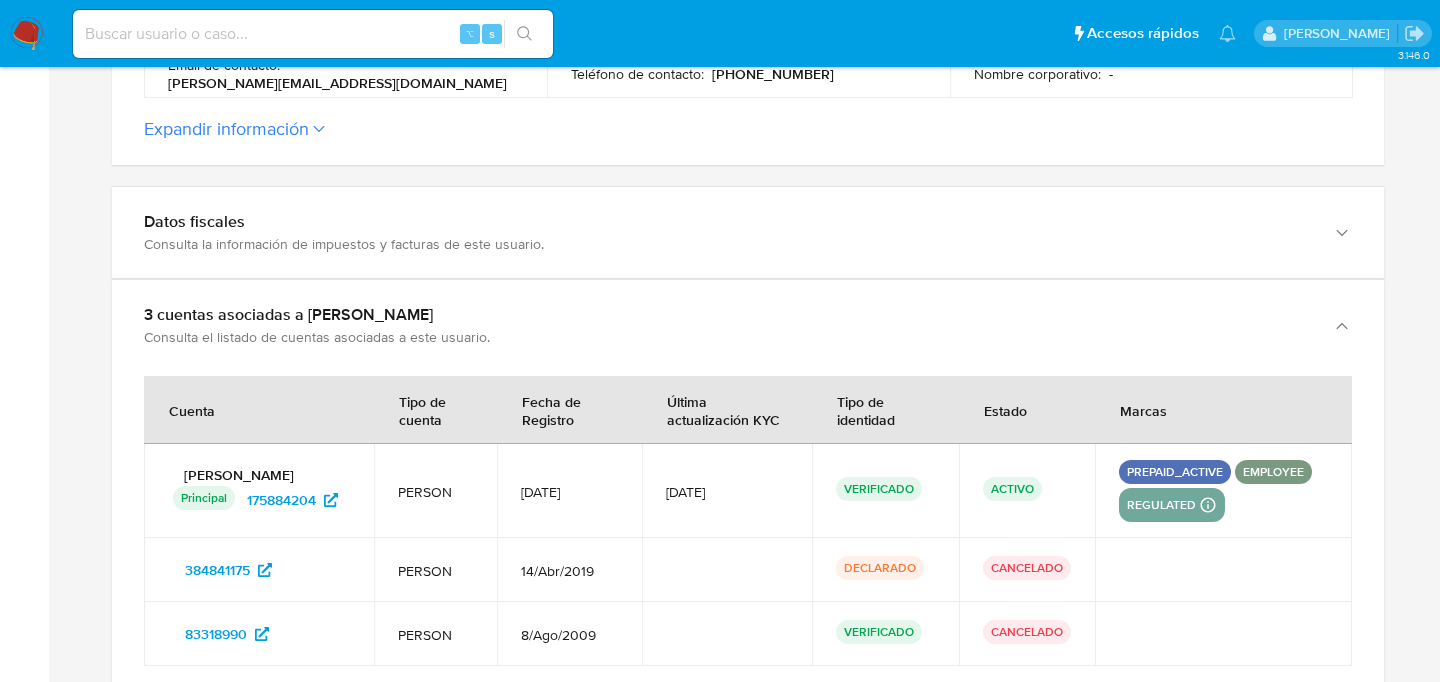 scroll, scrollTop: 812, scrollLeft: 0, axis: vertical 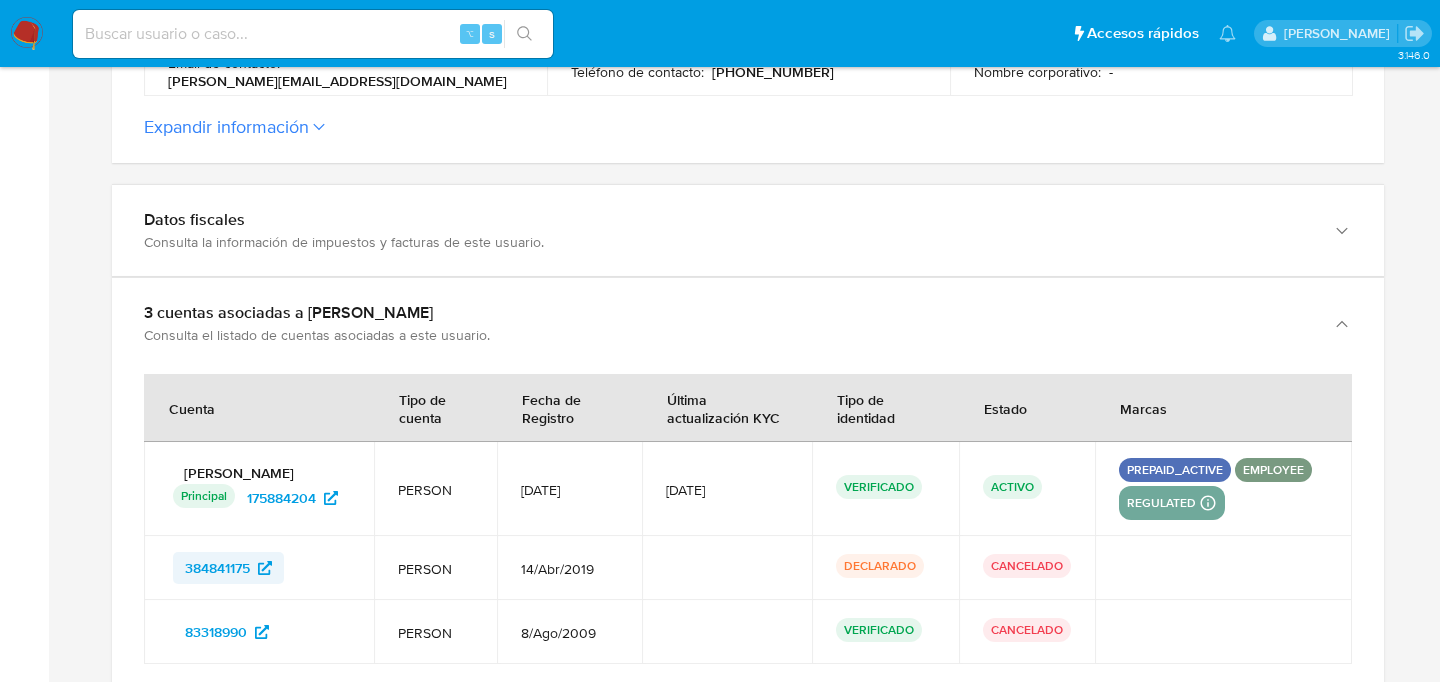 click on "384841175" at bounding box center [217, 568] 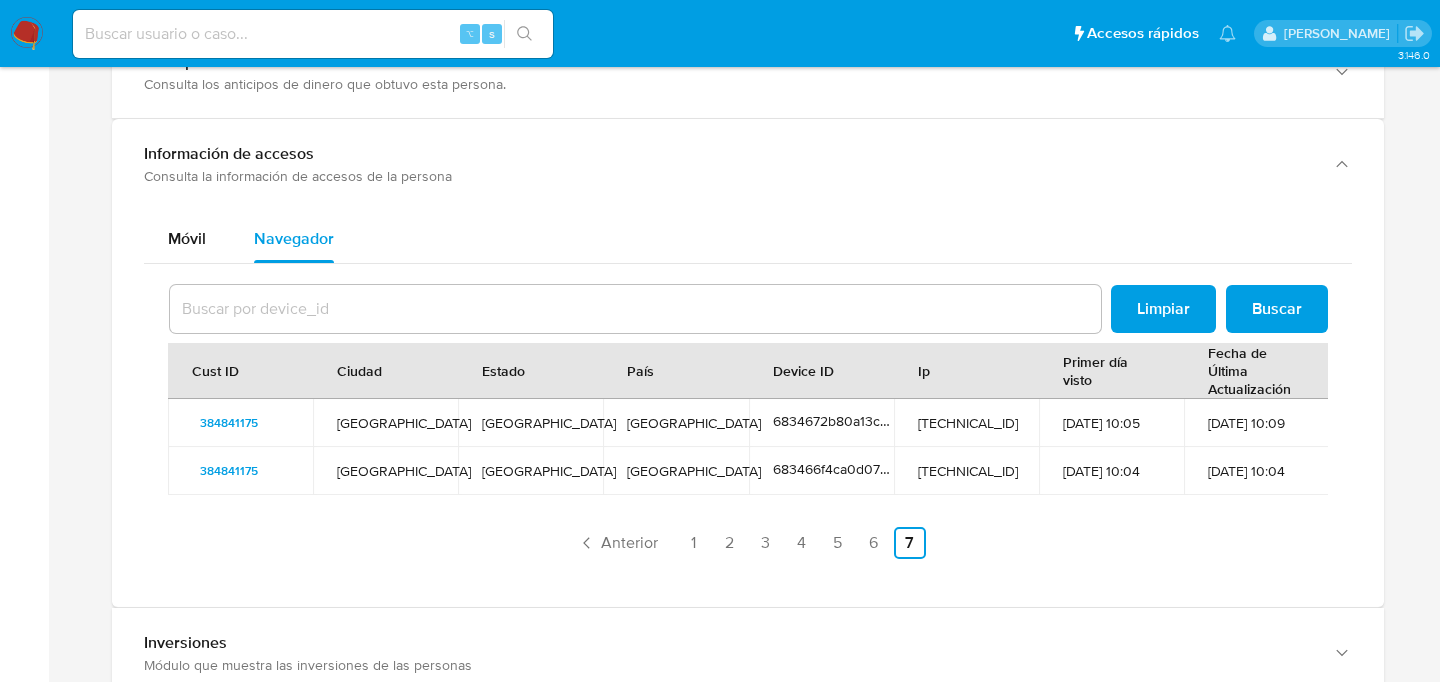 scroll, scrollTop: 3523, scrollLeft: 0, axis: vertical 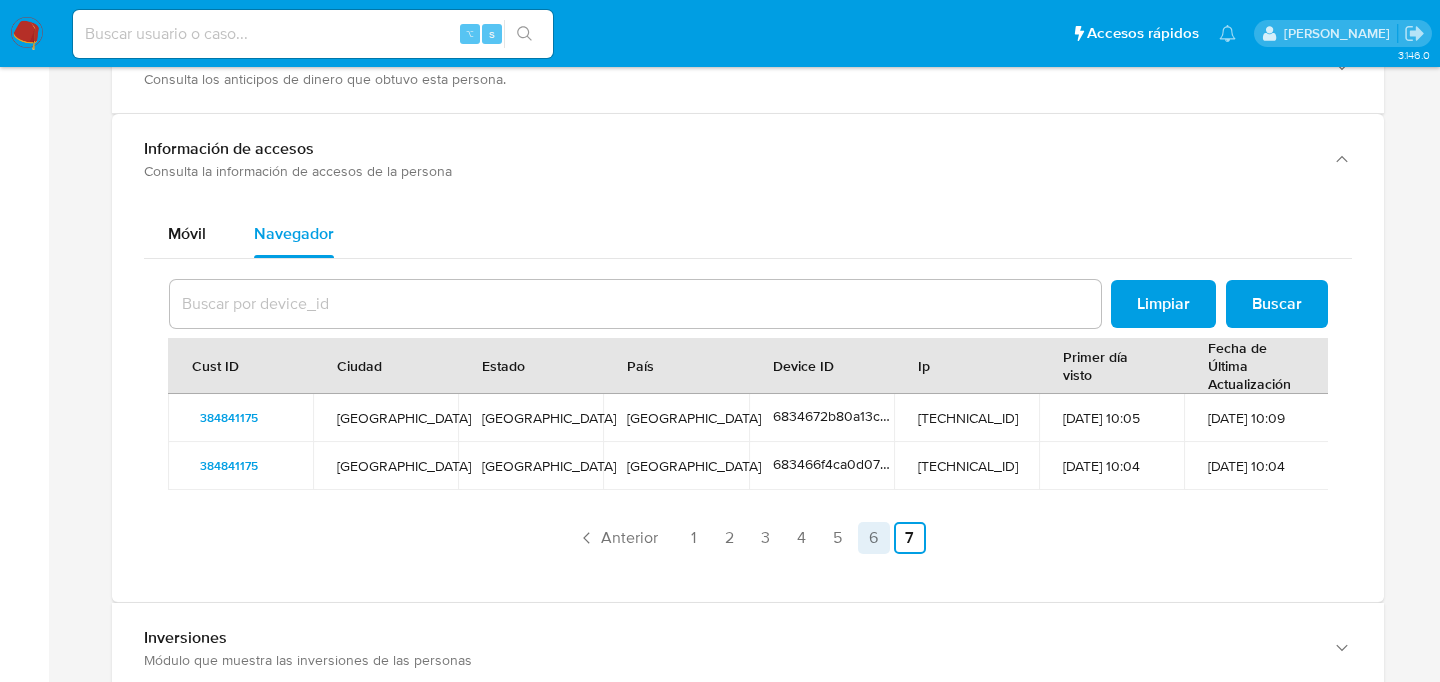 click on "6" at bounding box center (874, 538) 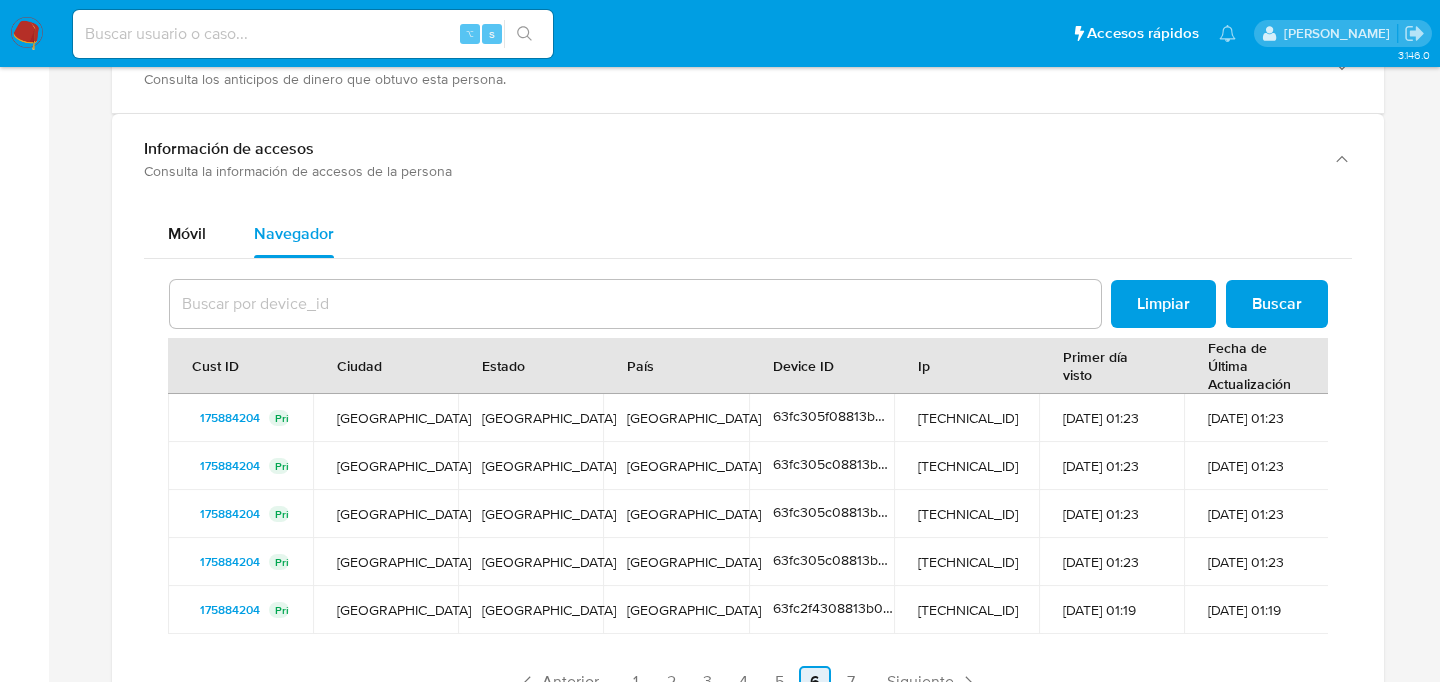 scroll, scrollTop: 41, scrollLeft: 0, axis: vertical 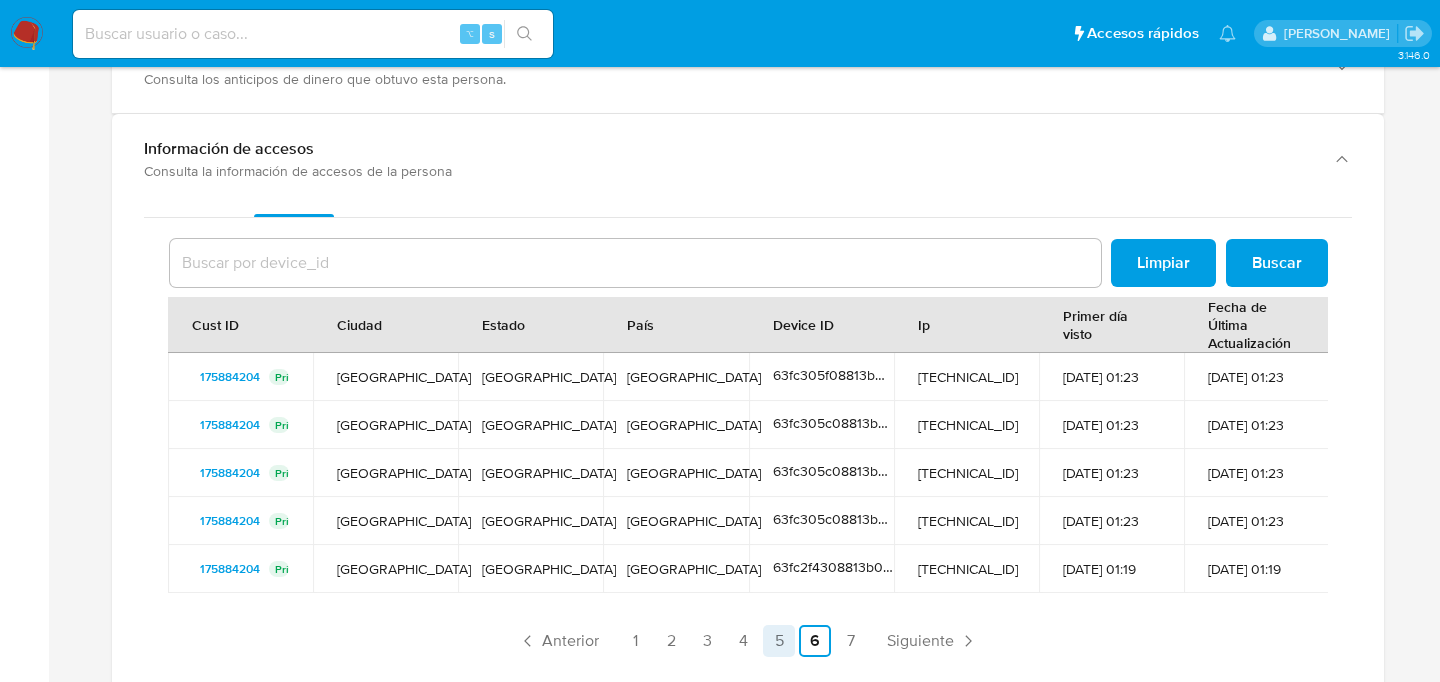 click on "5" at bounding box center (779, 641) 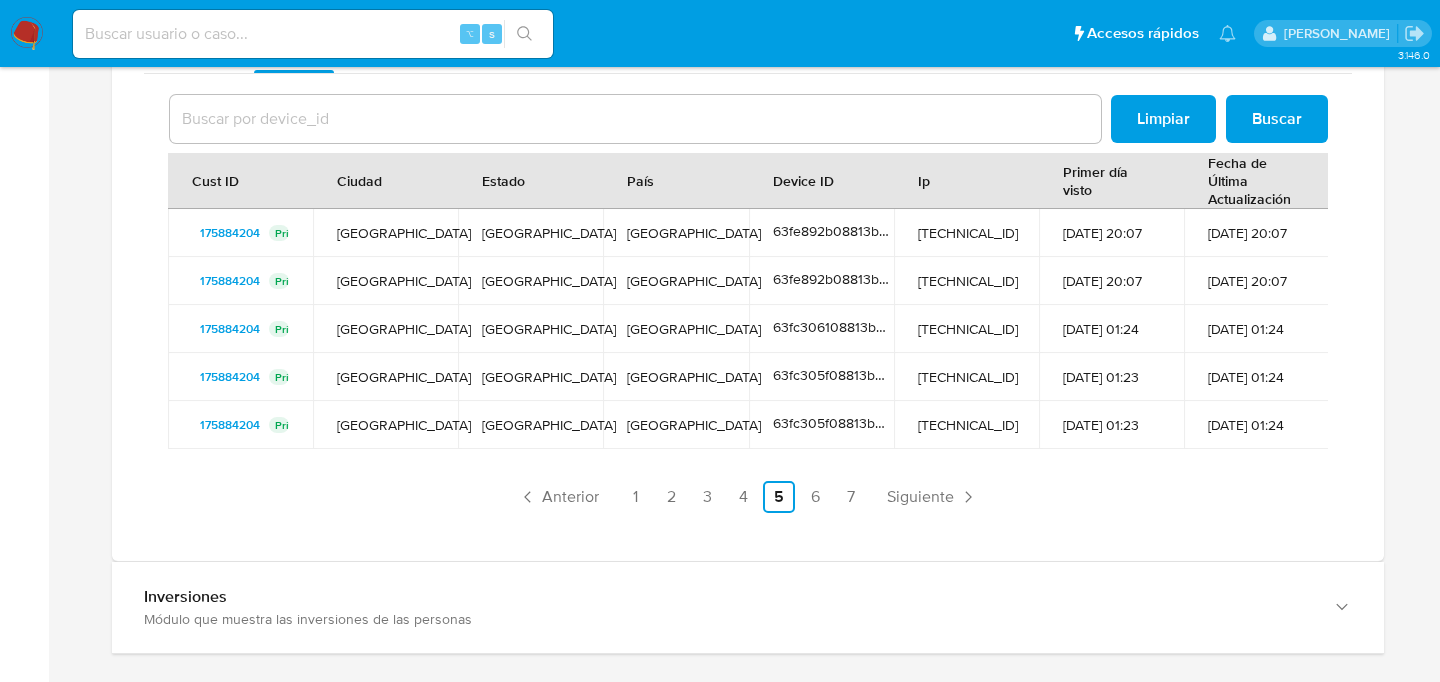 scroll, scrollTop: 3647, scrollLeft: 0, axis: vertical 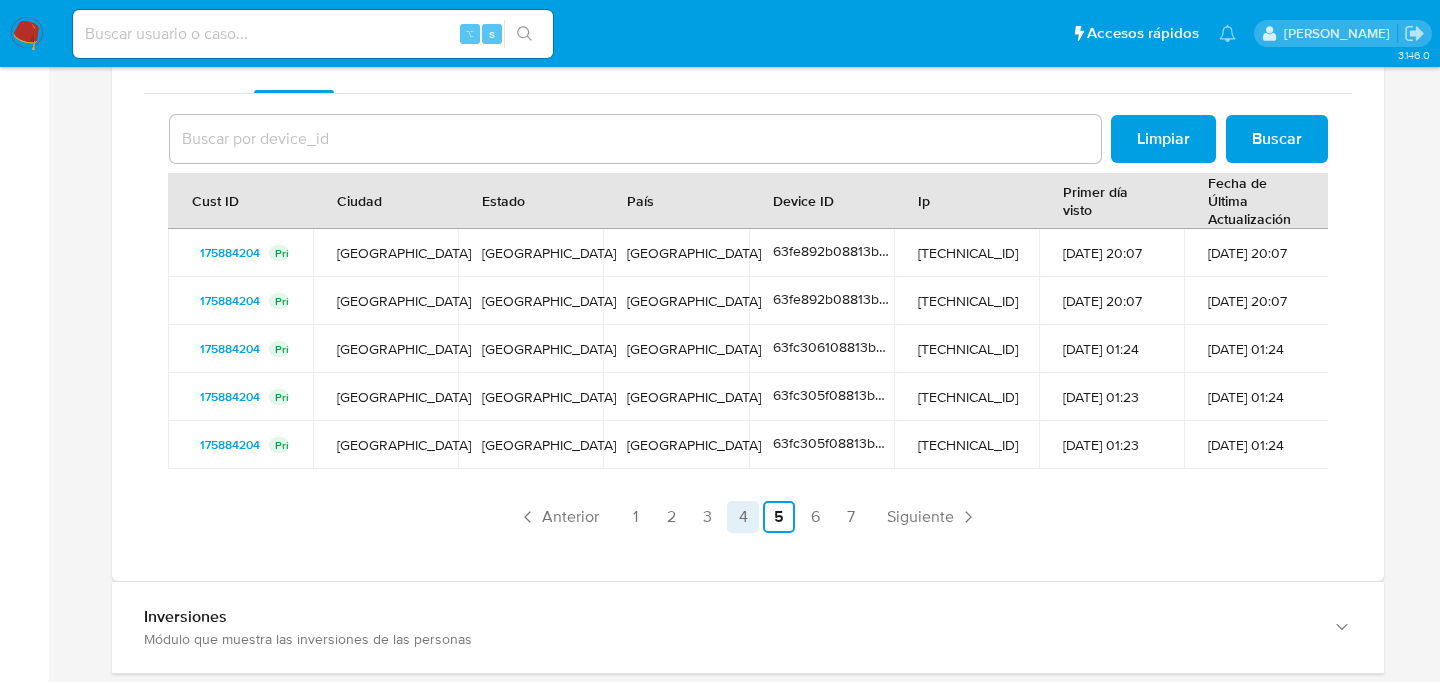click on "4" at bounding box center (743, 517) 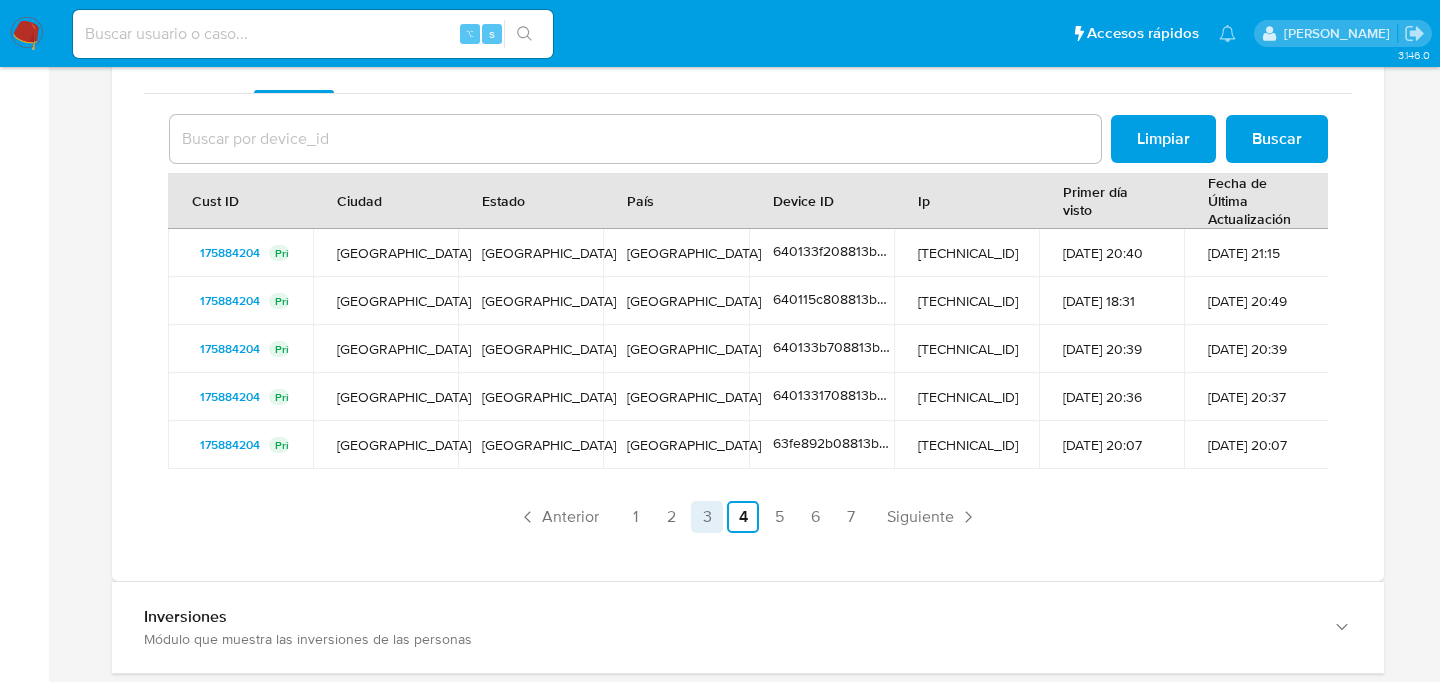 click on "3" at bounding box center [707, 517] 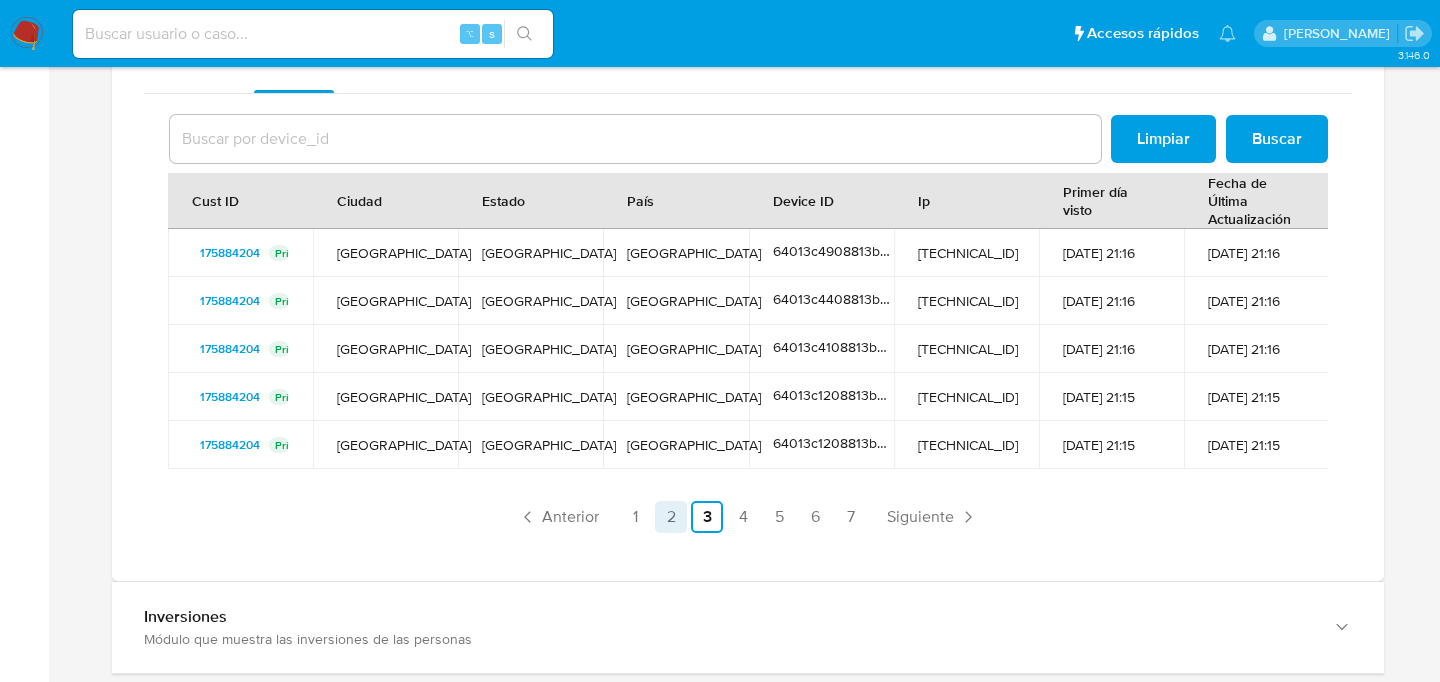 click on "2" at bounding box center [671, 517] 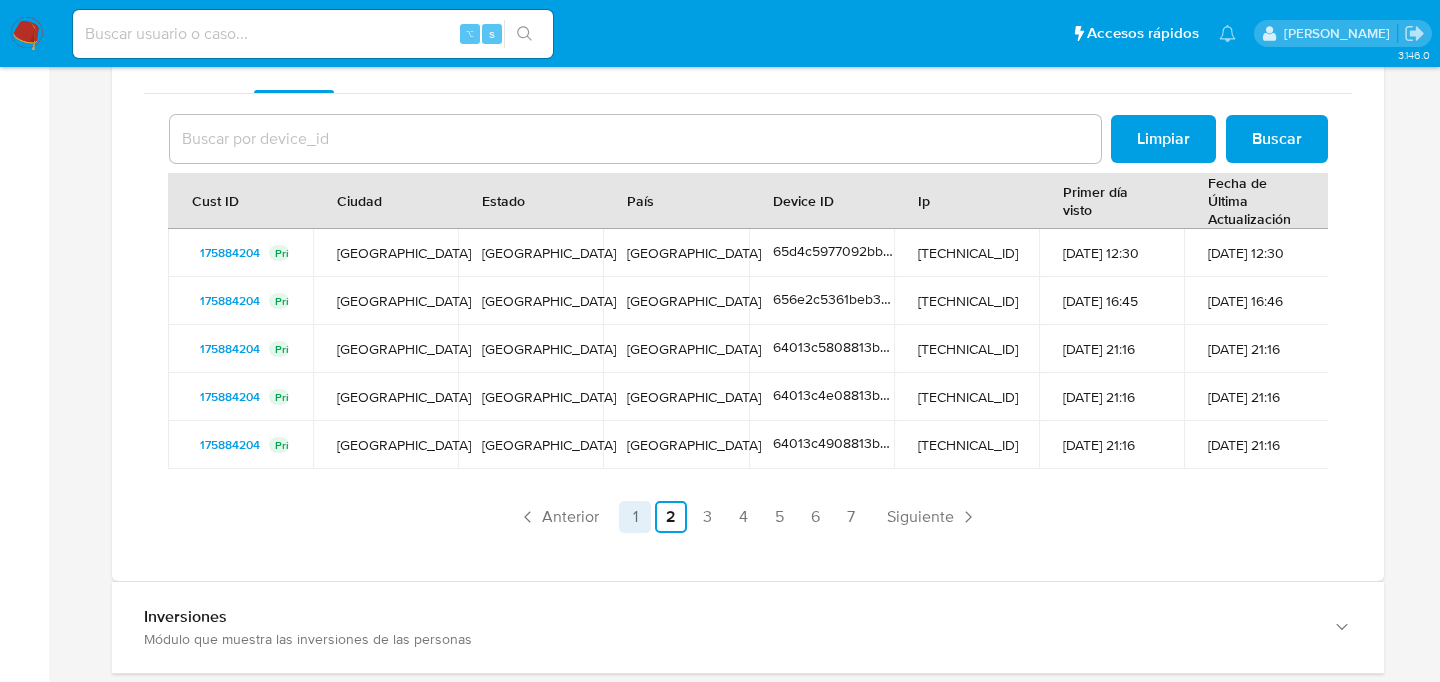 click on "1" at bounding box center [635, 517] 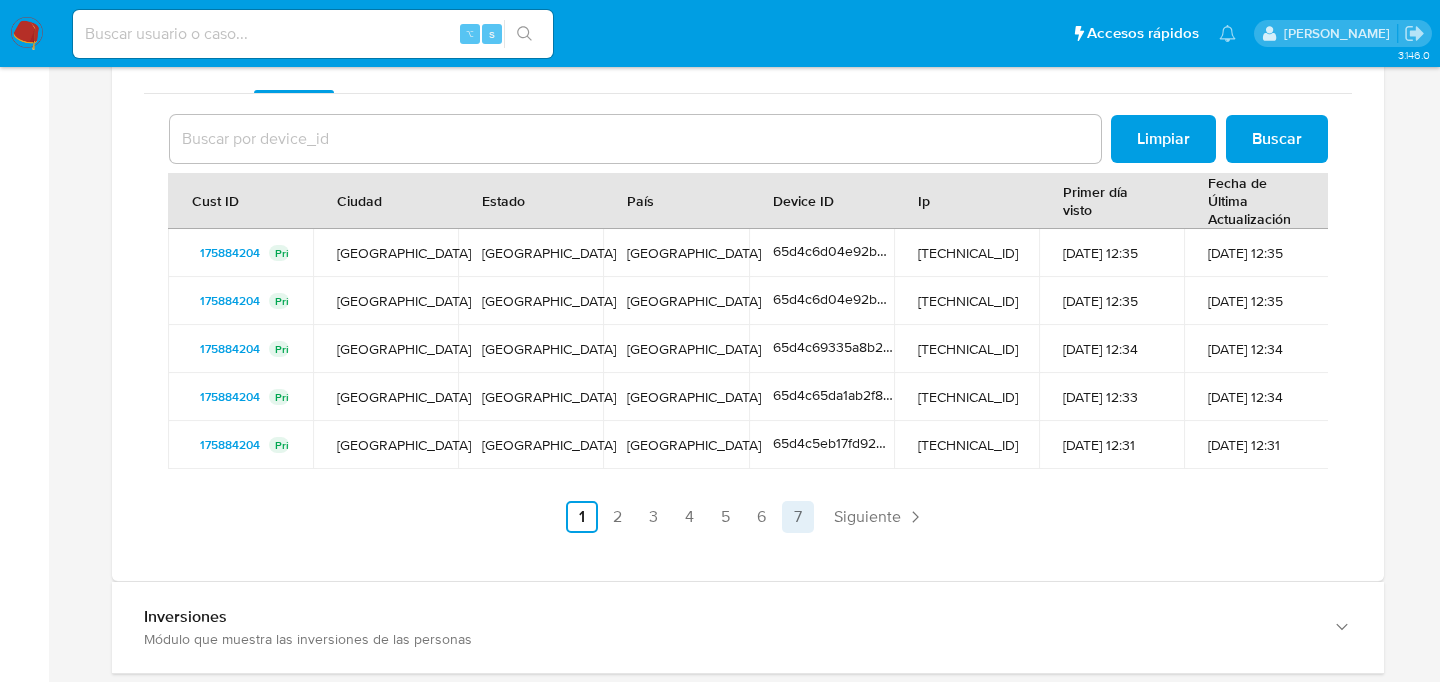 click on "7" at bounding box center [798, 517] 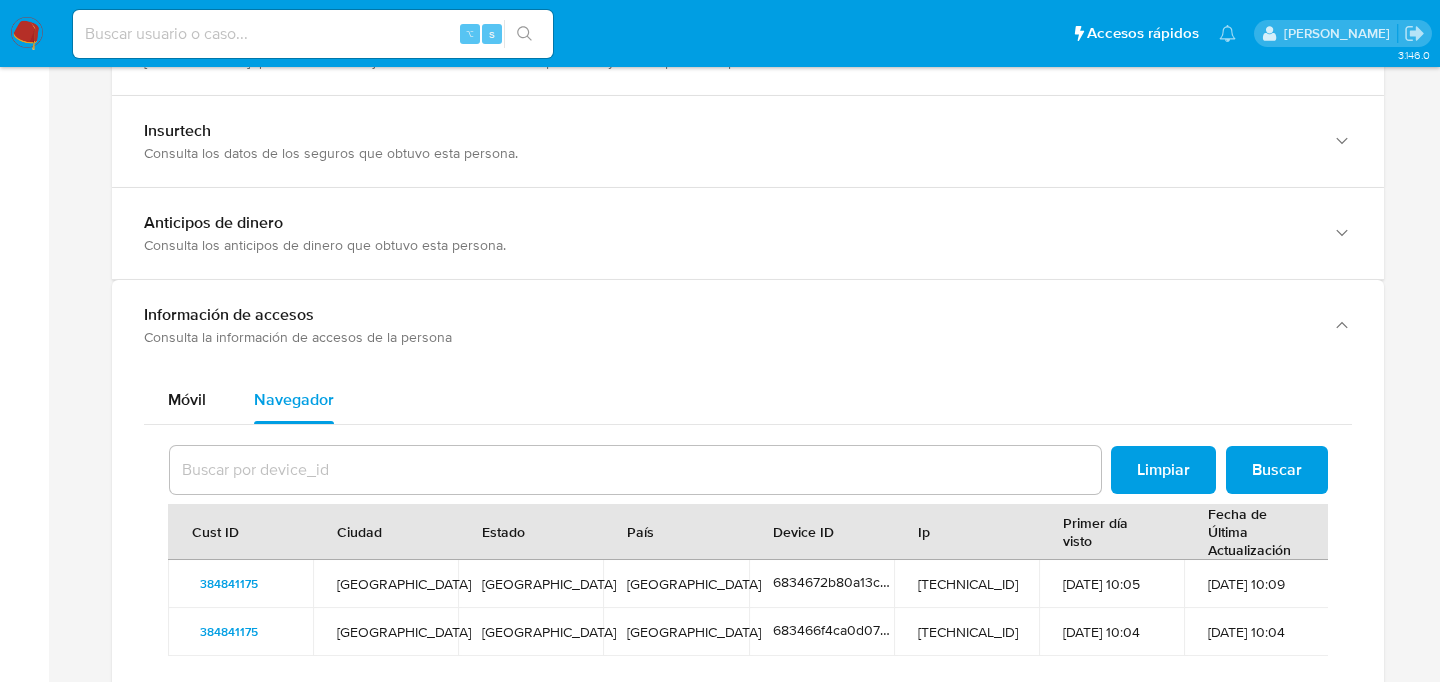 scroll, scrollTop: 3255, scrollLeft: 0, axis: vertical 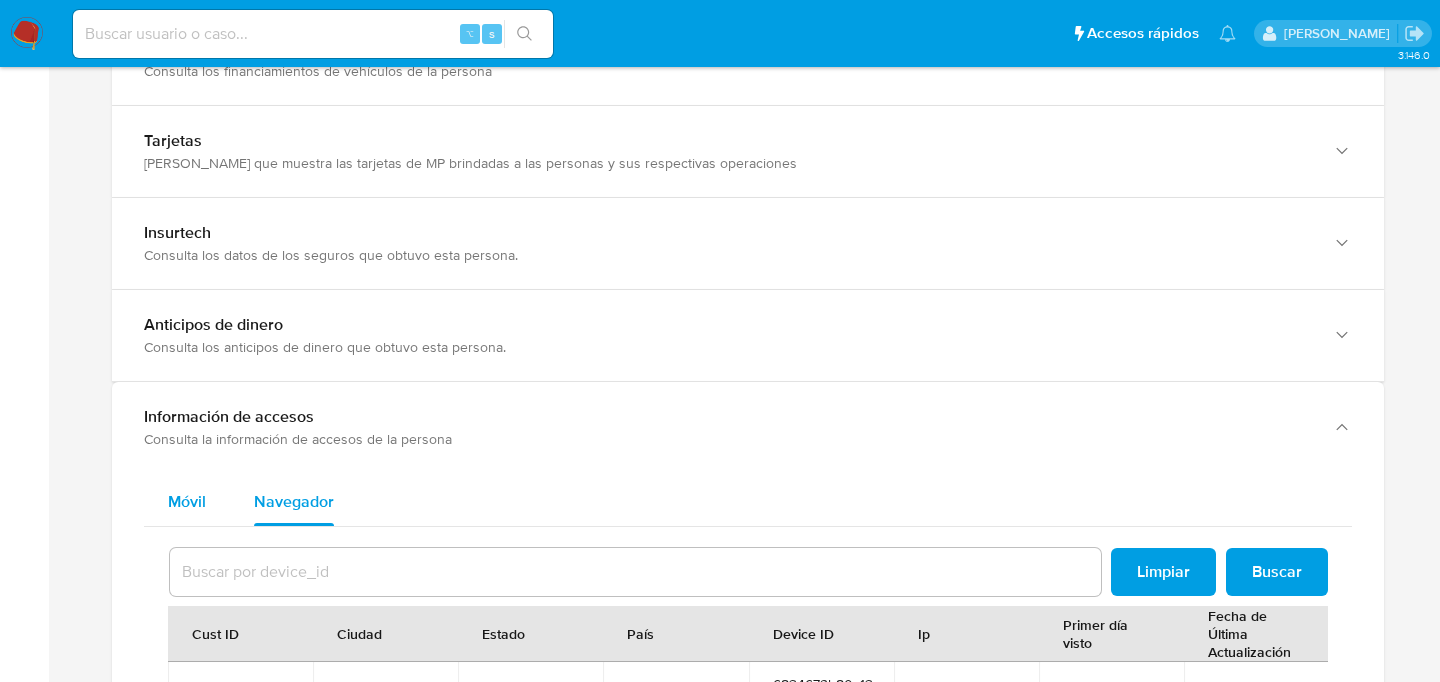 click on "Móvil" at bounding box center (187, 502) 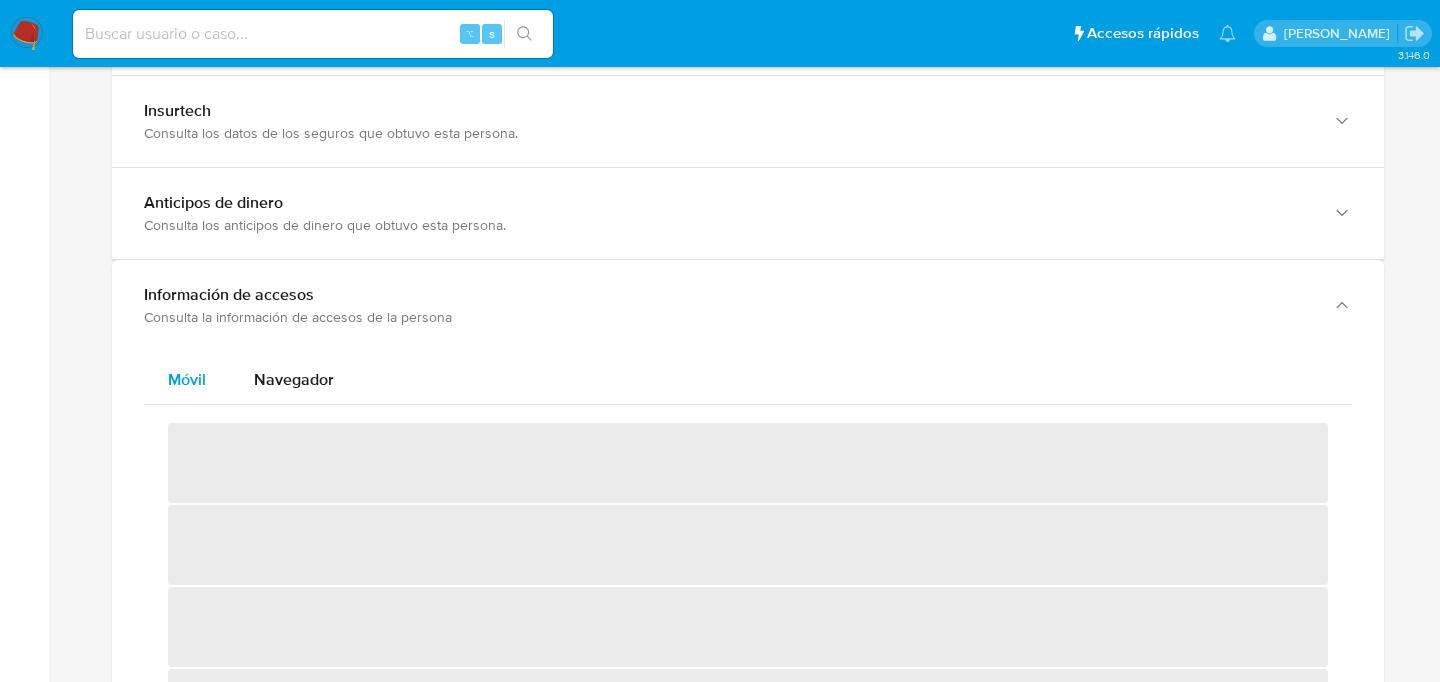 scroll, scrollTop: 3512, scrollLeft: 0, axis: vertical 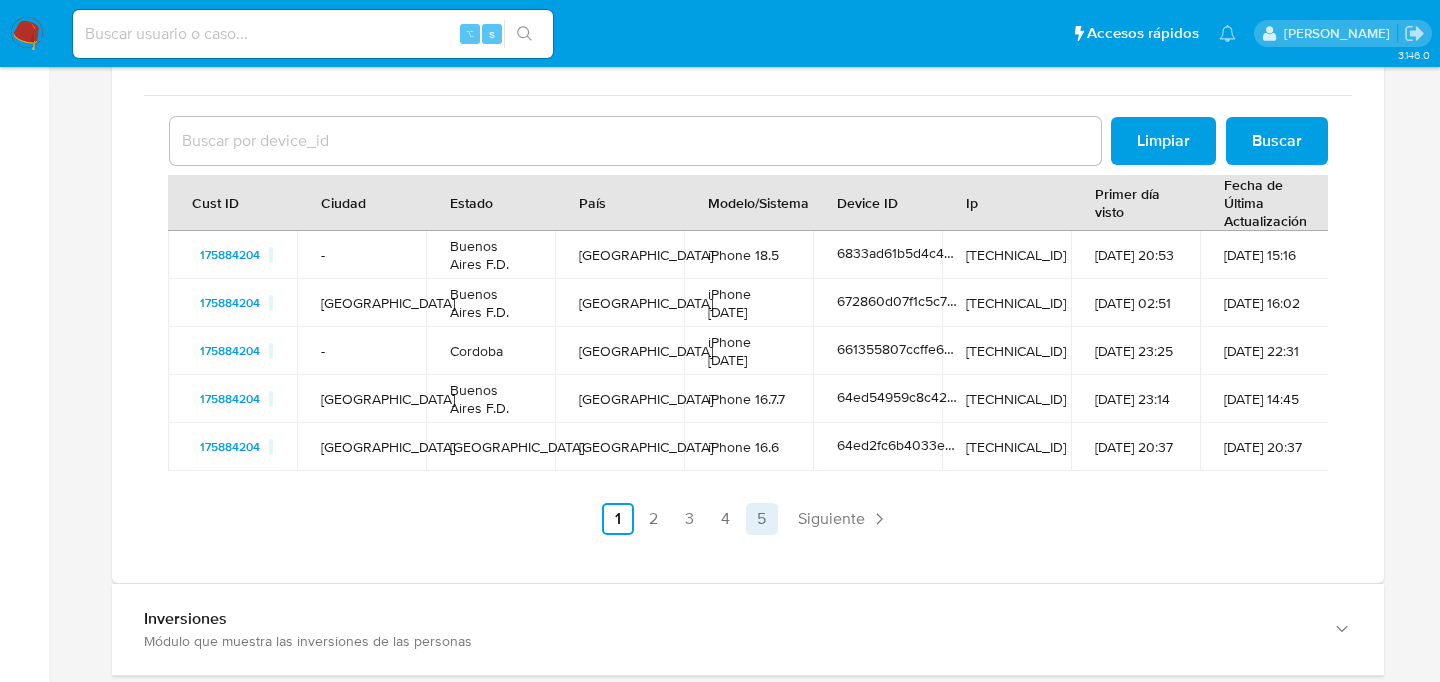 click on "5" at bounding box center (762, 519) 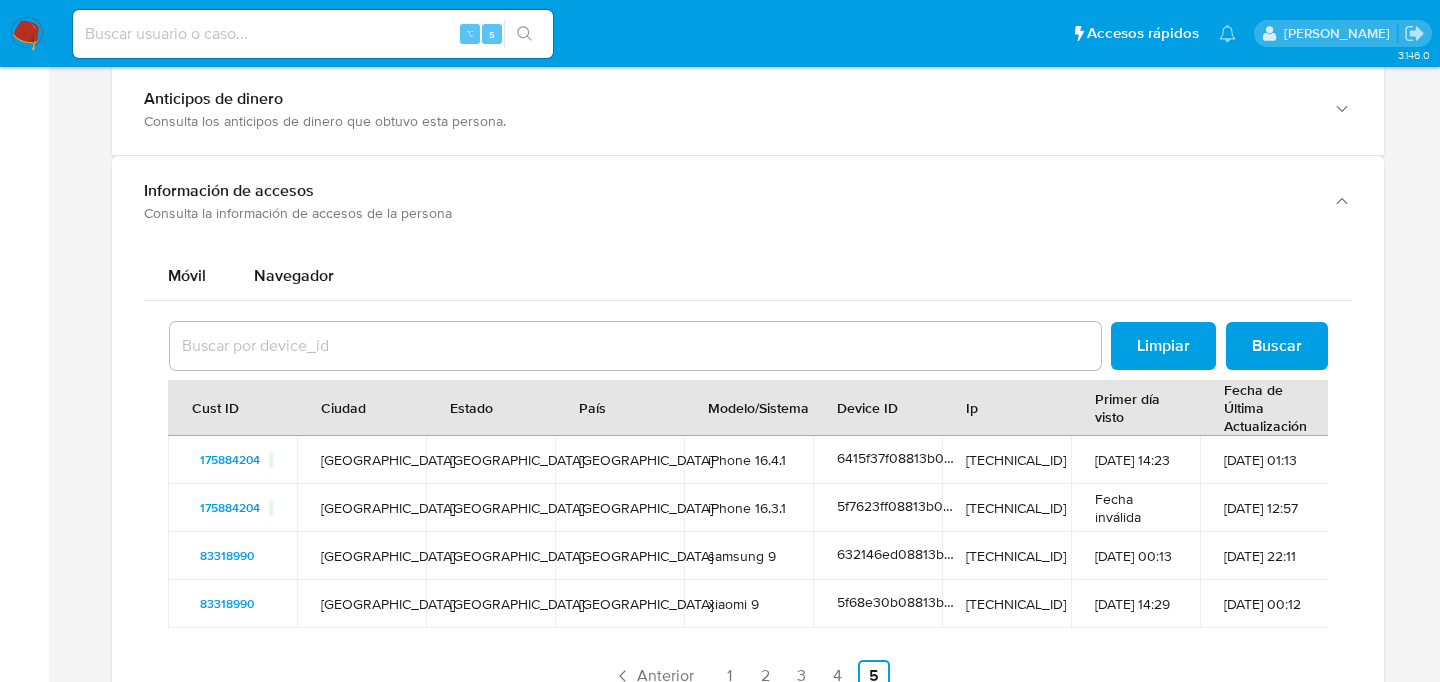 scroll, scrollTop: 3467, scrollLeft: 0, axis: vertical 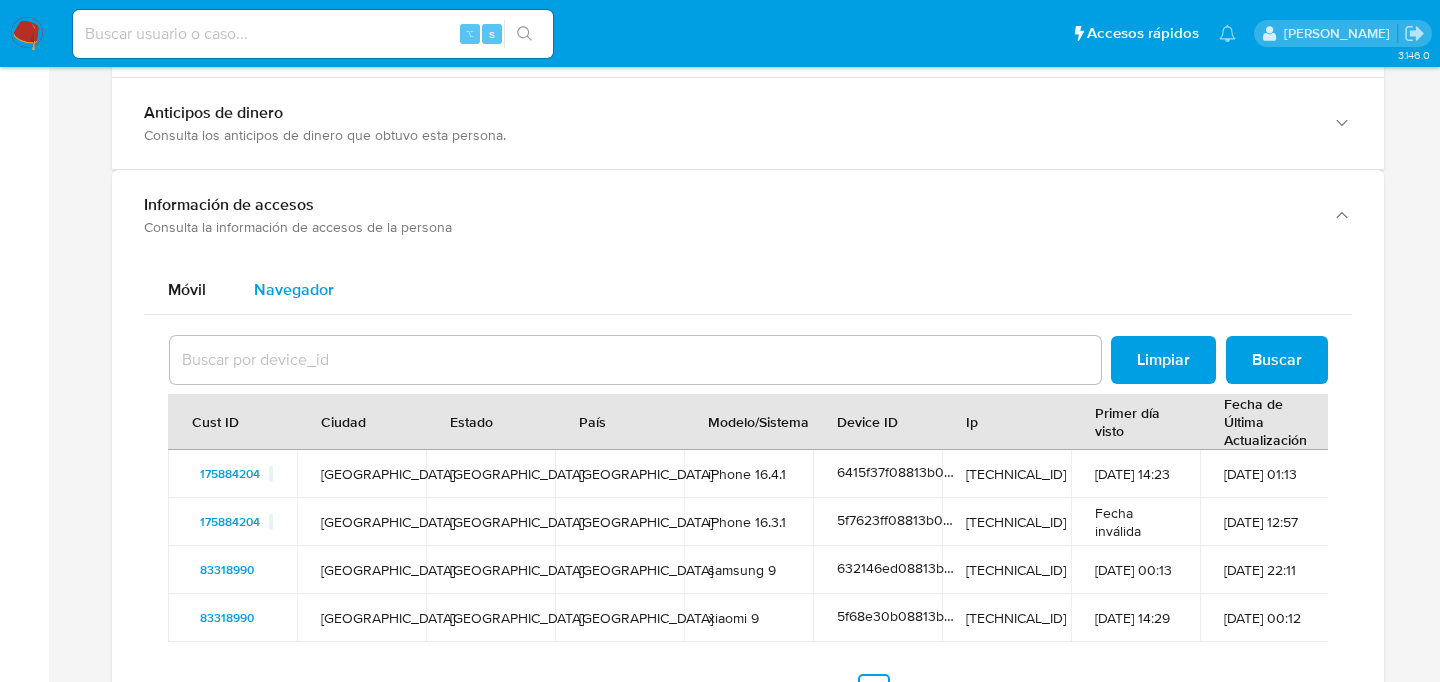 click on "Navegador" at bounding box center [294, 290] 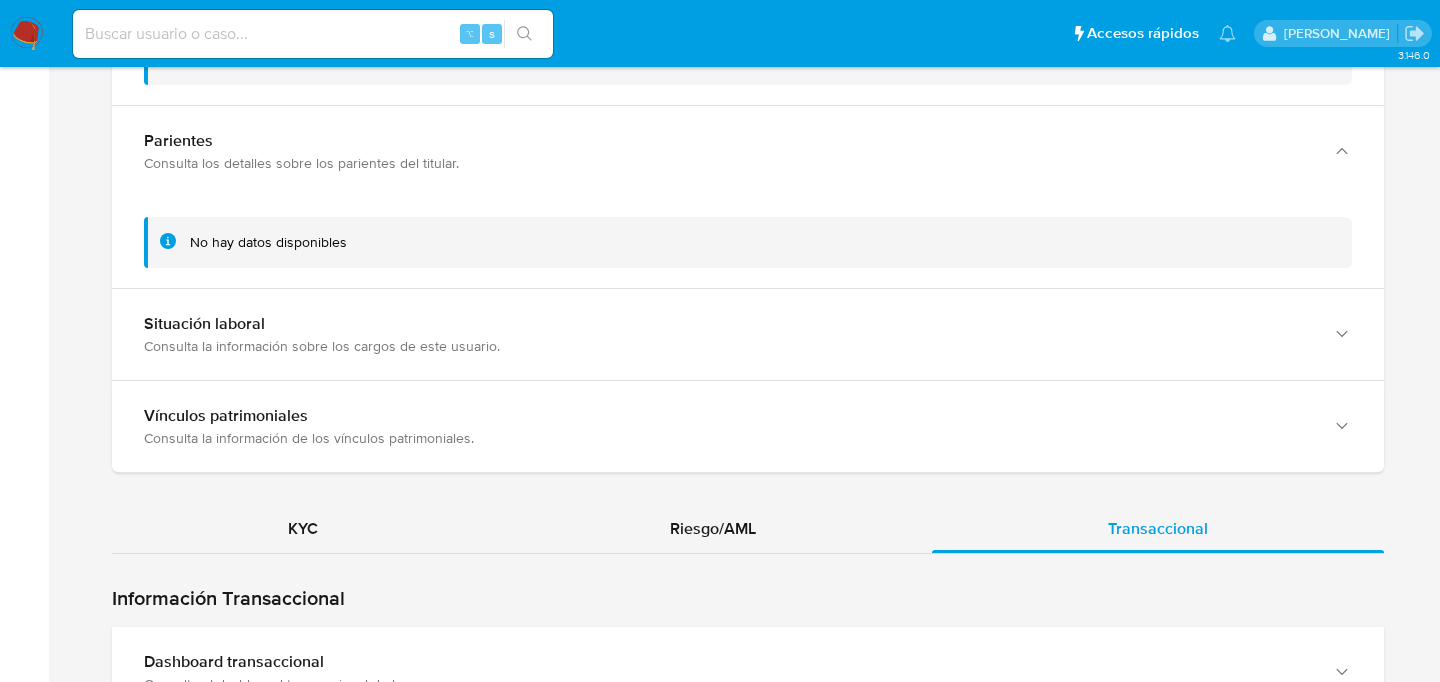 scroll, scrollTop: 1709, scrollLeft: 0, axis: vertical 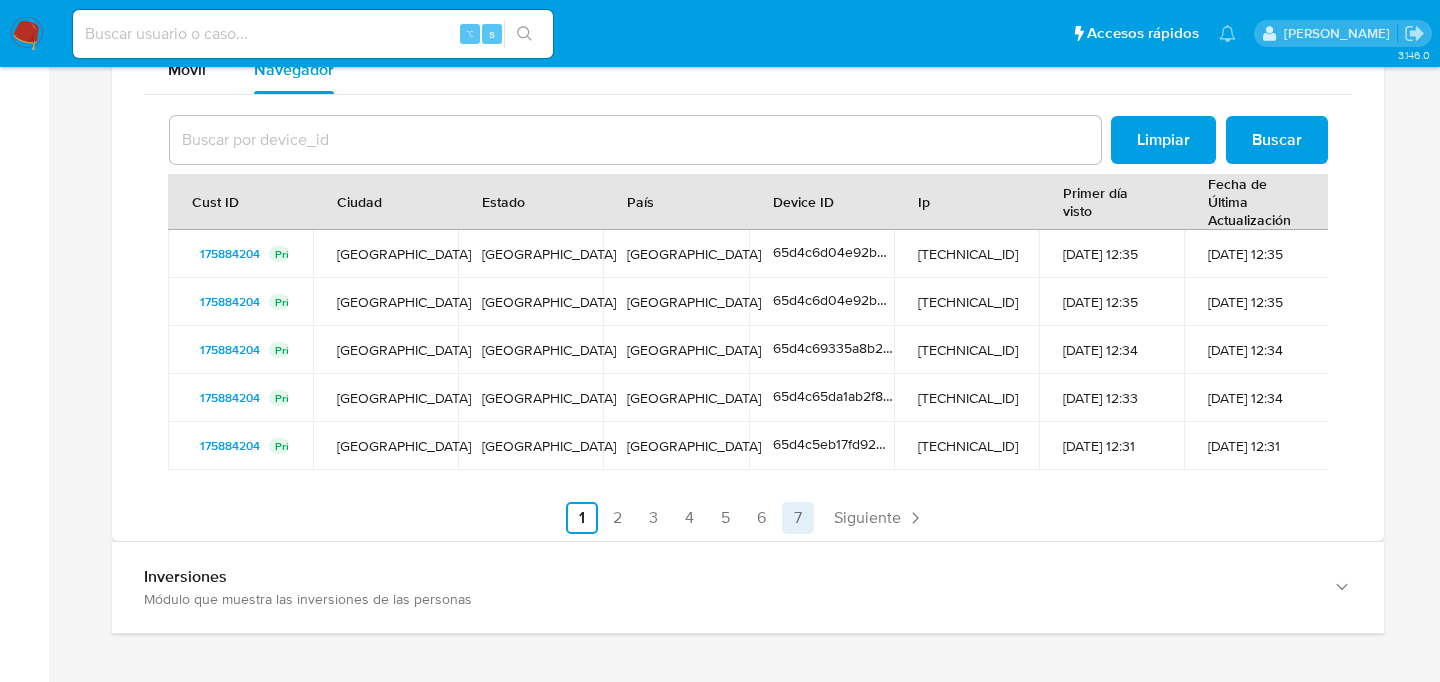 click on "7" at bounding box center (798, 518) 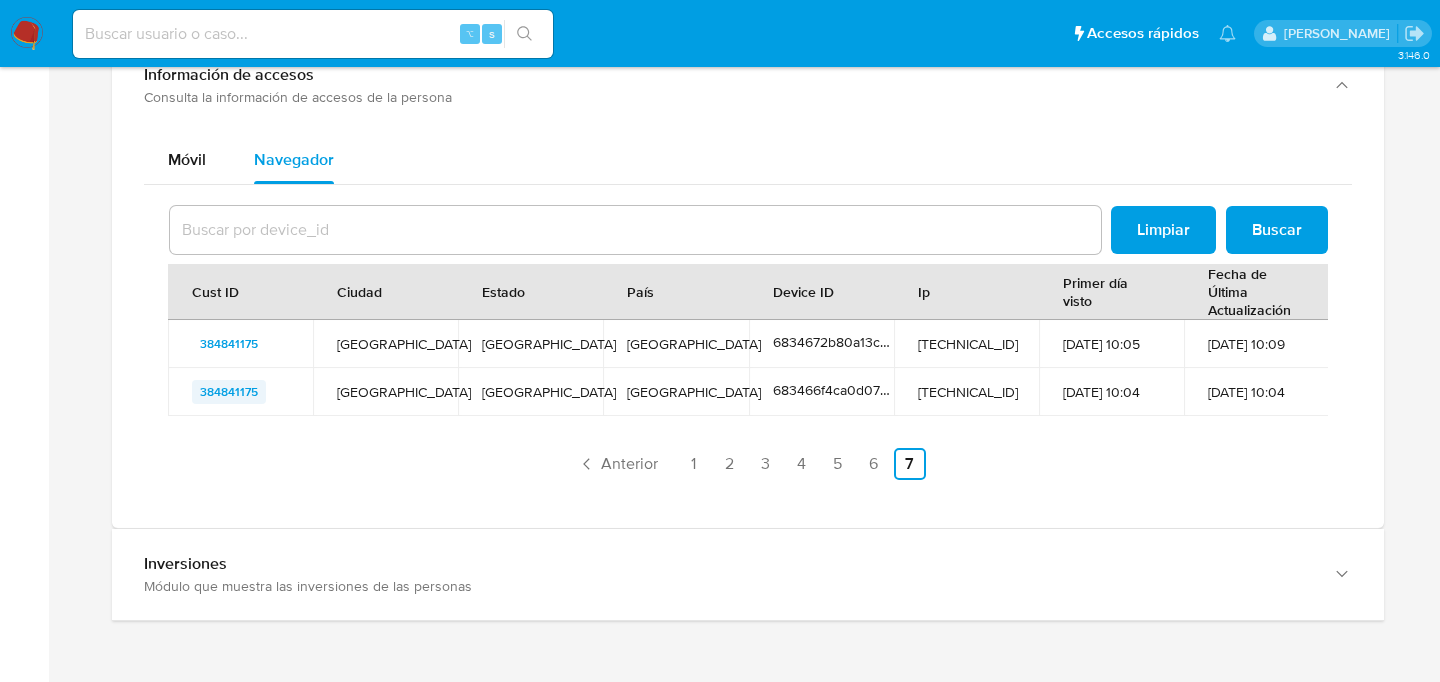 drag, startPoint x: 269, startPoint y: 397, endPoint x: 191, endPoint y: 395, distance: 78.025635 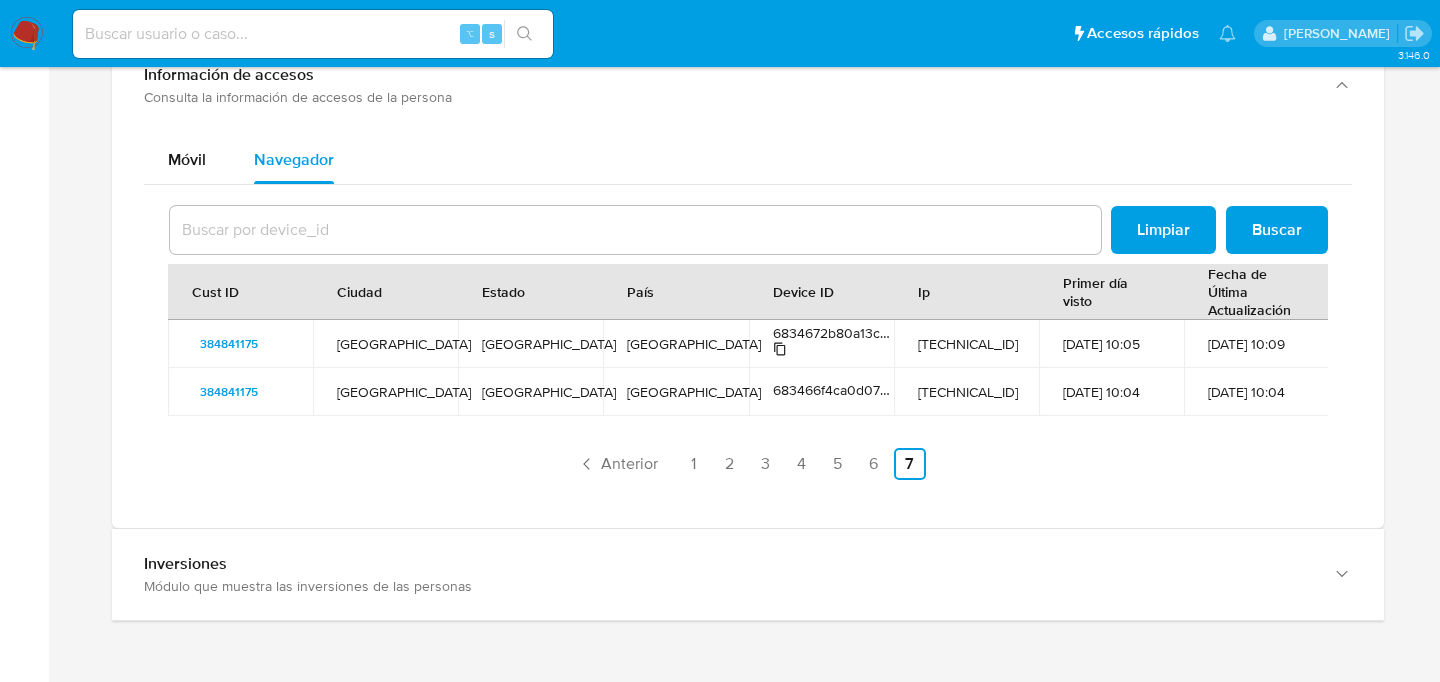 click on "6834672b80a13ce4a2da6f1c" at bounding box center (861, 333) 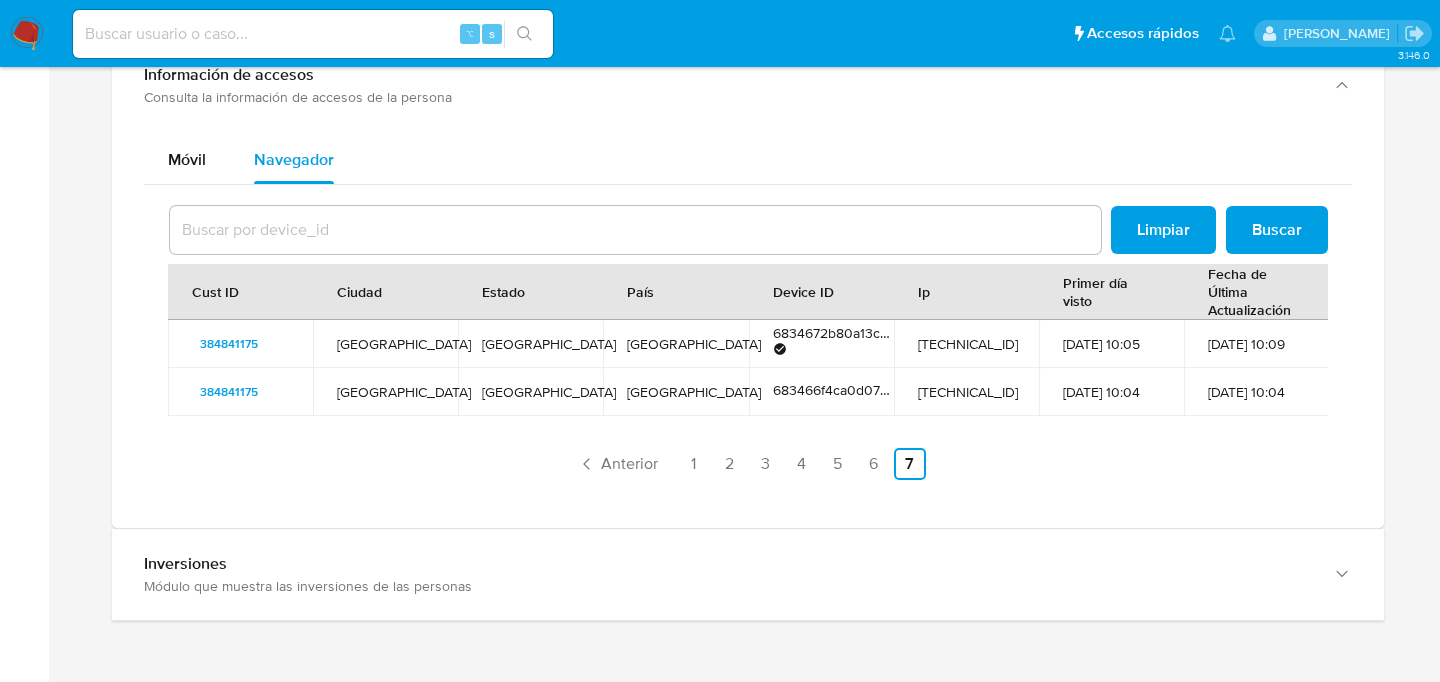 click on "6834672b80a13ce4a2da6f1c" at bounding box center [861, 333] 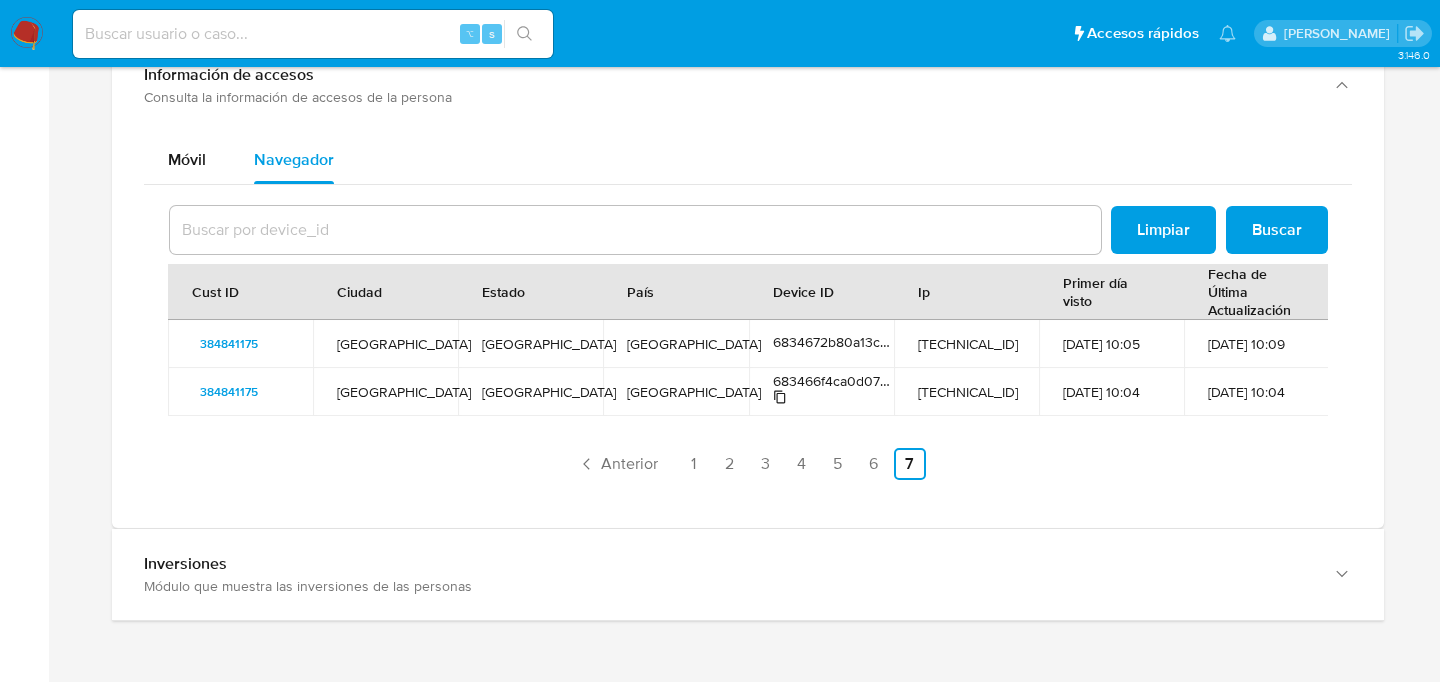 click at bounding box center (833, 399) 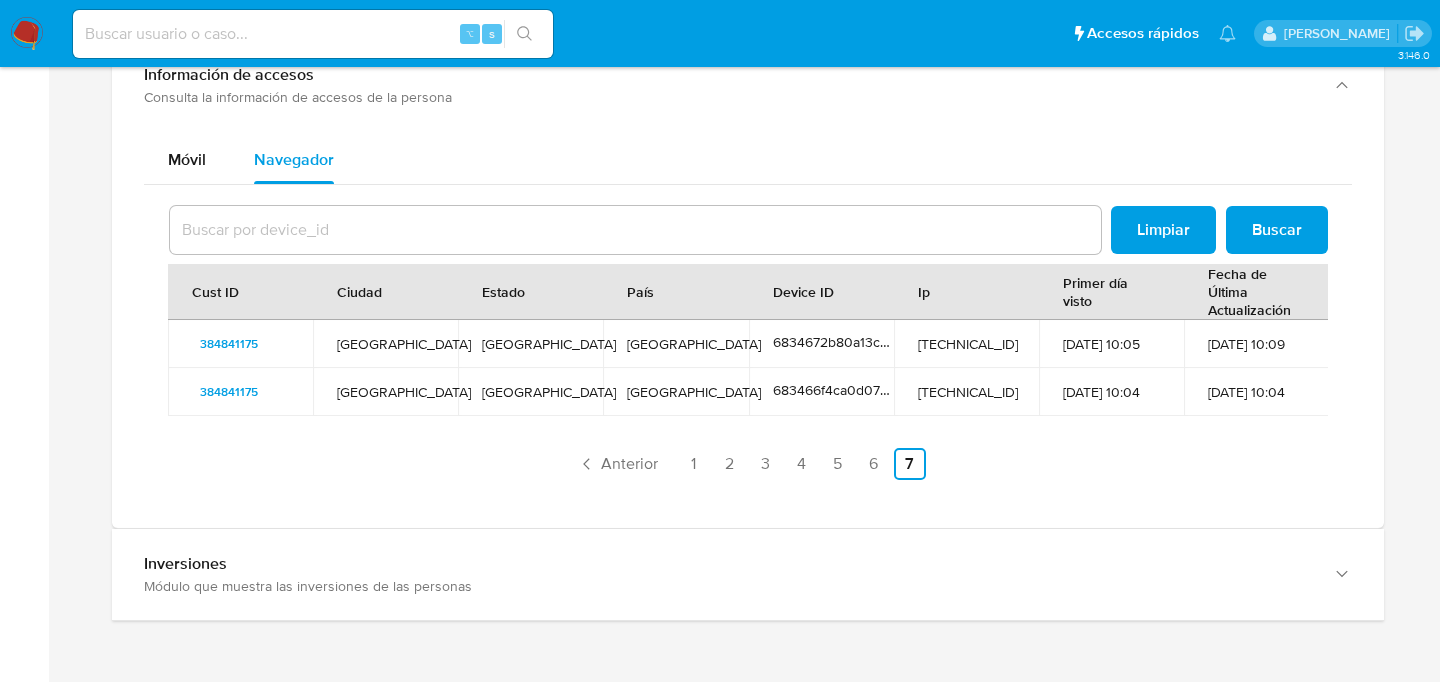 click on "Argentina" at bounding box center (675, 392) 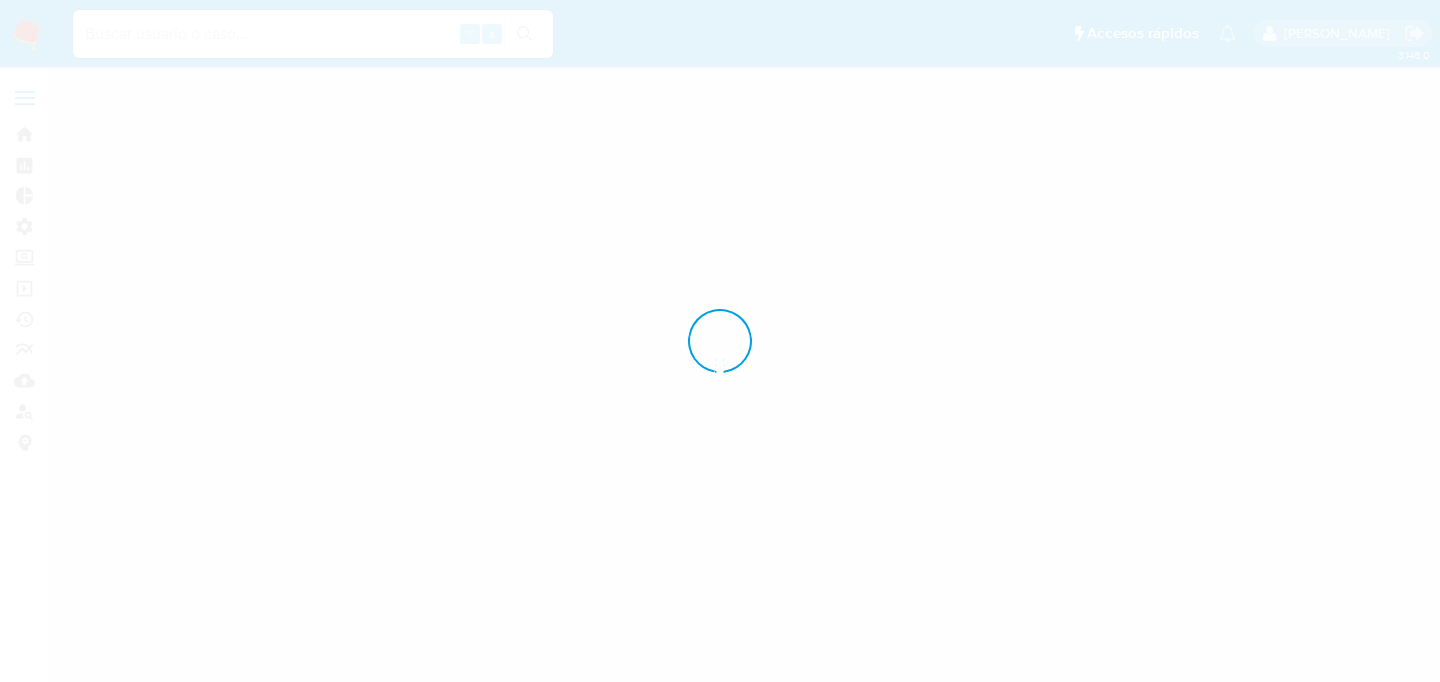 scroll, scrollTop: 0, scrollLeft: 0, axis: both 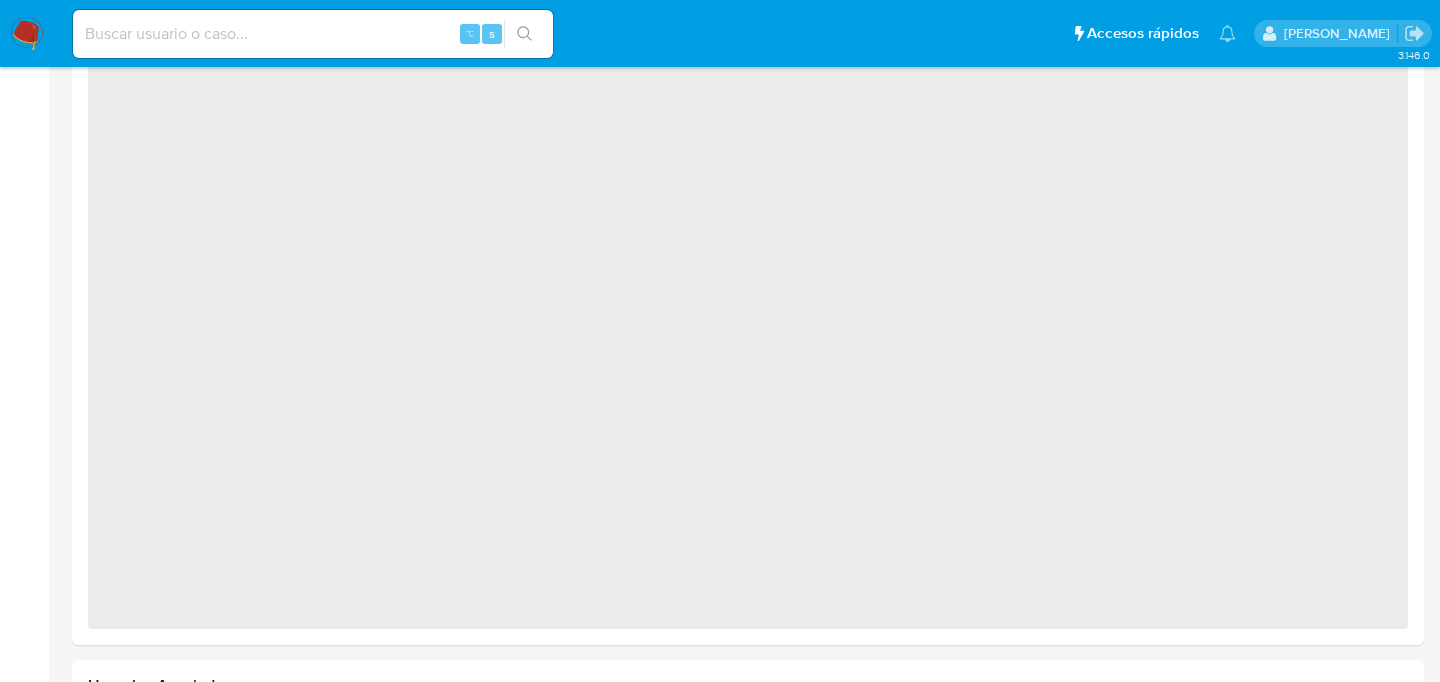 select on "10" 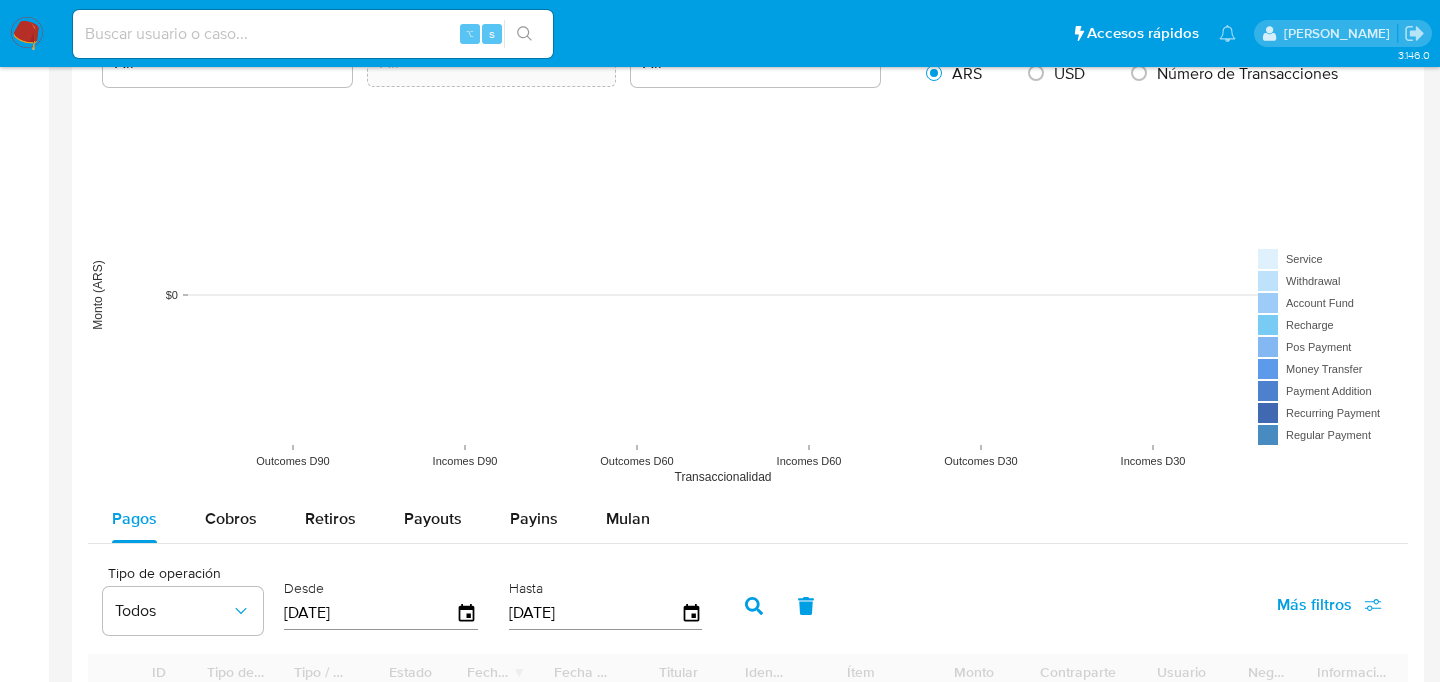 scroll, scrollTop: 1250, scrollLeft: 0, axis: vertical 